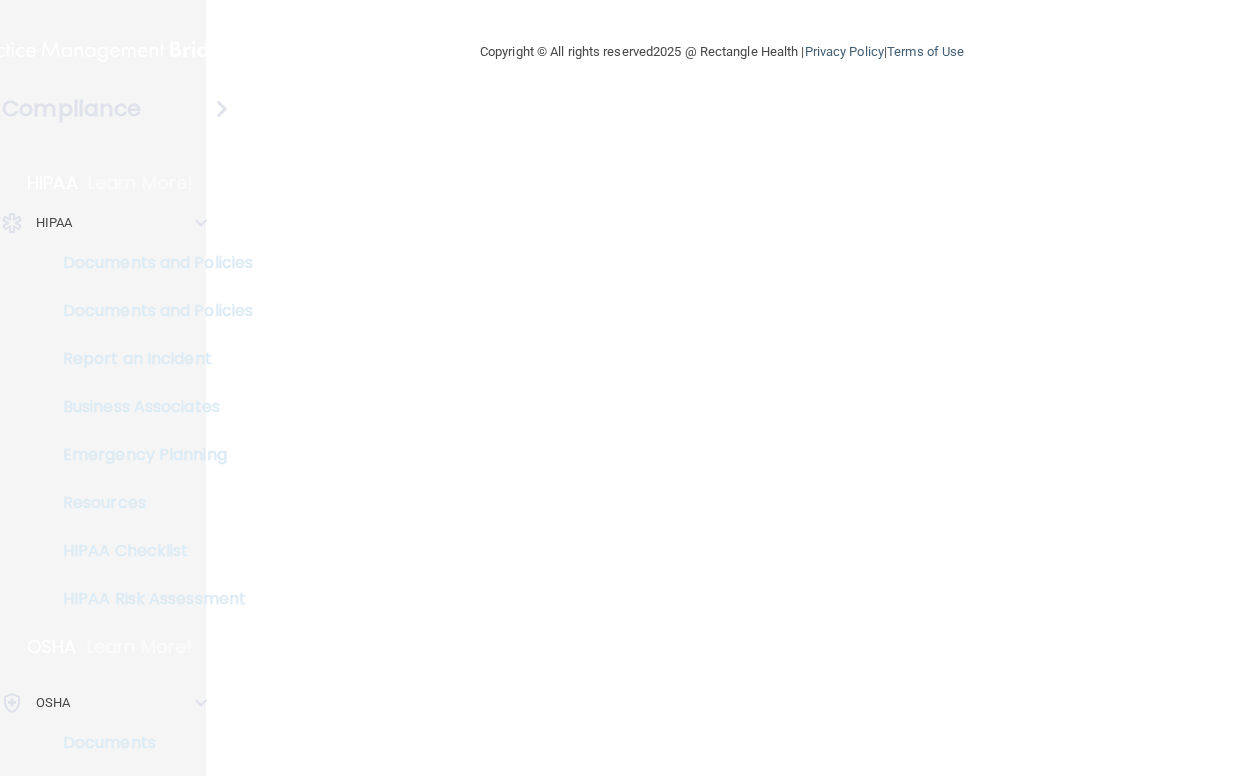 scroll, scrollTop: 0, scrollLeft: 0, axis: both 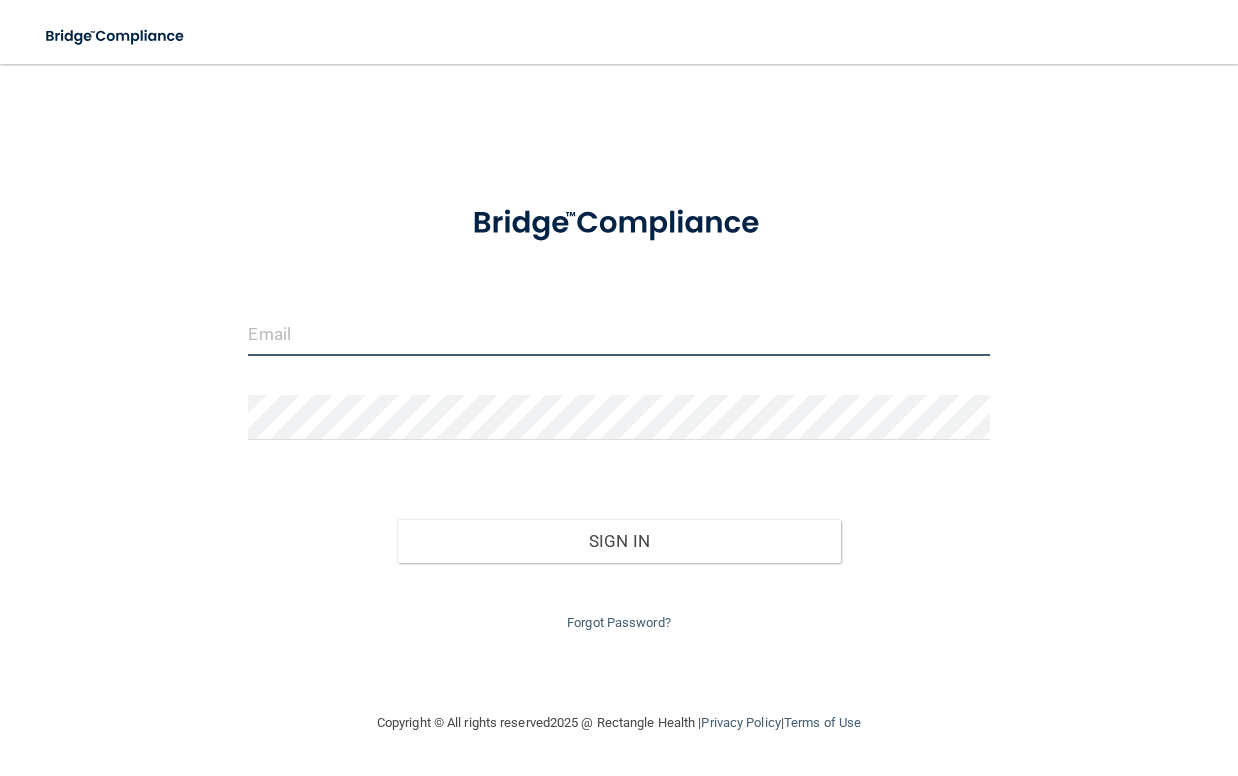 click at bounding box center [618, 333] 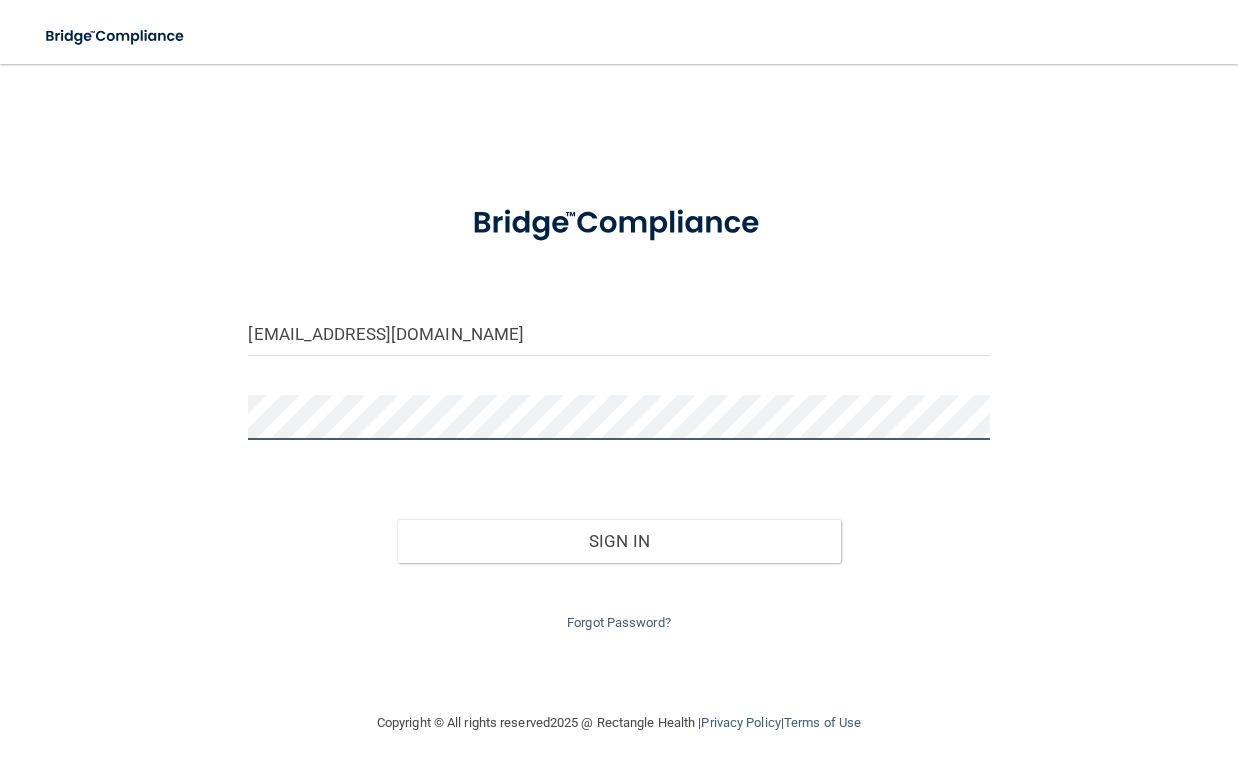 click on "Sign In" at bounding box center (619, 541) 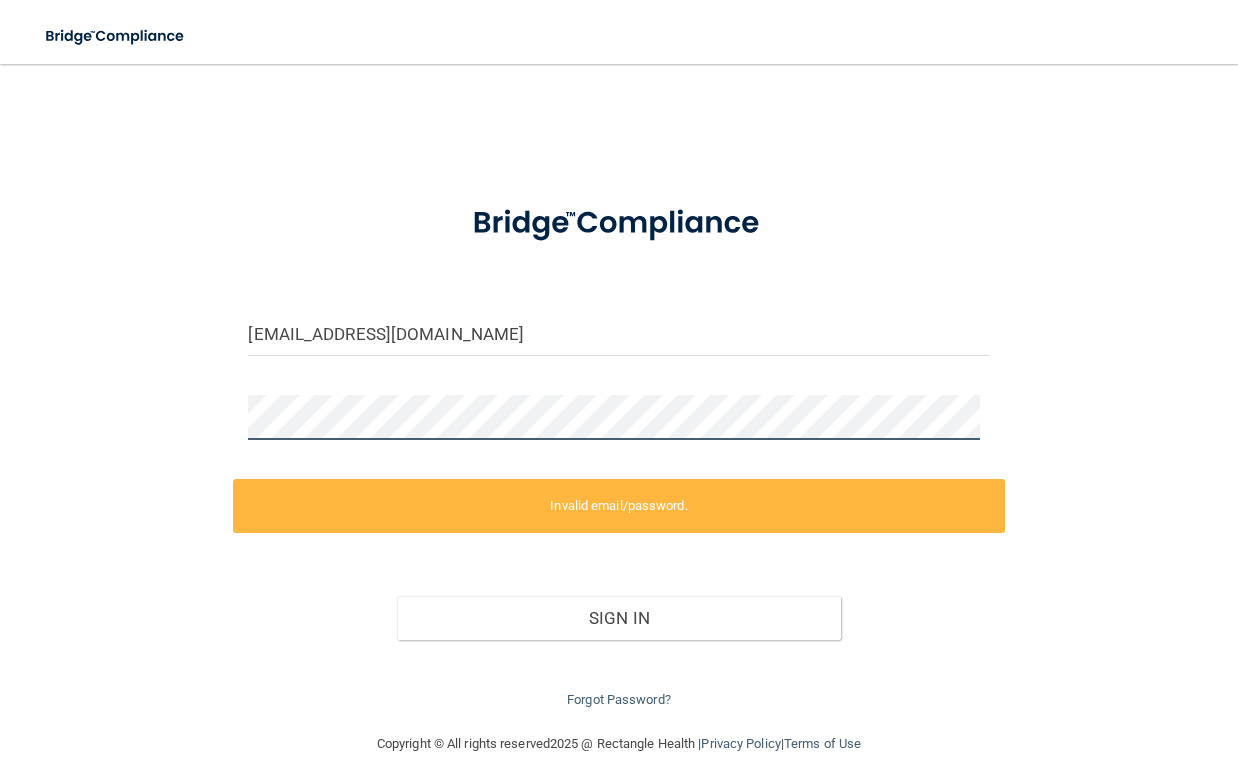 click on "[EMAIL_ADDRESS][DOMAIN_NAME]                                    Invalid email/password.     You don't have permission to access that page.       Sign In            Forgot Password?" at bounding box center [619, 398] 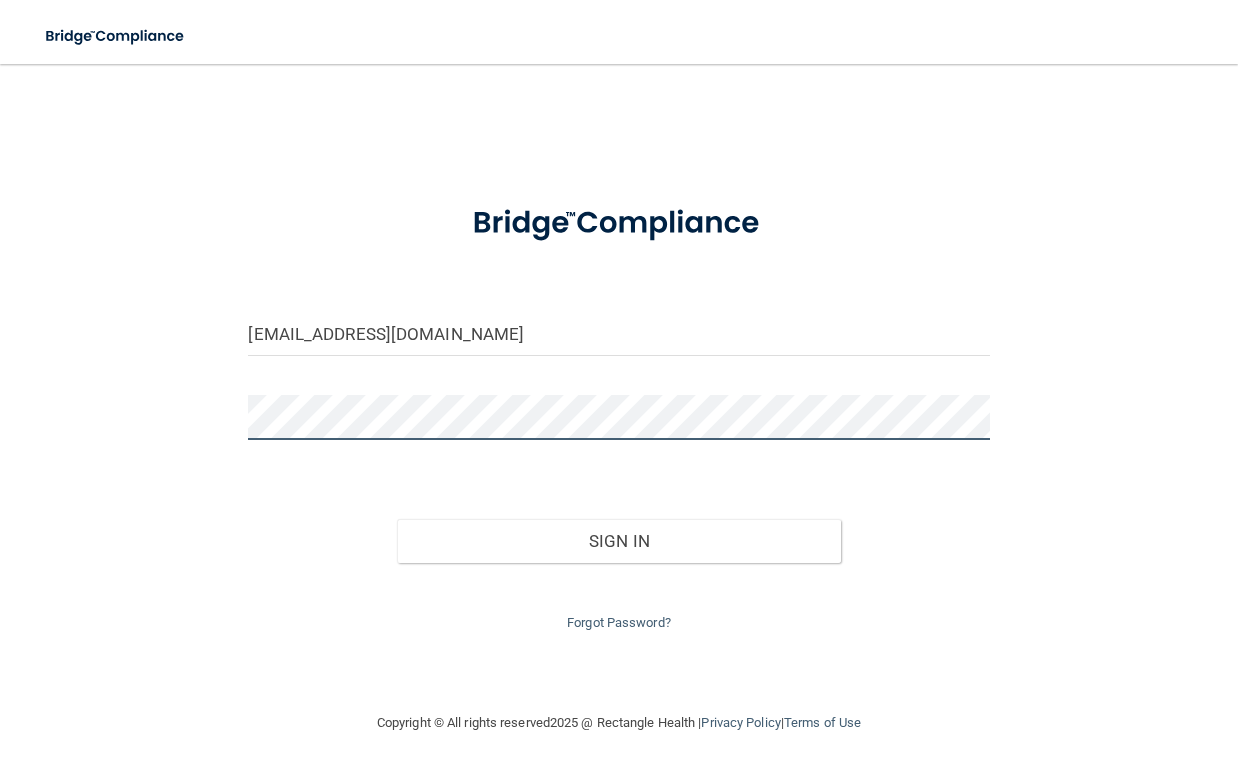 click on "Sign In" at bounding box center [619, 541] 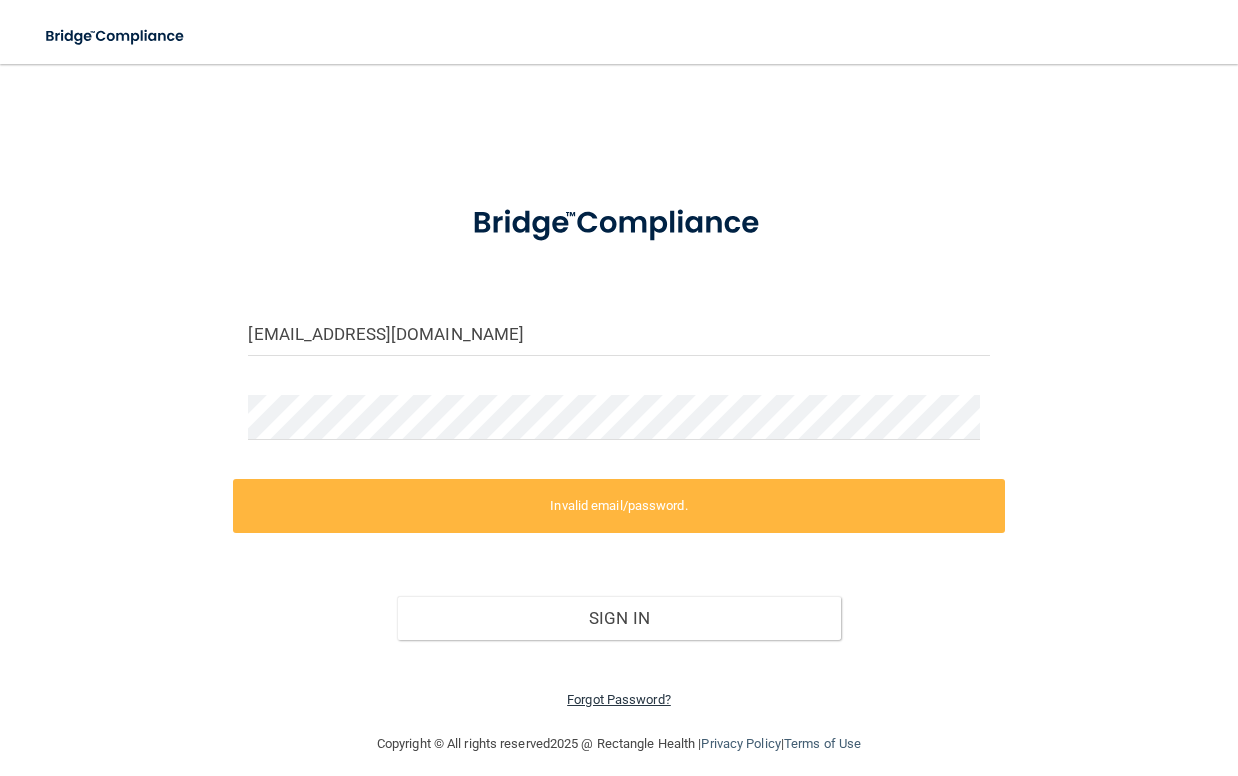 click on "Forgot Password?" at bounding box center (619, 699) 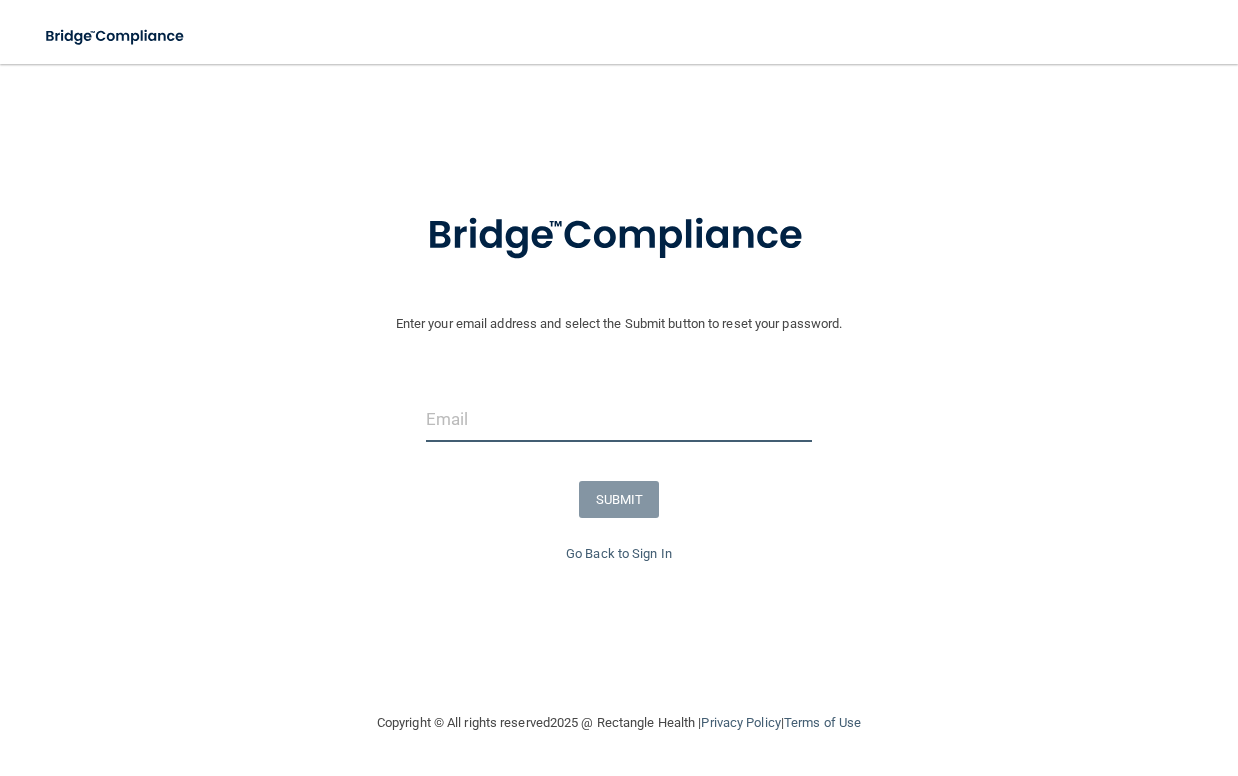 click at bounding box center [619, 419] 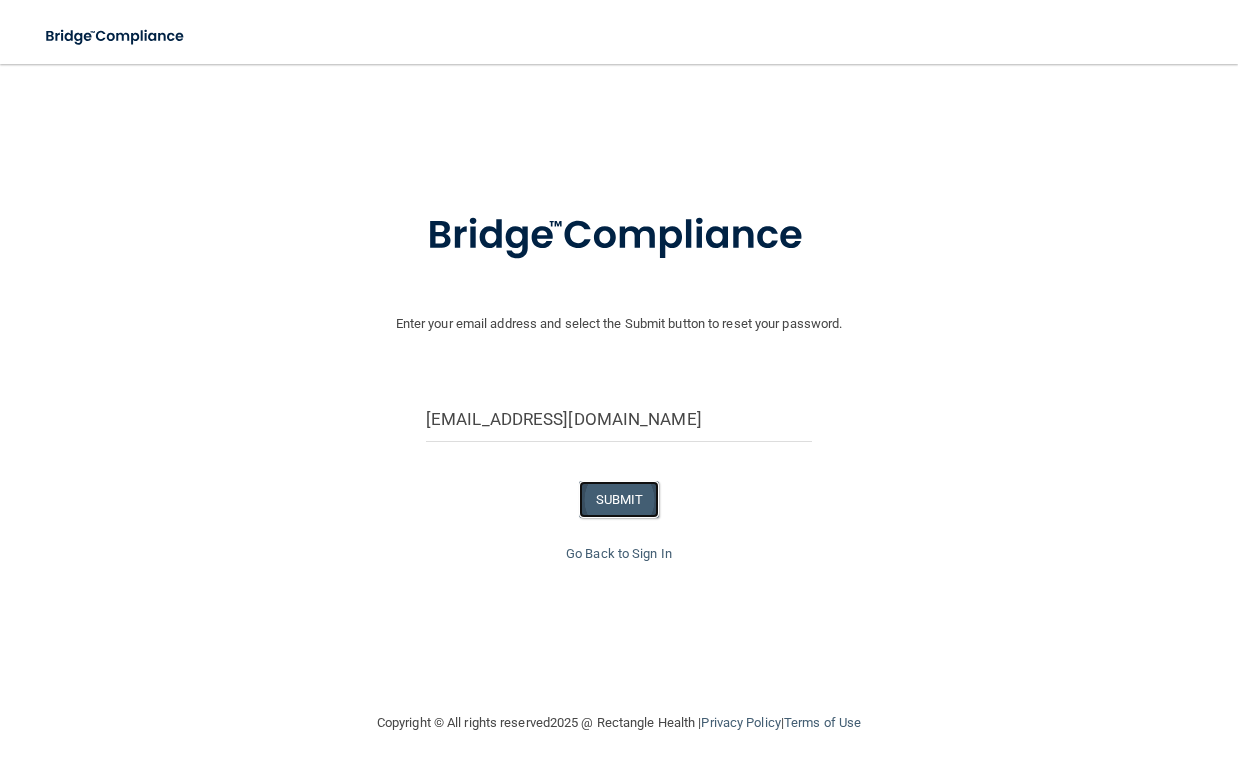 click on "SUBMIT" at bounding box center [619, 499] 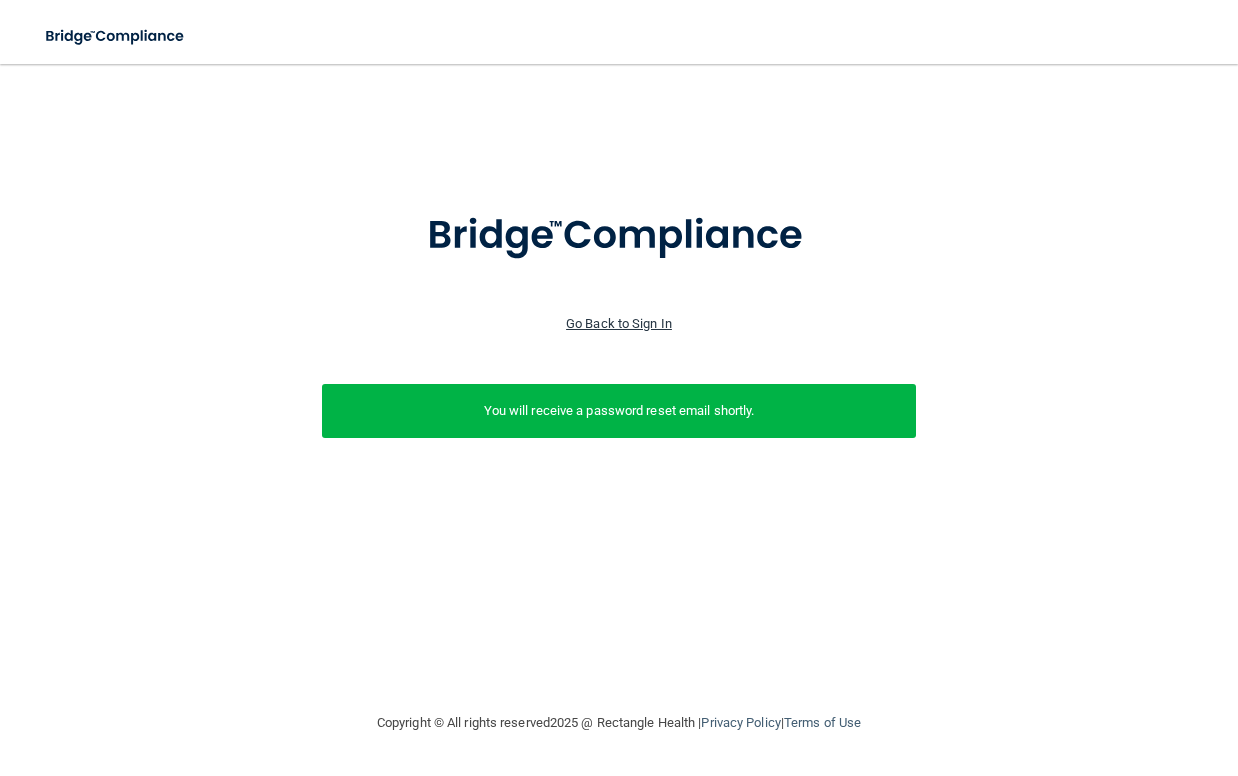click on "Go Back to Sign In" at bounding box center [619, 323] 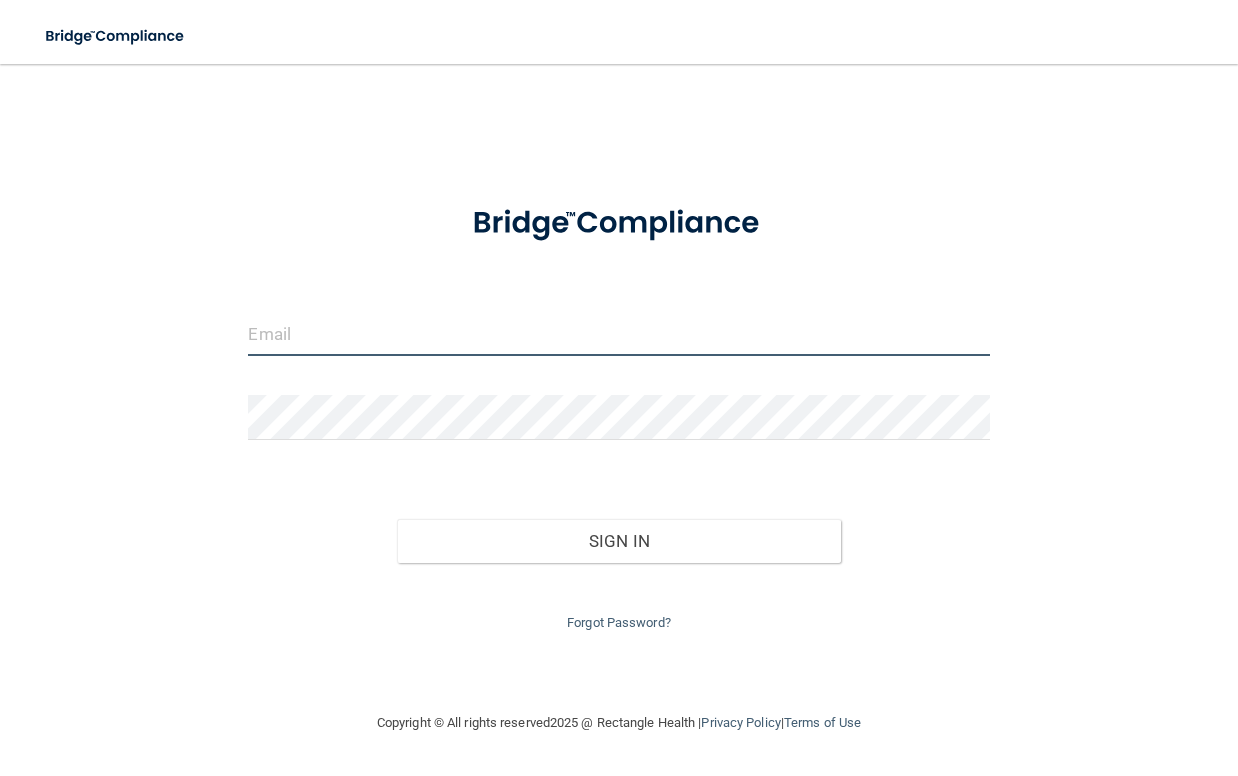 click at bounding box center [618, 333] 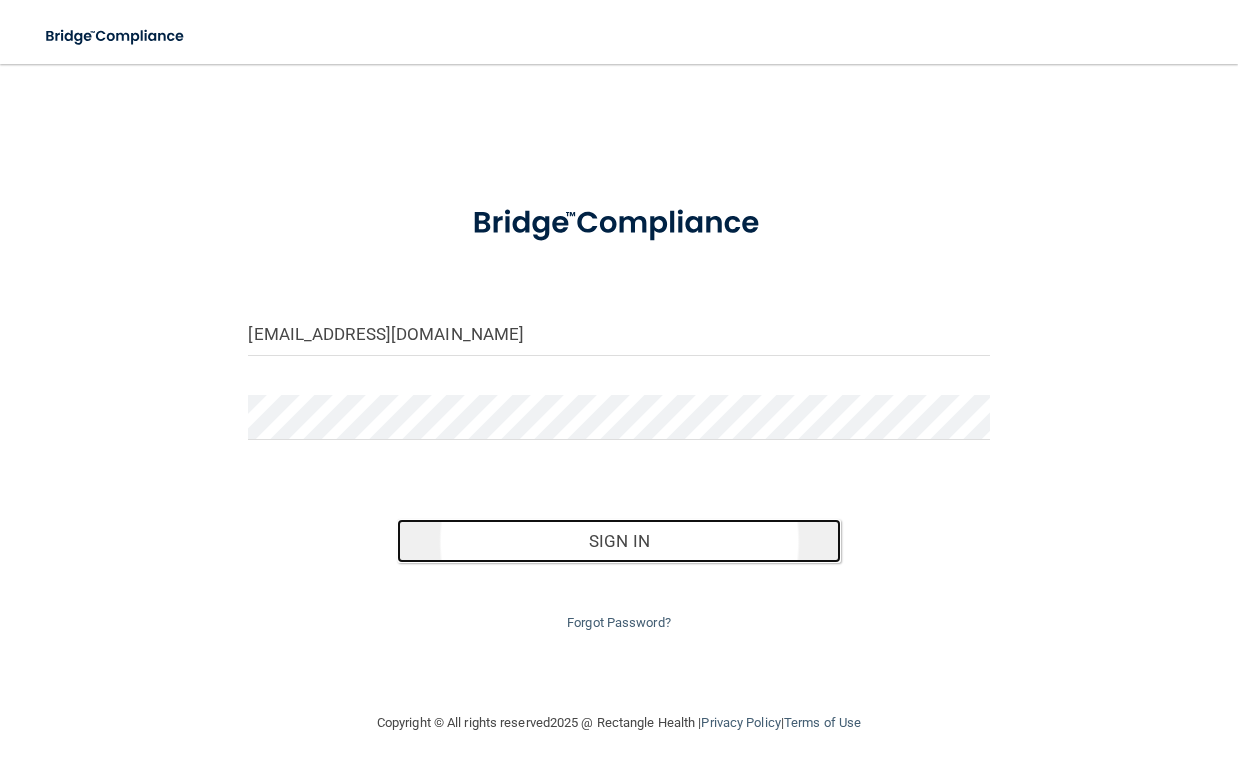 click on "Sign In" at bounding box center (619, 541) 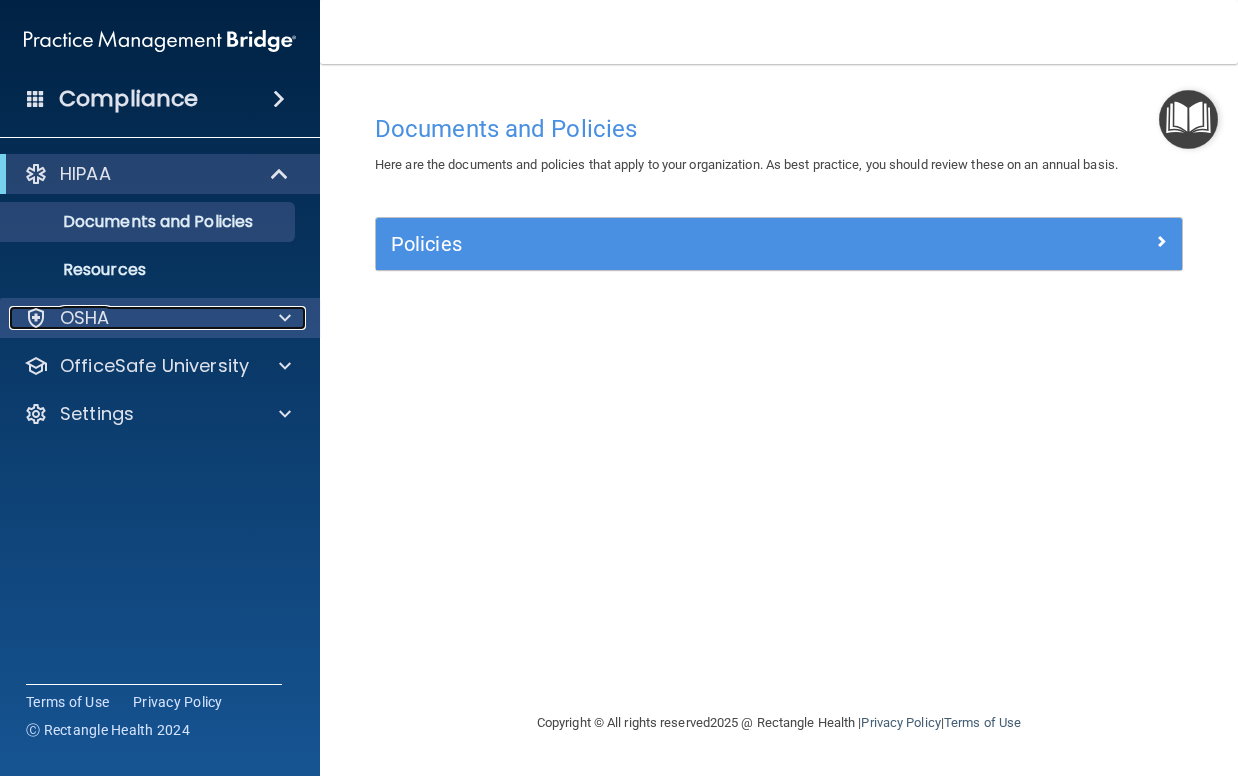 click on "OSHA" at bounding box center [133, 318] 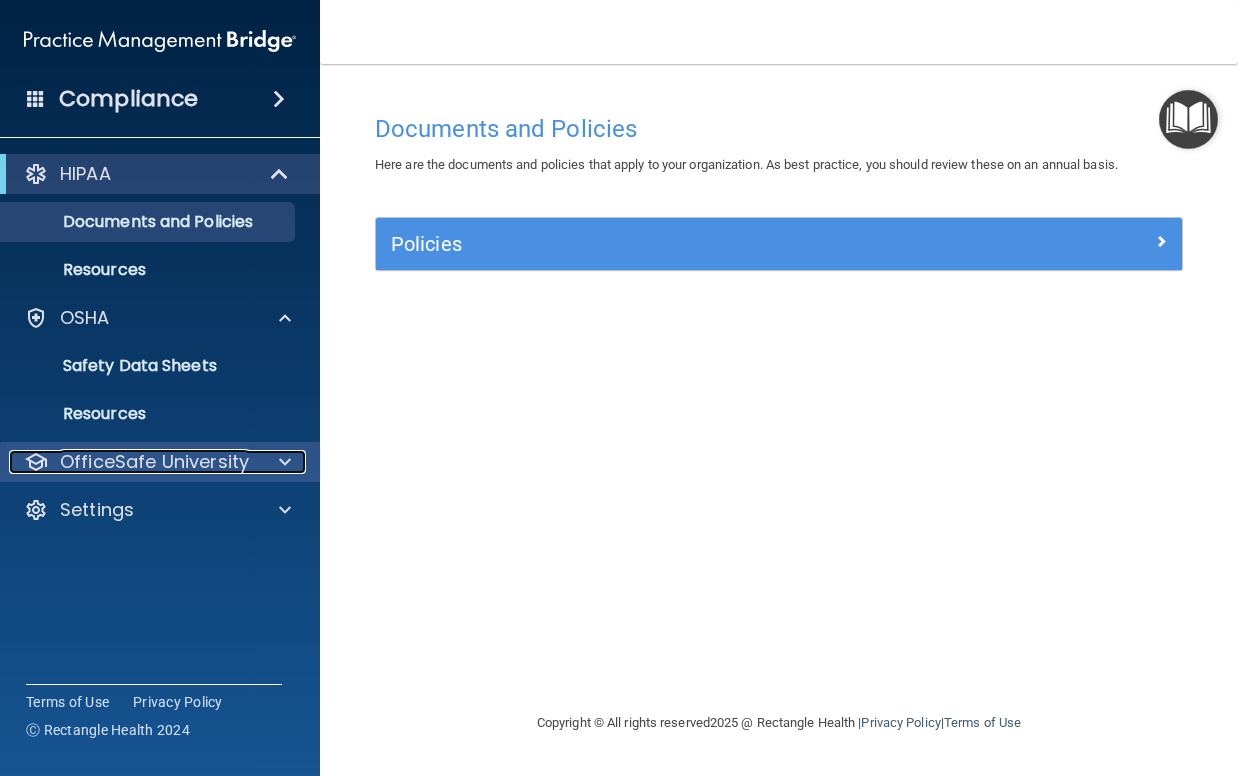 click on "OfficeSafe University" at bounding box center (154, 462) 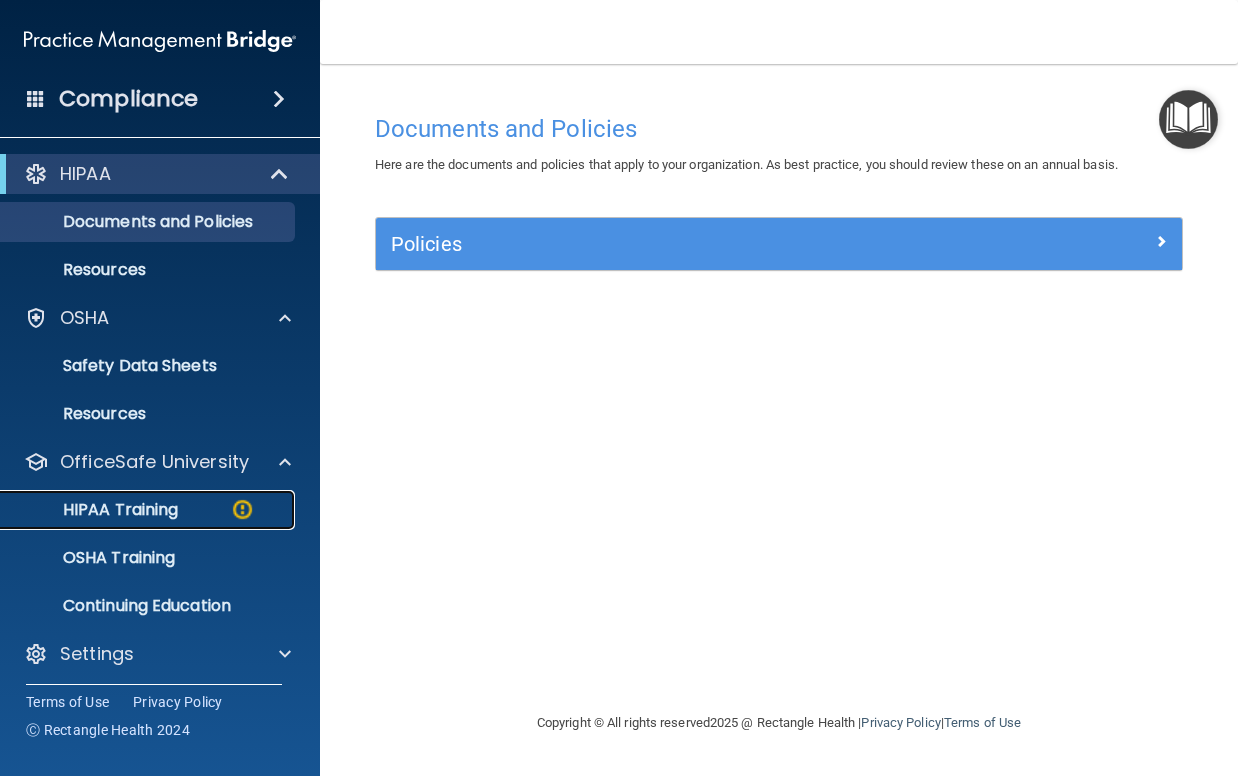 click on "HIPAA Training" at bounding box center (95, 510) 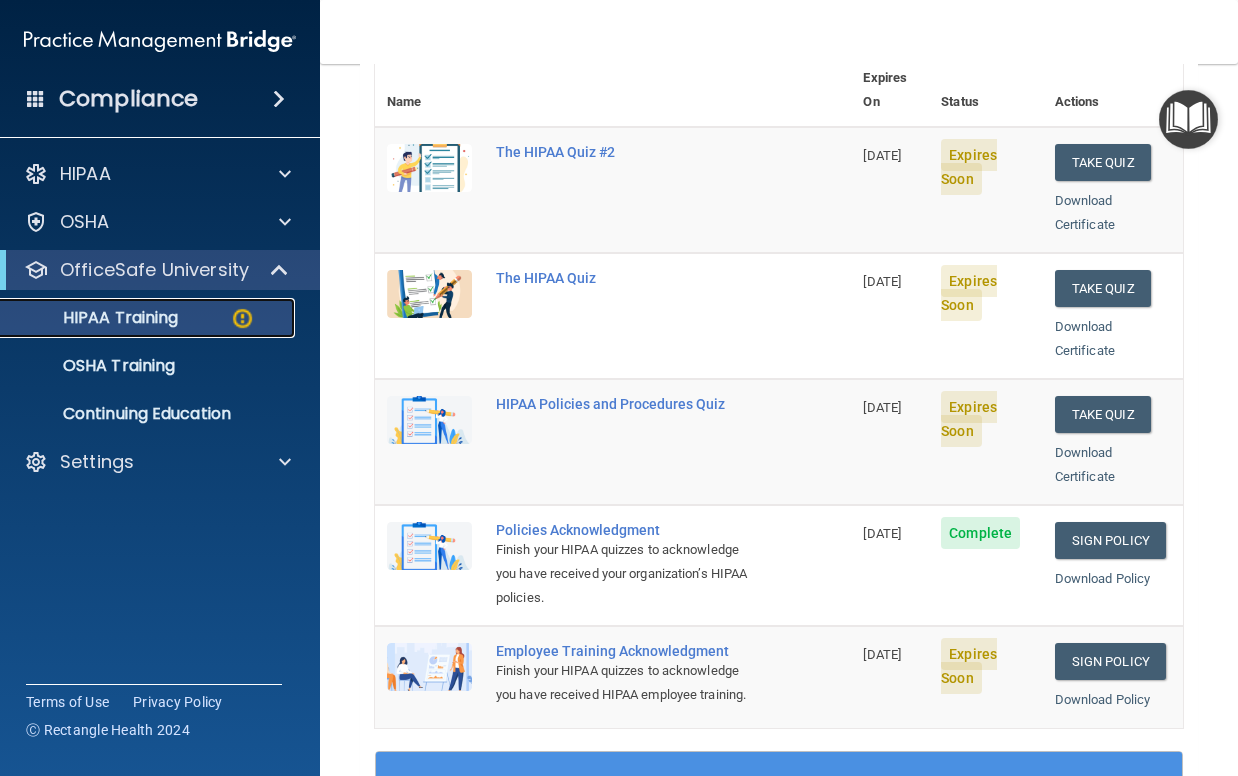 scroll, scrollTop: 200, scrollLeft: 0, axis: vertical 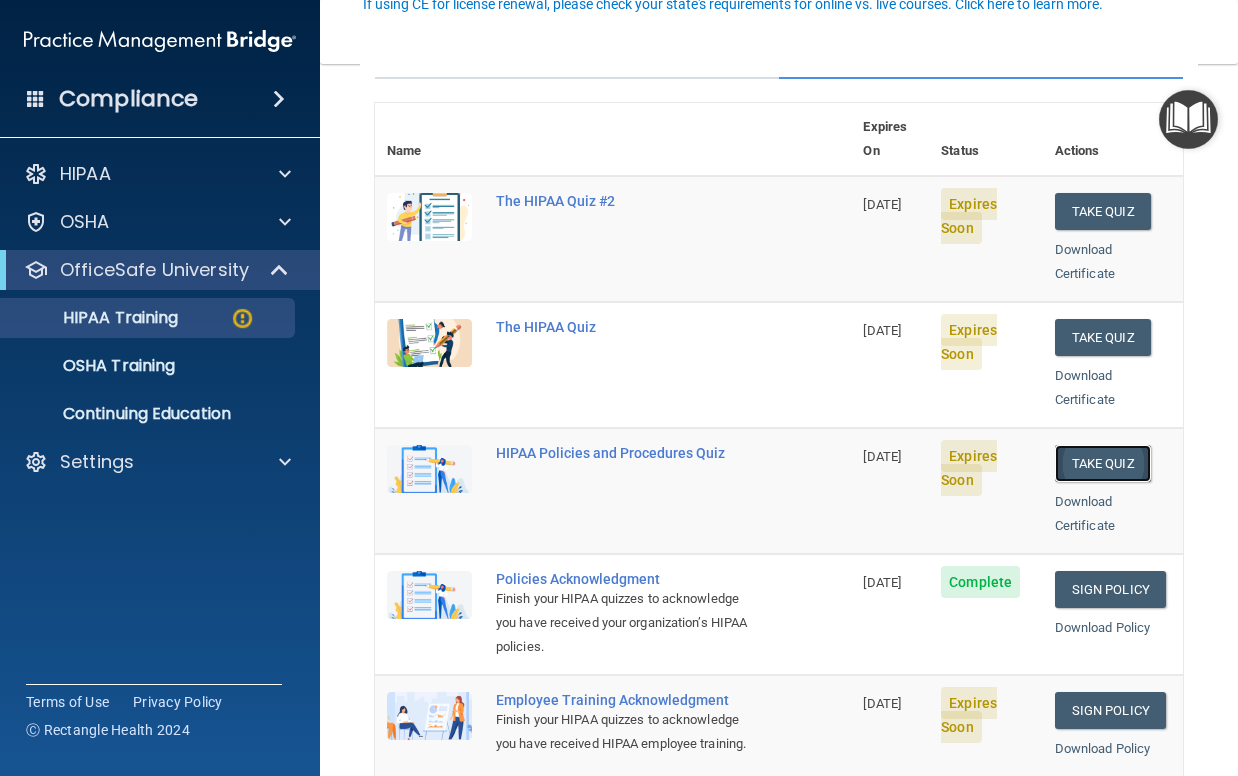 click on "Take Quiz" at bounding box center [1103, 463] 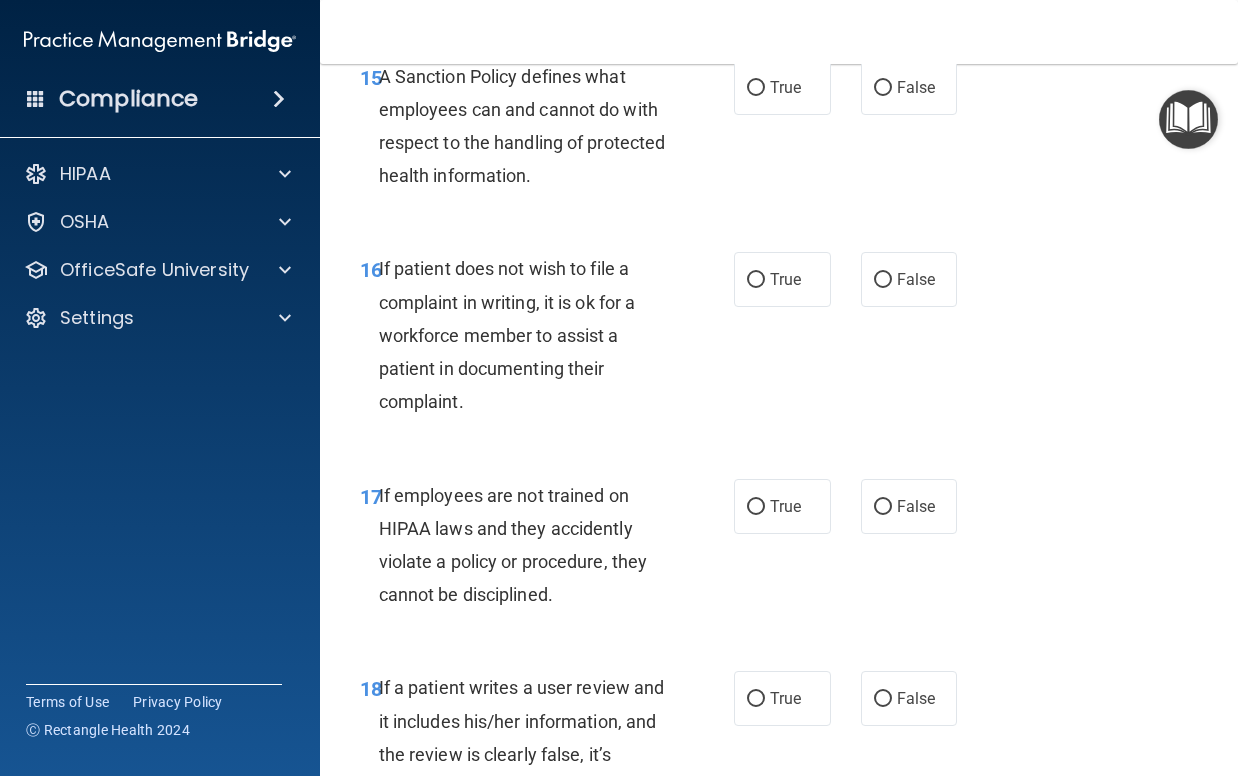scroll, scrollTop: 3303, scrollLeft: 0, axis: vertical 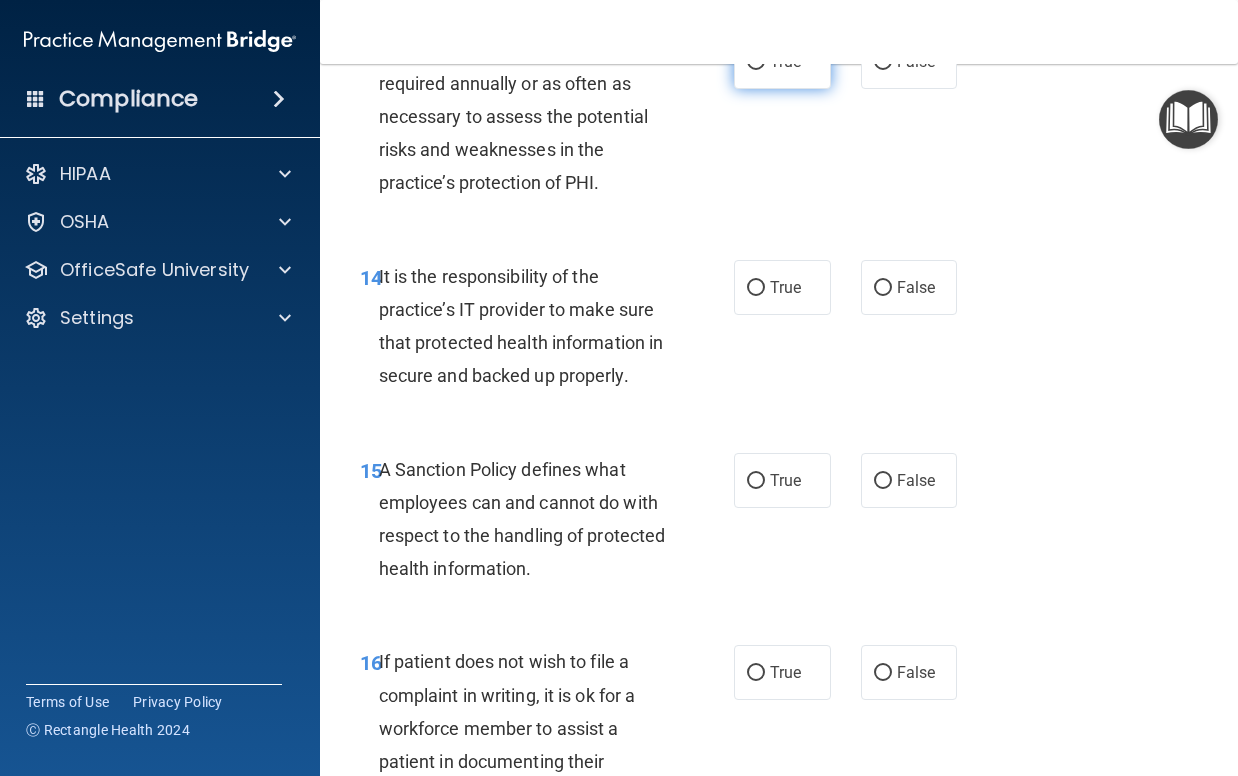 click on "True" at bounding box center [756, 62] 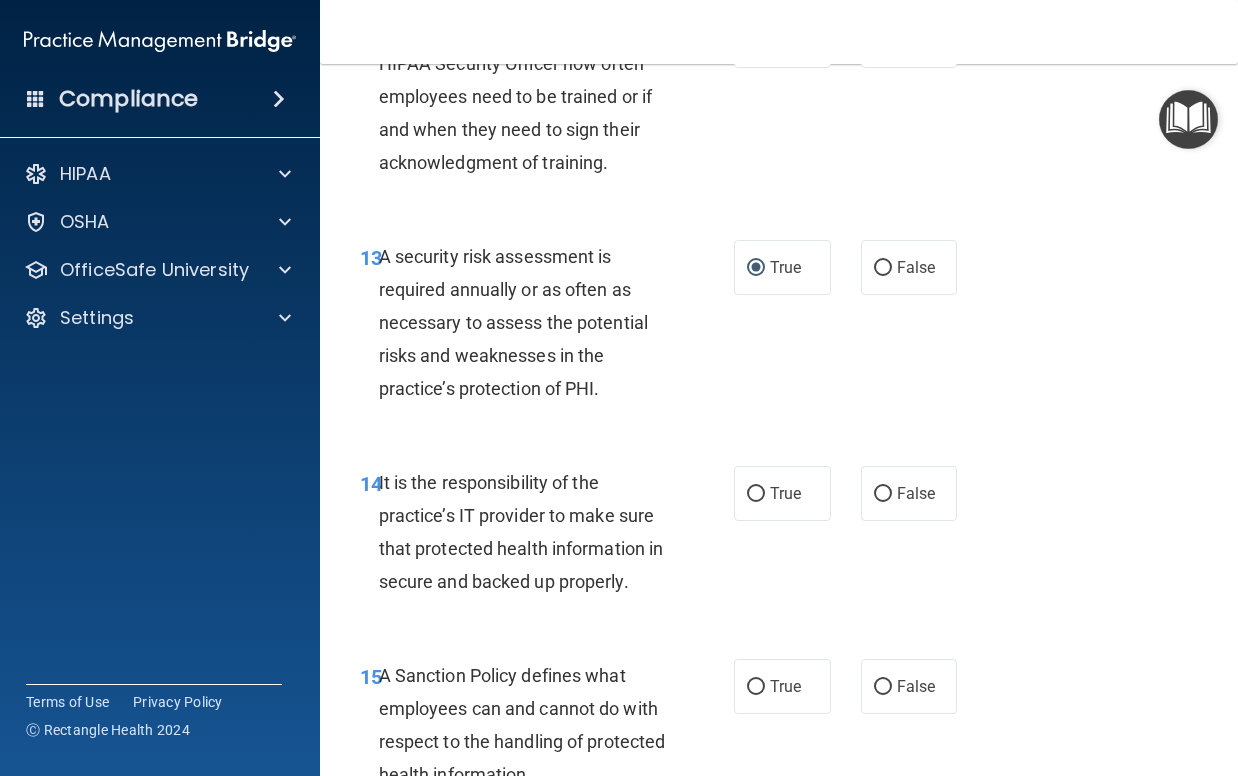 scroll, scrollTop: 3103, scrollLeft: 0, axis: vertical 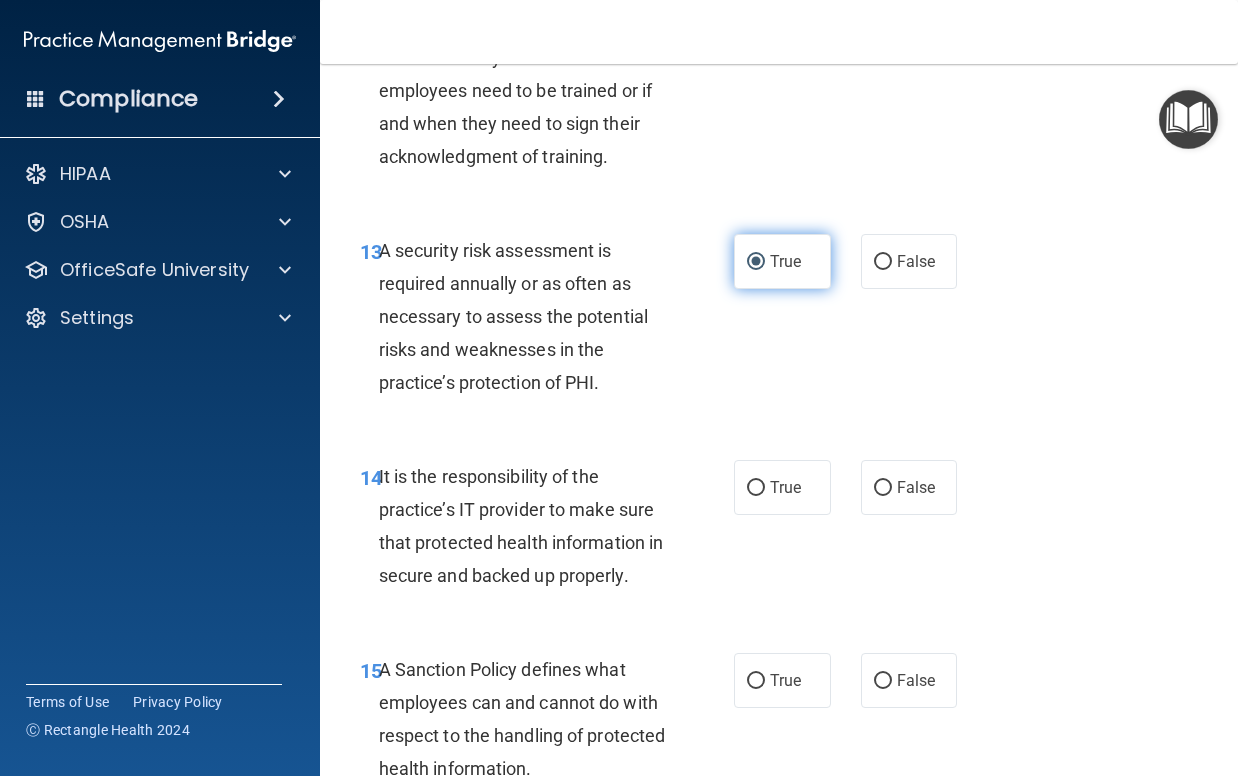 click on "True" at bounding box center (756, 262) 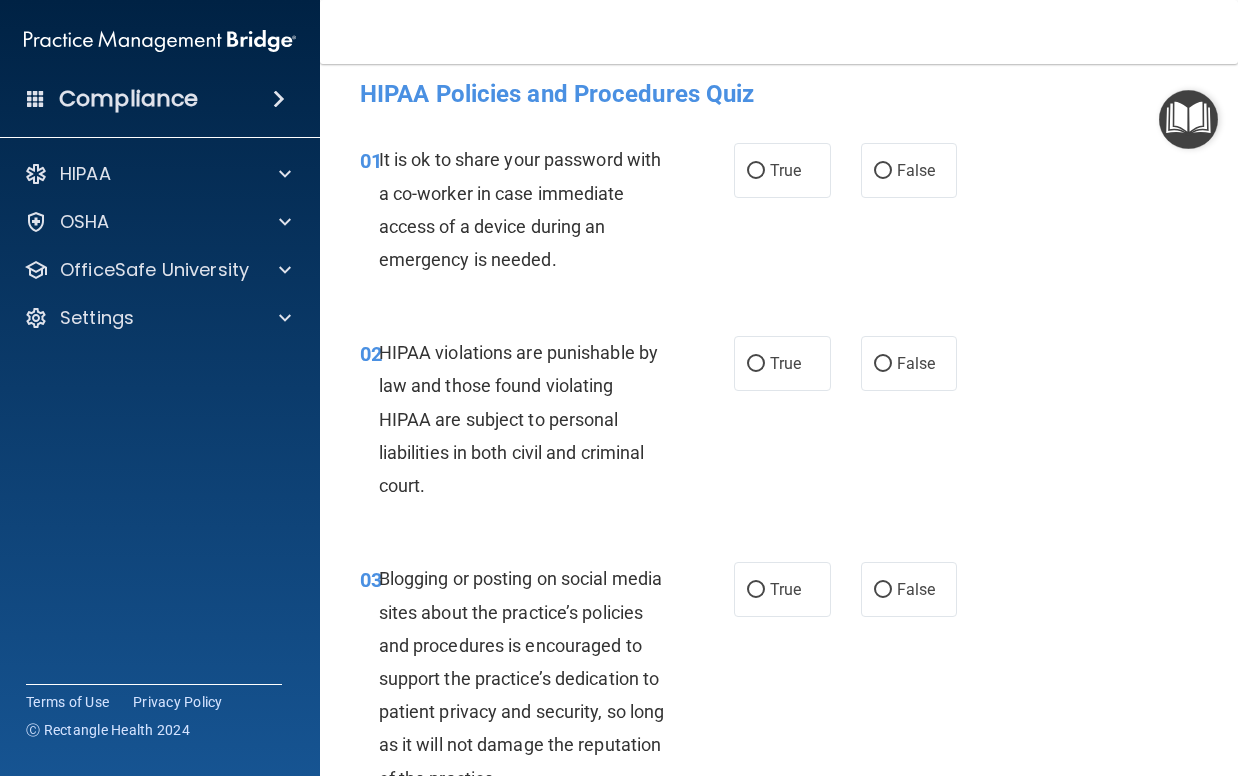 scroll, scrollTop: 0, scrollLeft: 0, axis: both 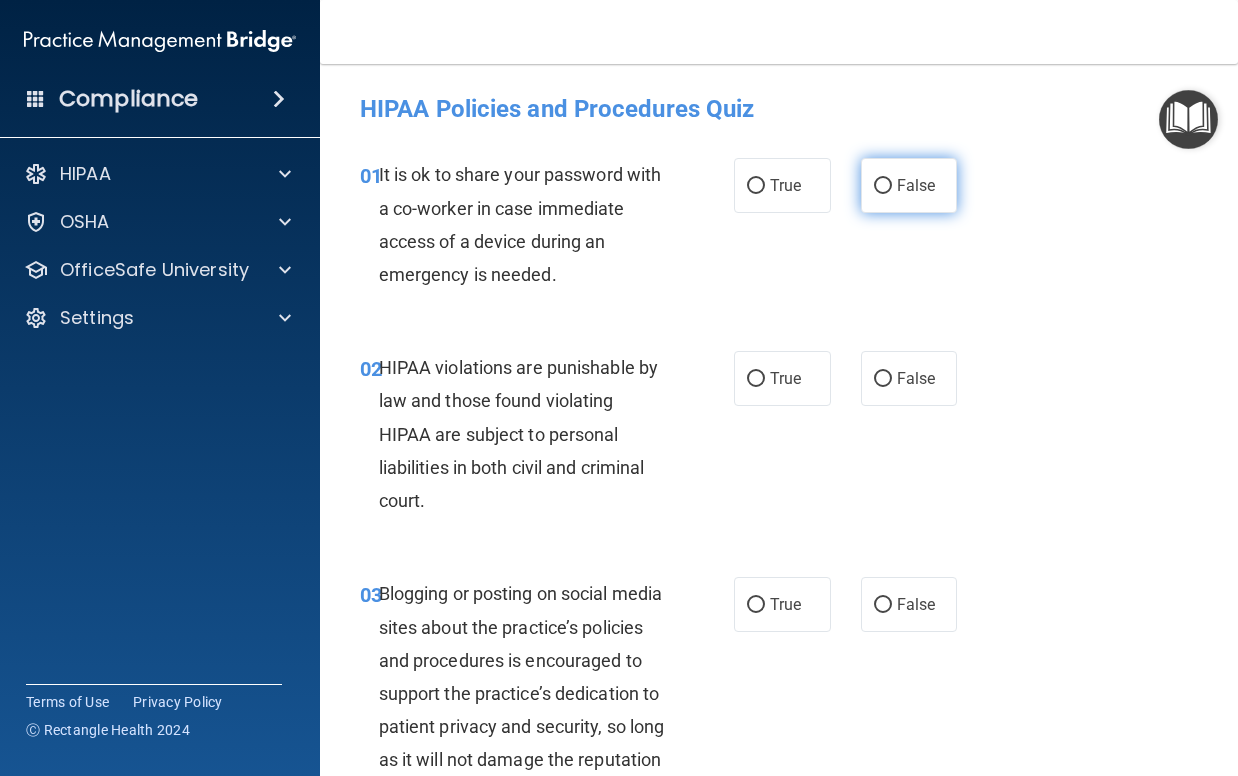 click on "False" at bounding box center [883, 186] 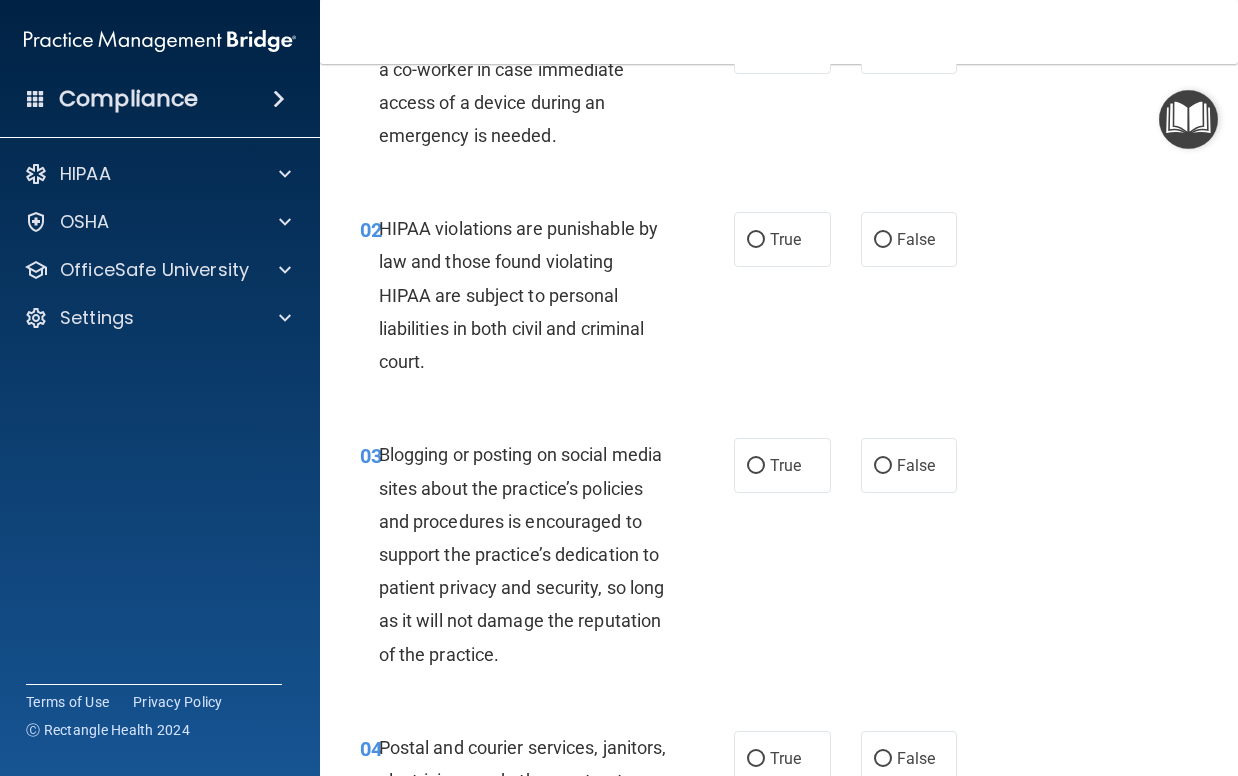 scroll, scrollTop: 200, scrollLeft: 0, axis: vertical 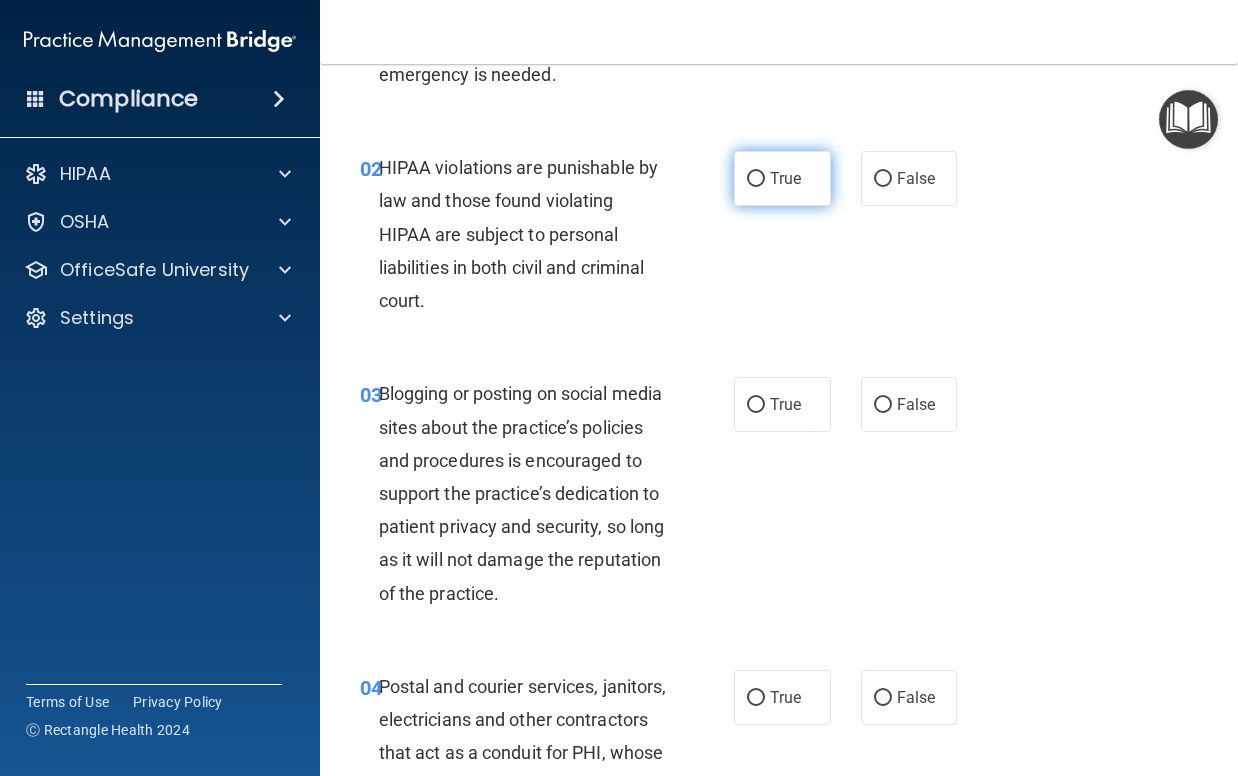 click on "True" at bounding box center (756, 179) 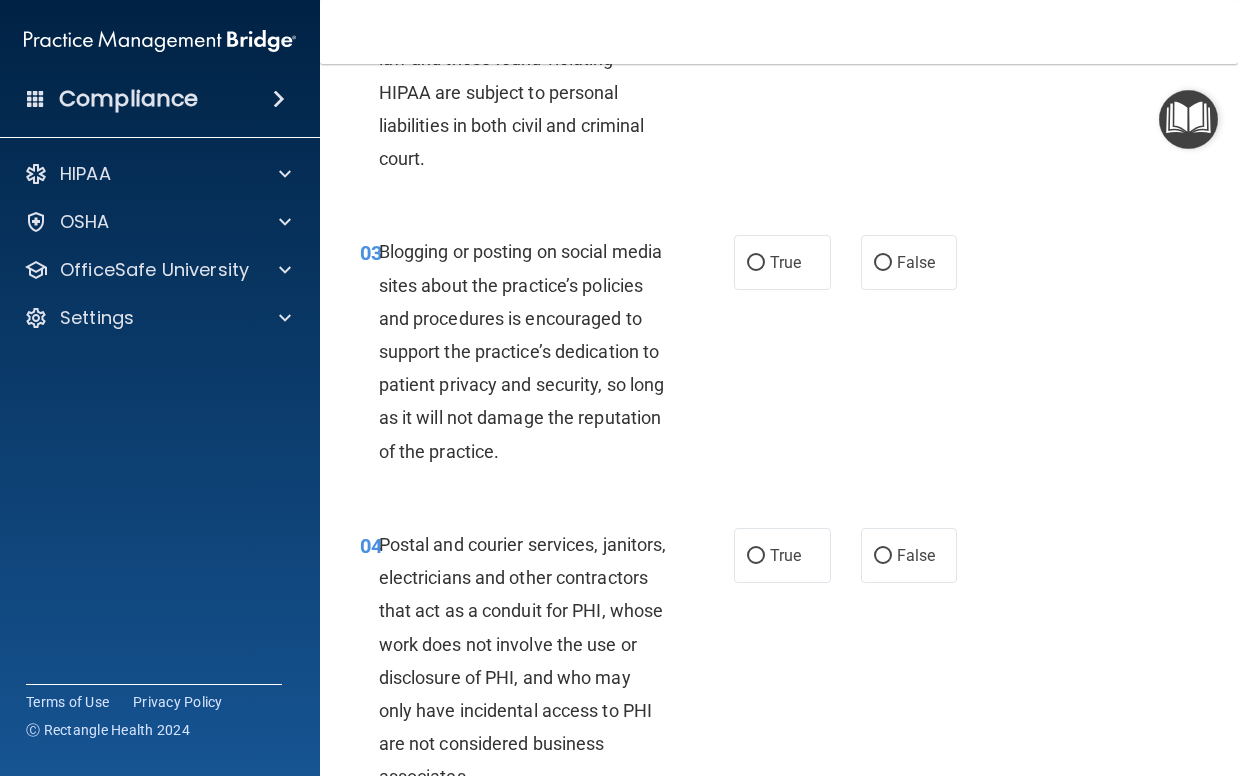 scroll, scrollTop: 400, scrollLeft: 0, axis: vertical 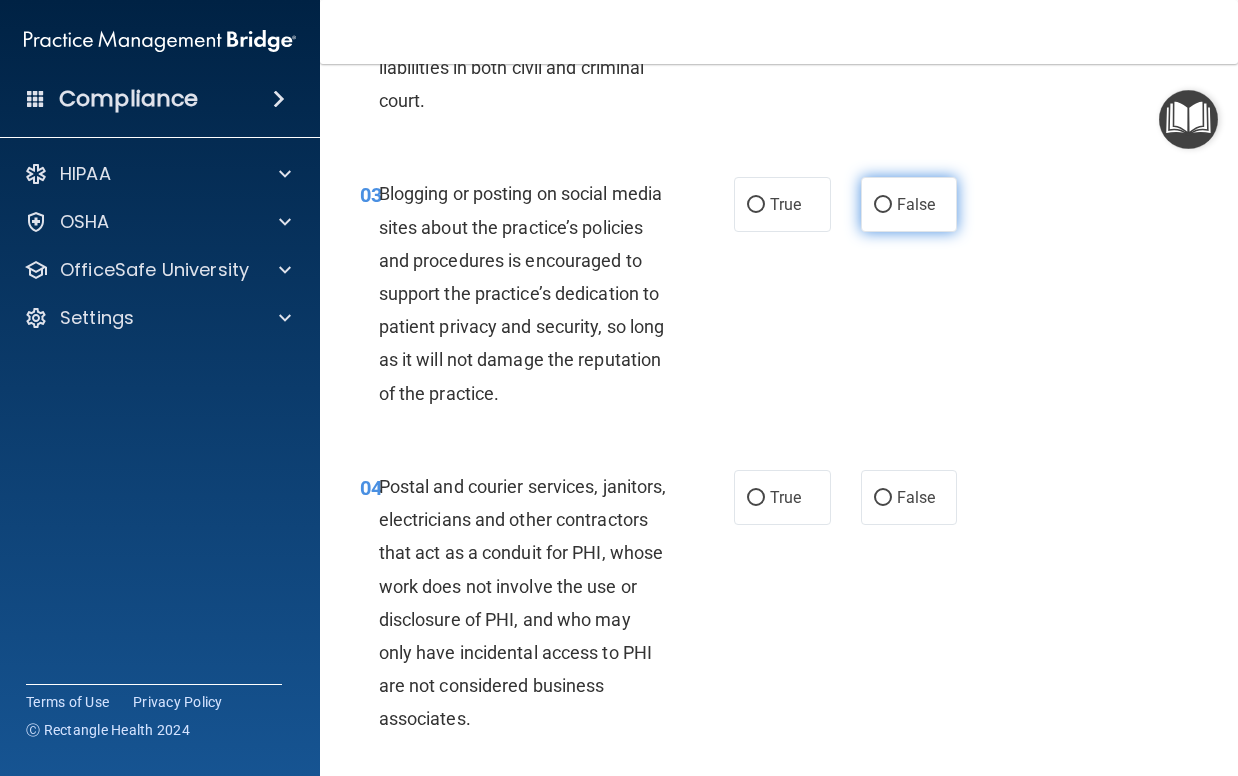 click on "False" at bounding box center (883, 205) 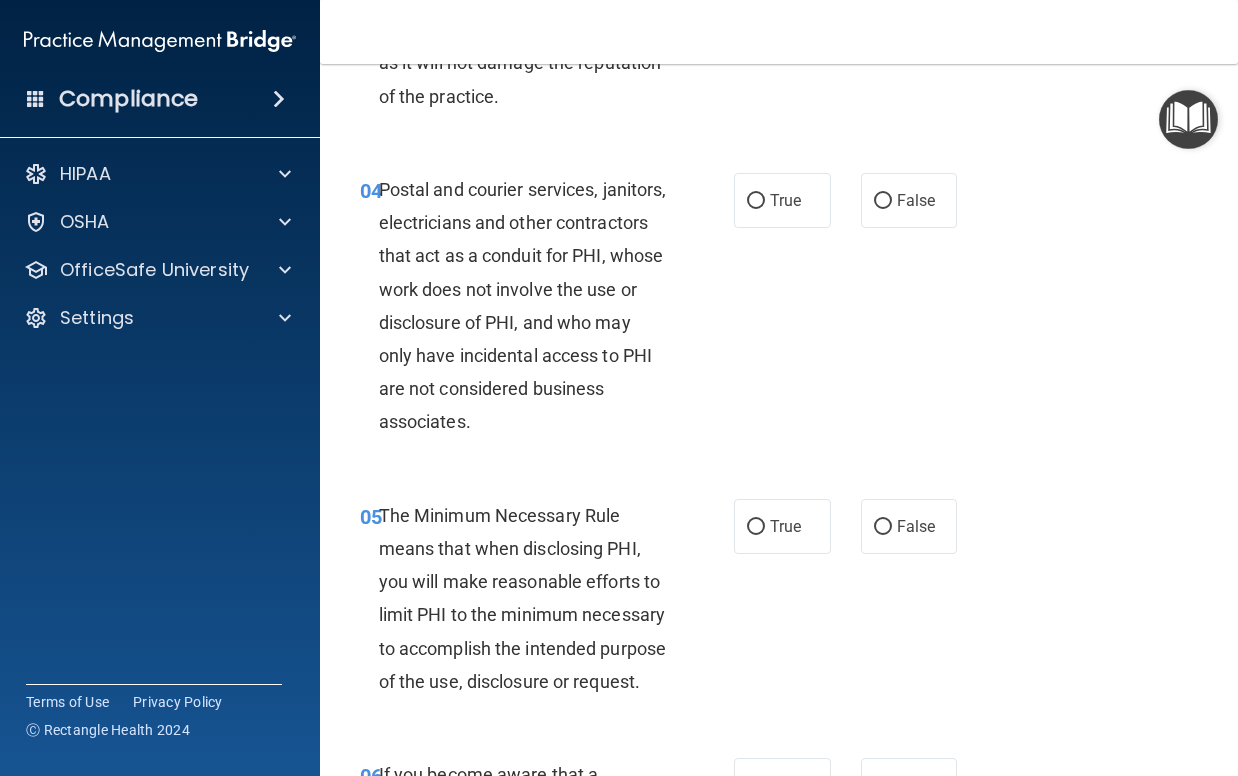 scroll, scrollTop: 700, scrollLeft: 0, axis: vertical 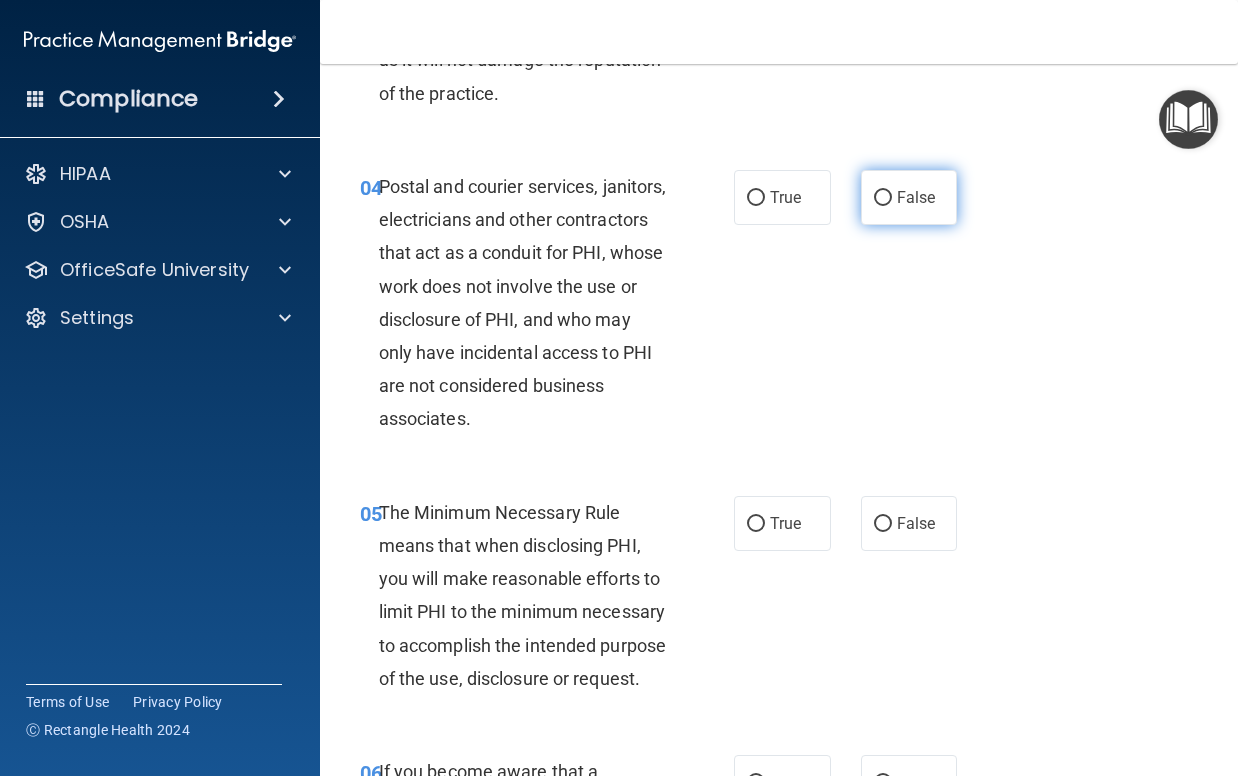 click on "False" at bounding box center (883, 198) 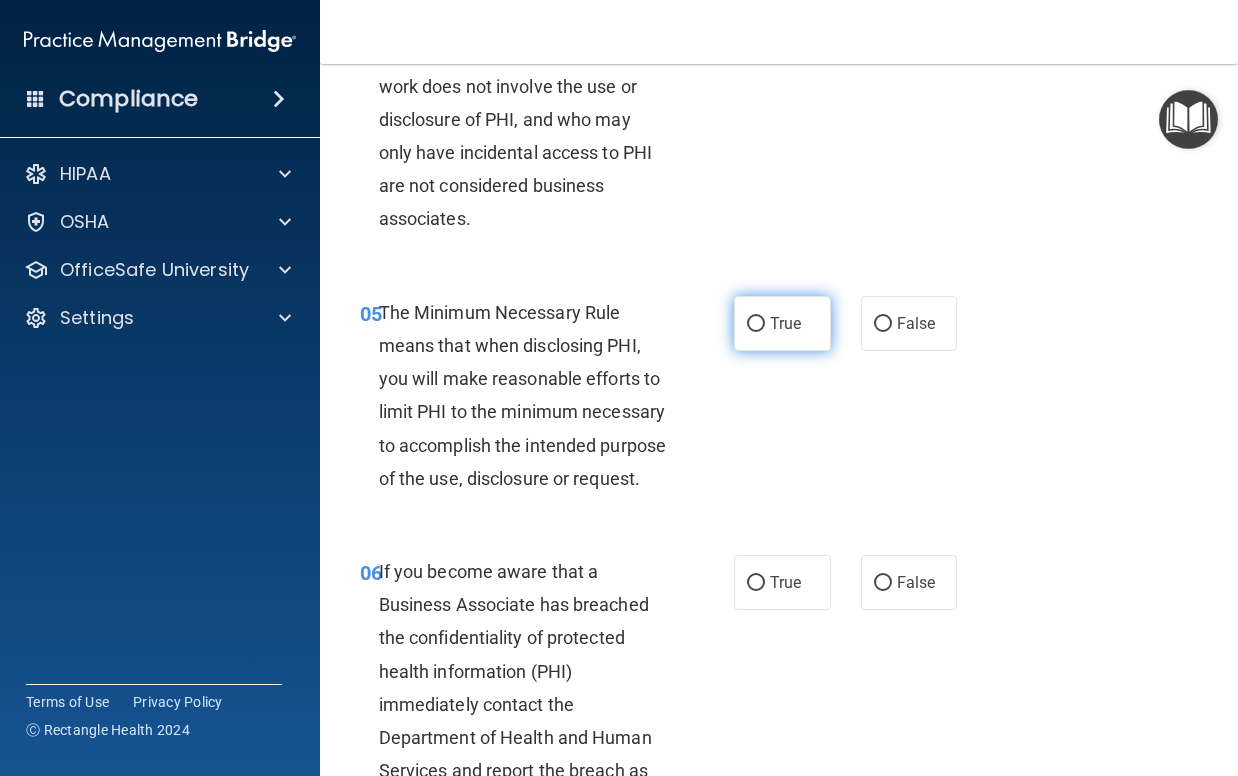 scroll, scrollTop: 1000, scrollLeft: 0, axis: vertical 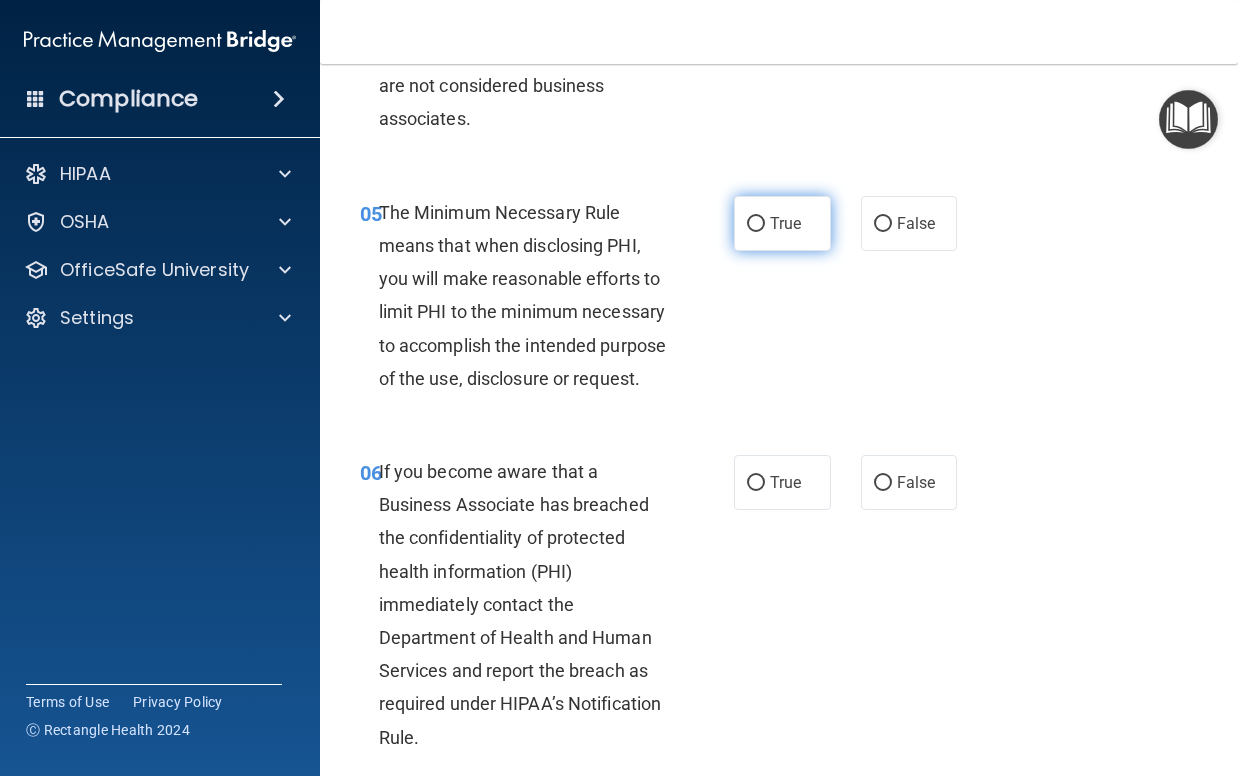 click on "True" at bounding box center [756, 224] 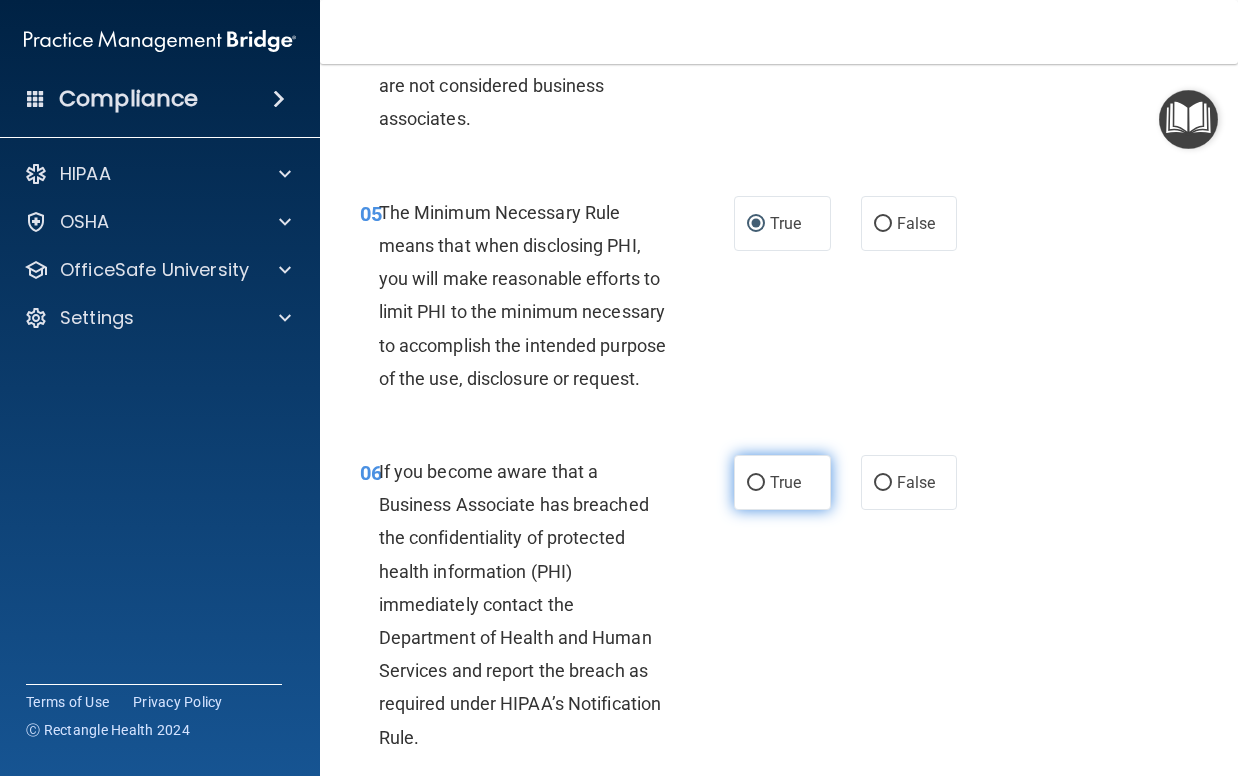 click on "True" 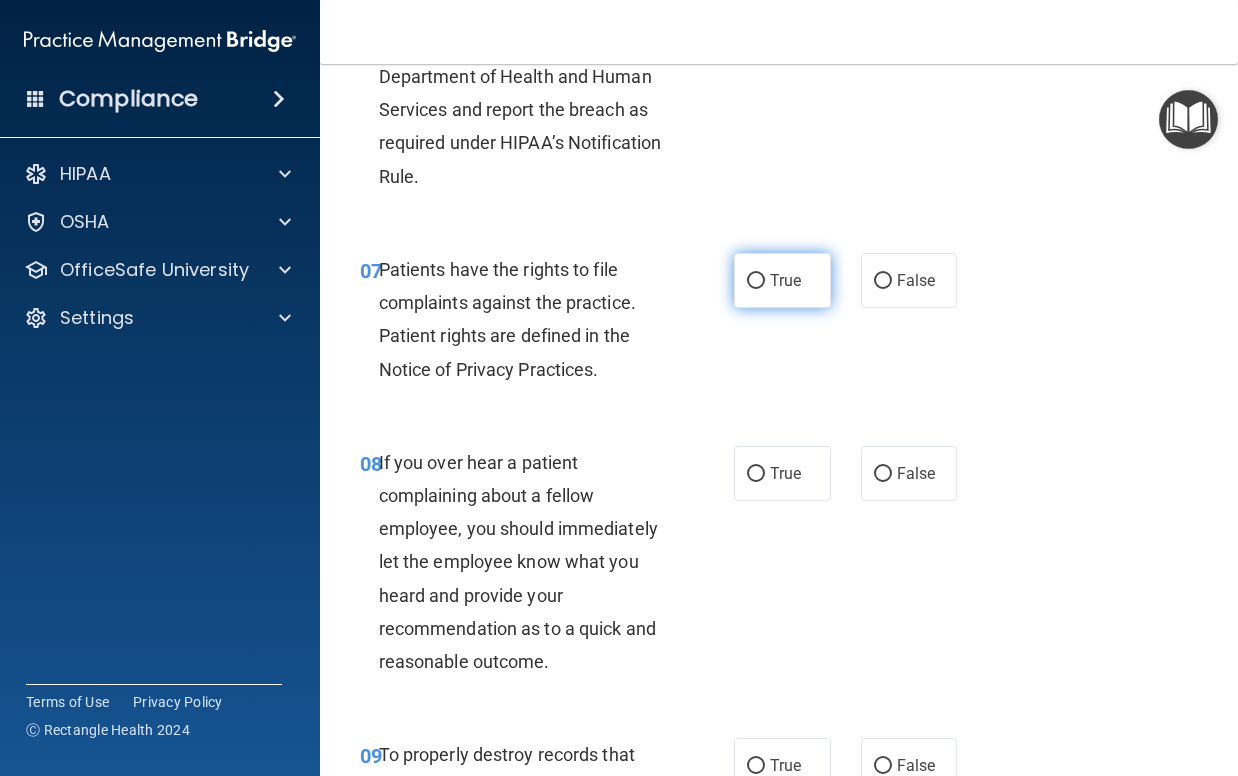 scroll, scrollTop: 1500, scrollLeft: 0, axis: vertical 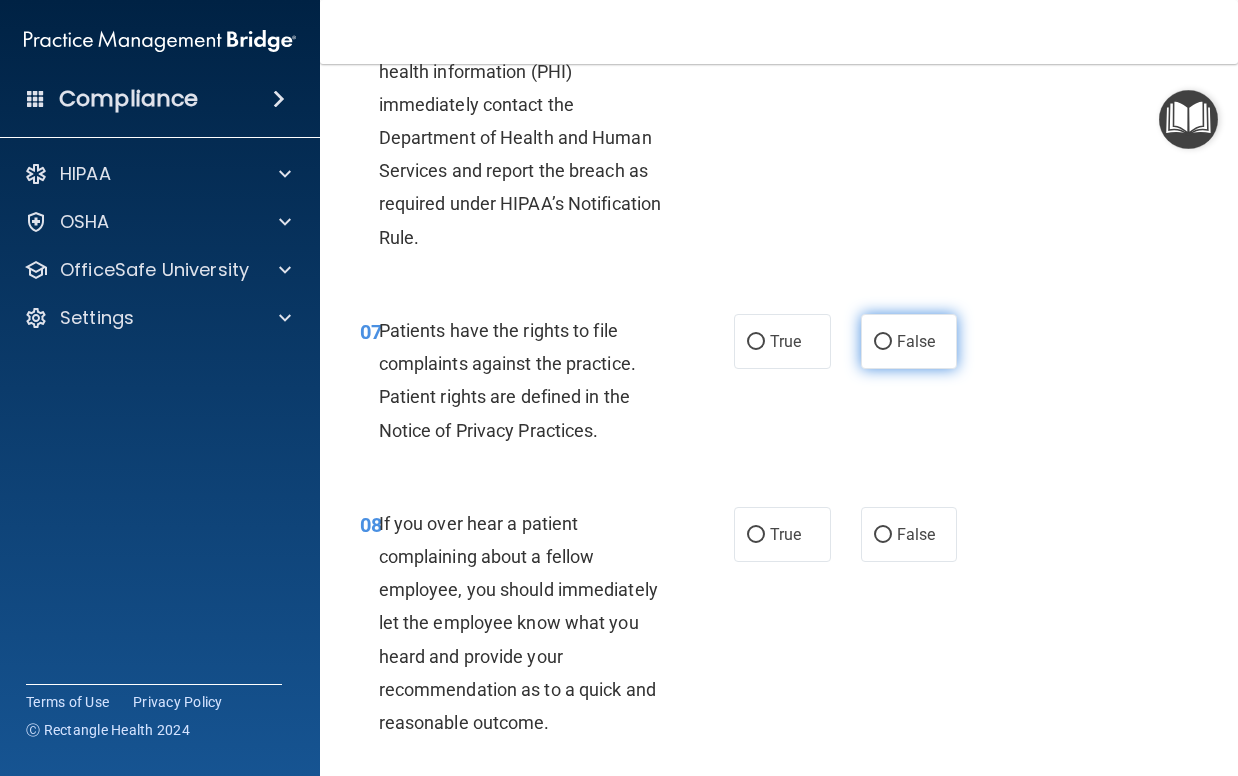 click on "False" at bounding box center (883, 342) 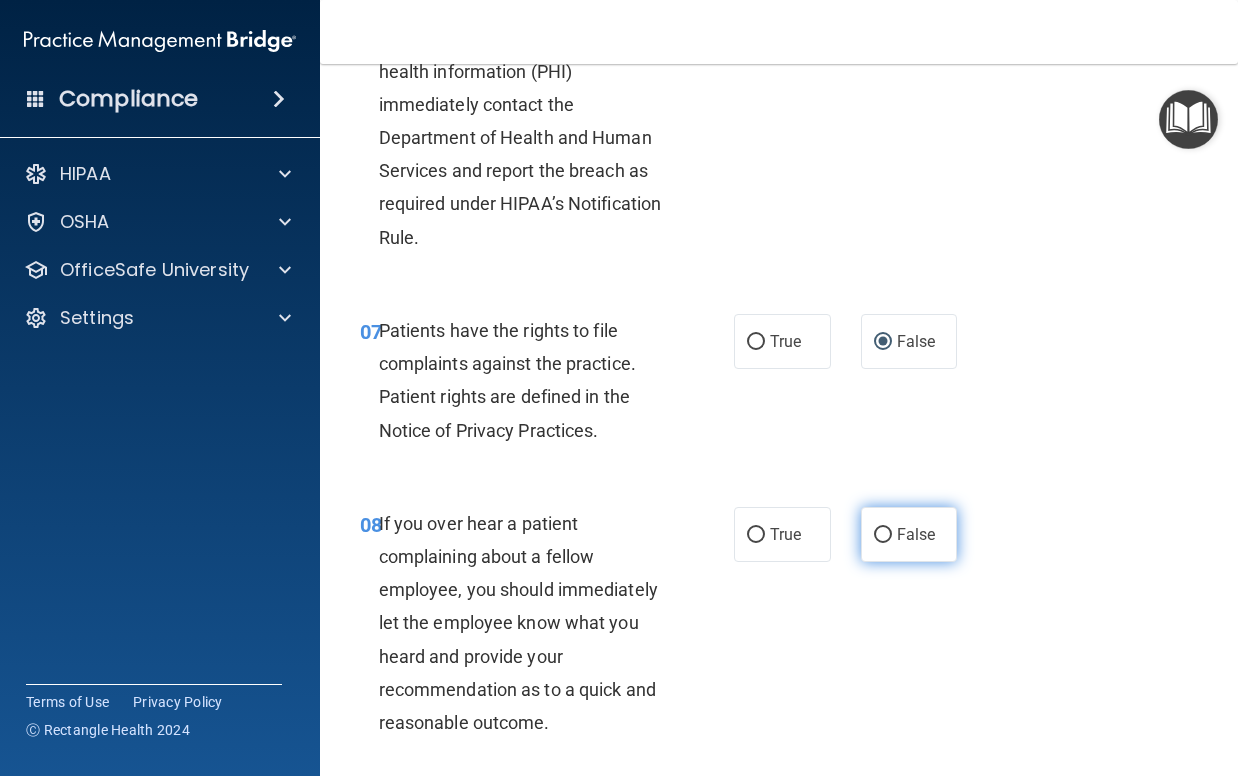 click on "False" at bounding box center [883, 535] 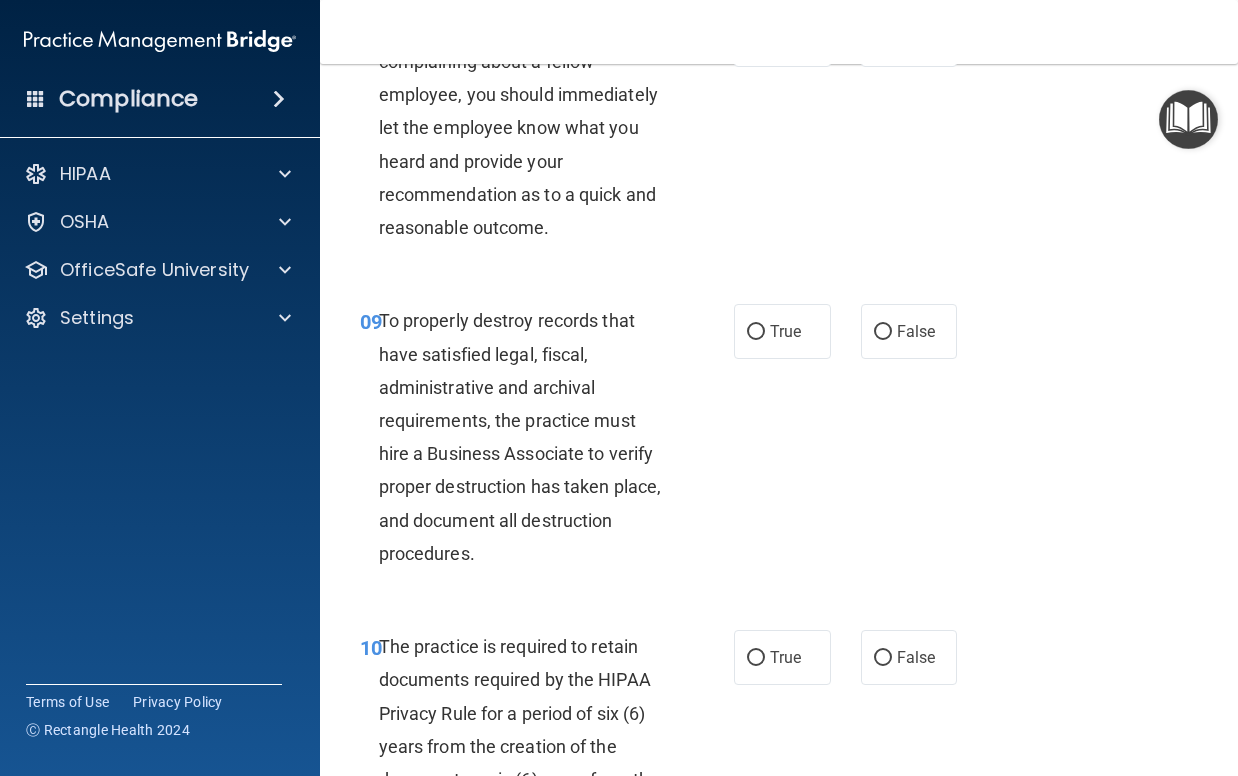 scroll, scrollTop: 2000, scrollLeft: 0, axis: vertical 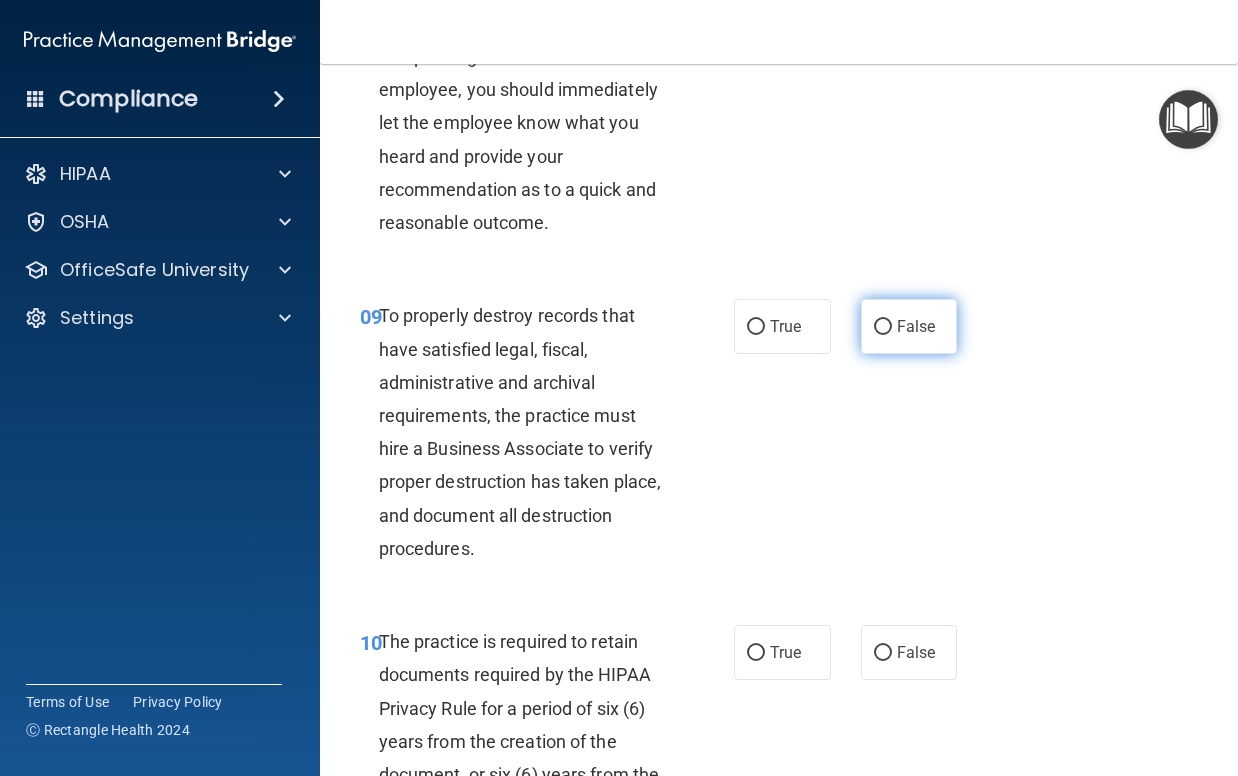 click on "False" at bounding box center (883, 327) 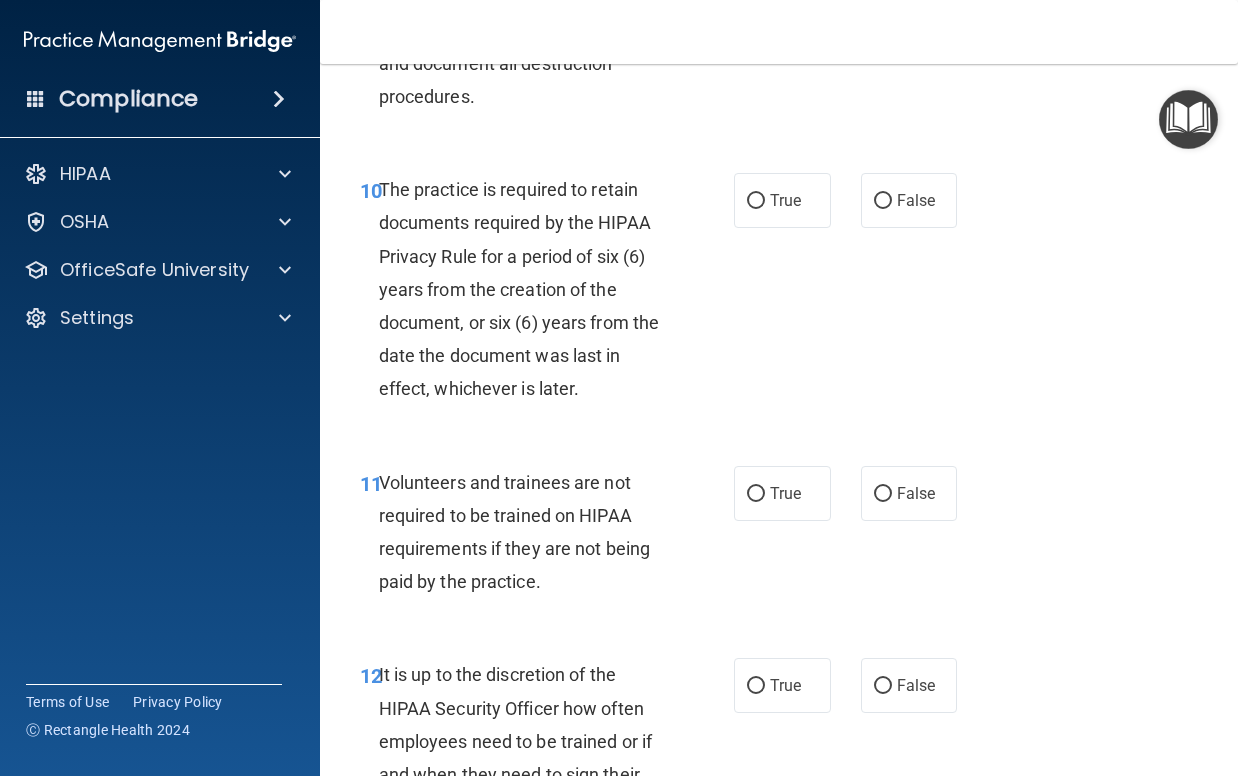 scroll, scrollTop: 2500, scrollLeft: 0, axis: vertical 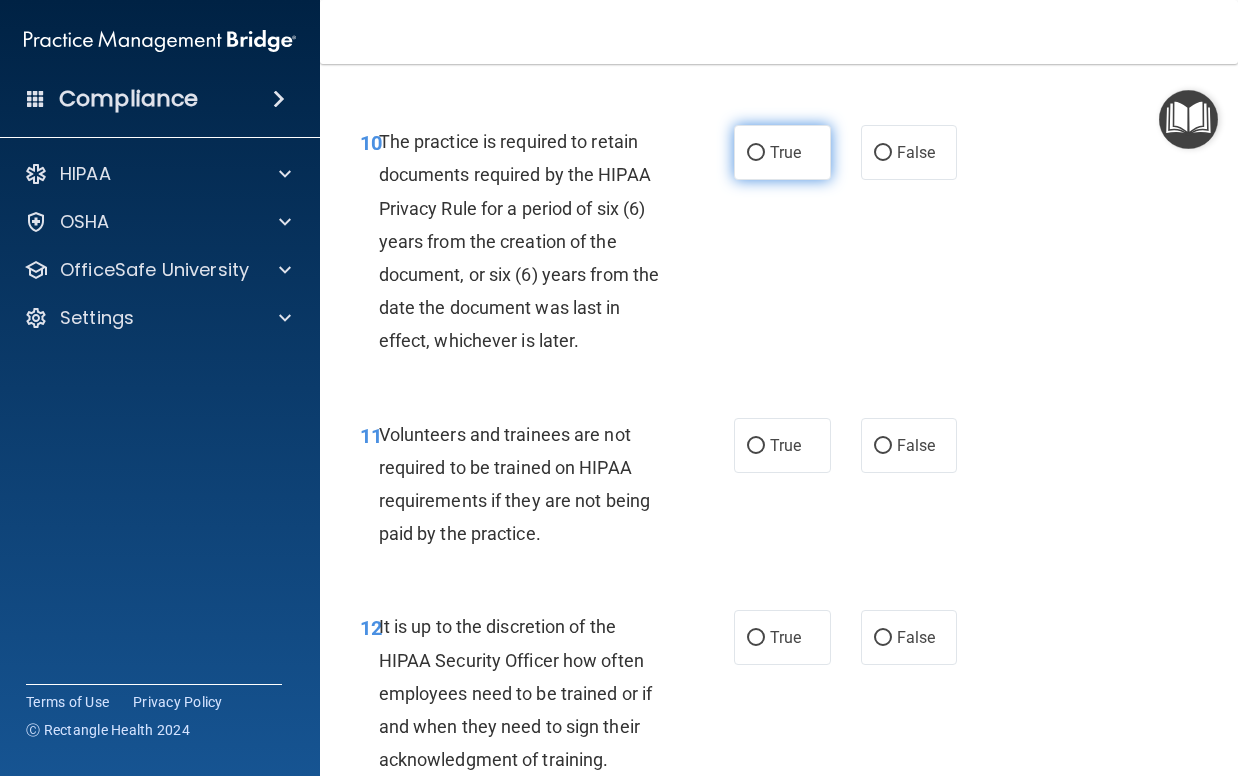 click on "True" at bounding box center (756, 153) 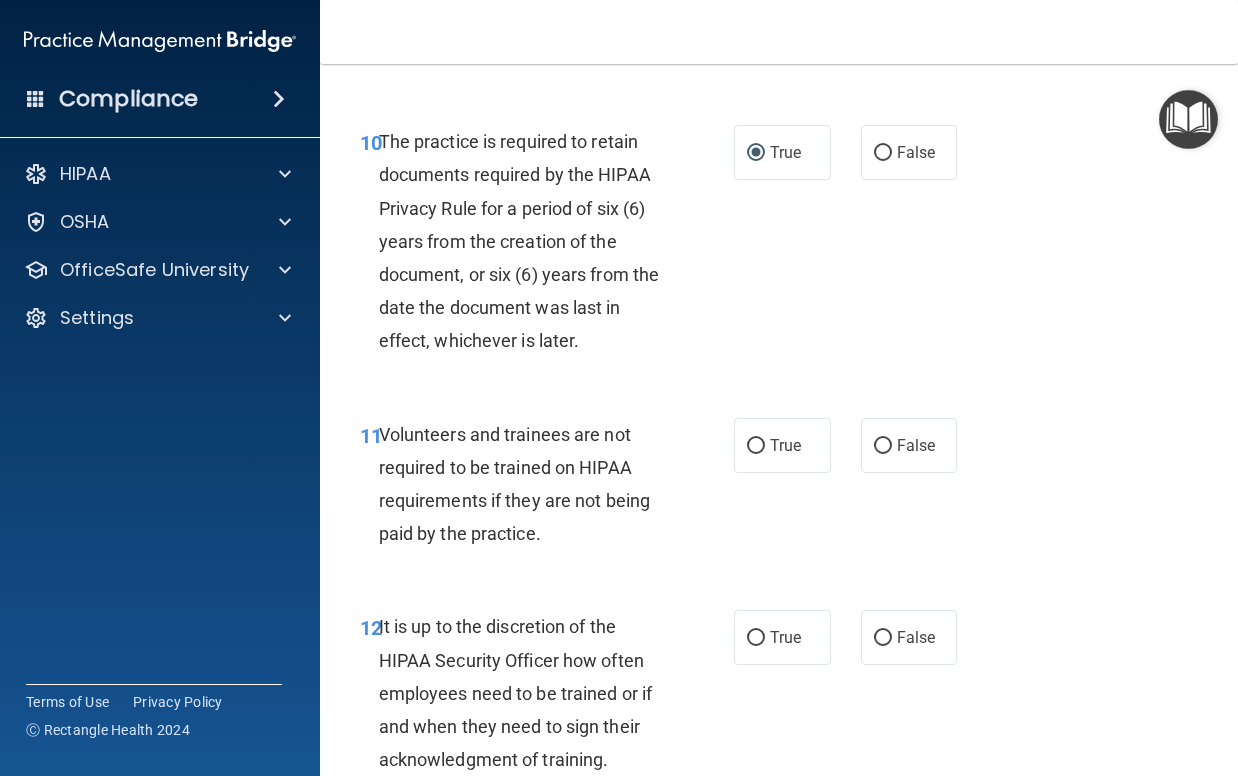 drag, startPoint x: 749, startPoint y: 508, endPoint x: 743, endPoint y: 563, distance: 55.326305 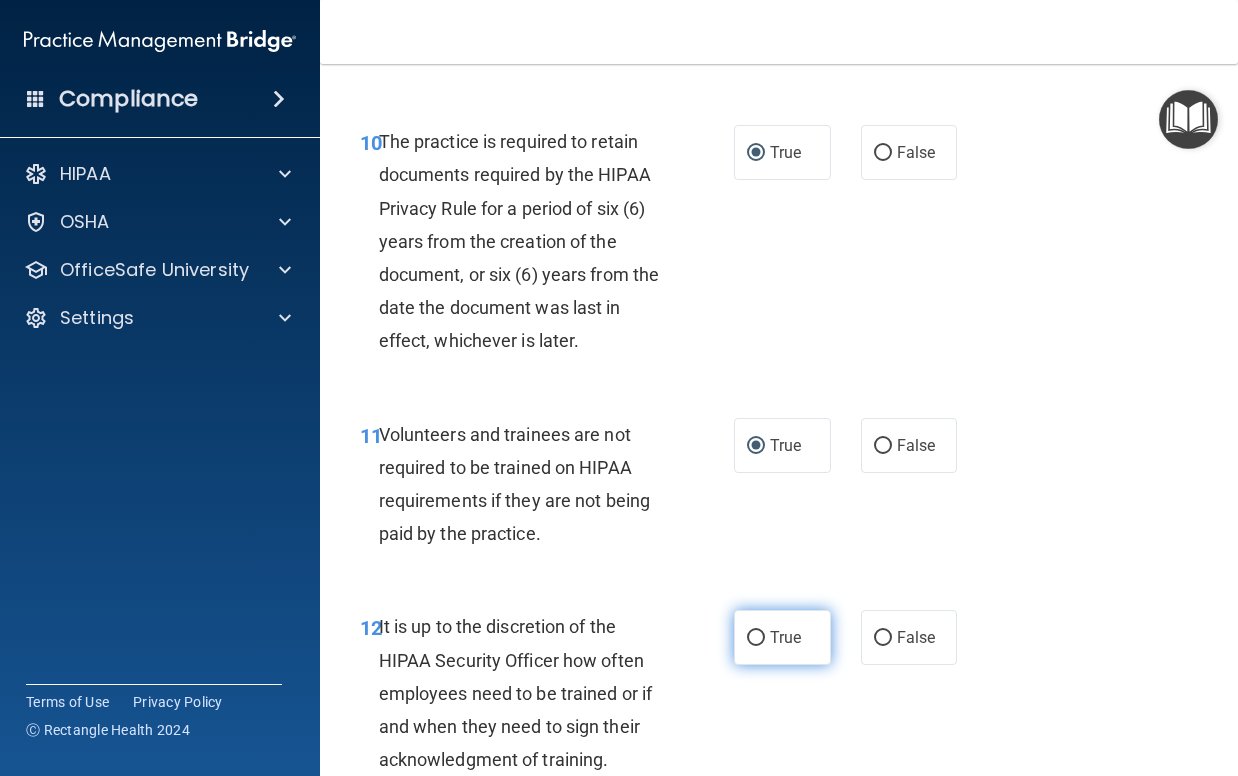 click on "True" at bounding box center (756, 638) 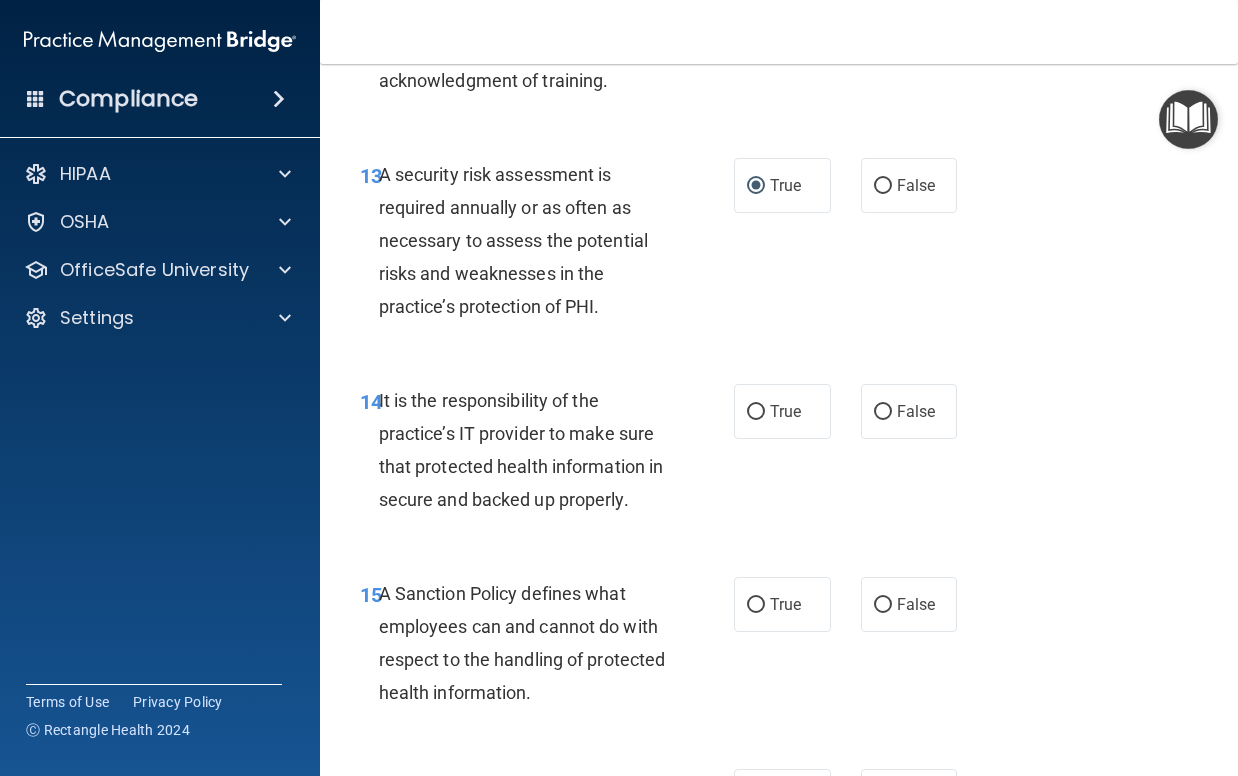 scroll, scrollTop: 3200, scrollLeft: 0, axis: vertical 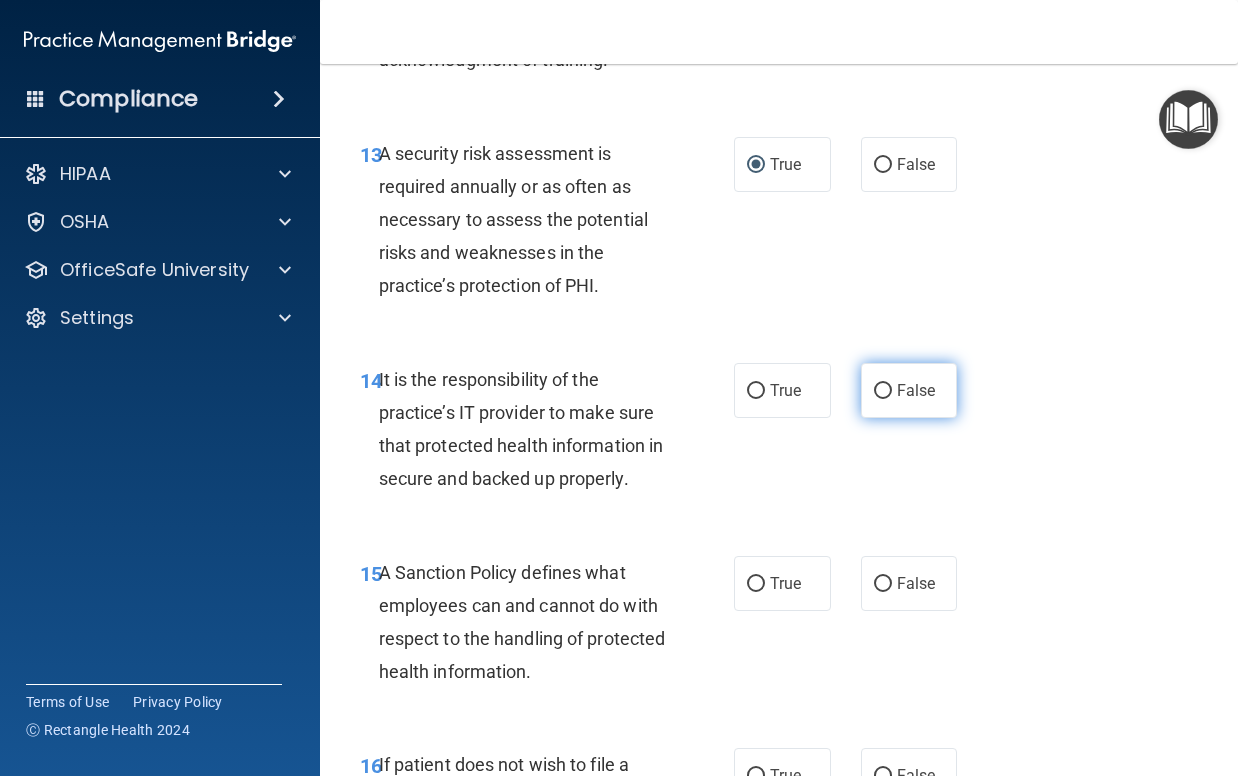 click on "False" at bounding box center (883, 391) 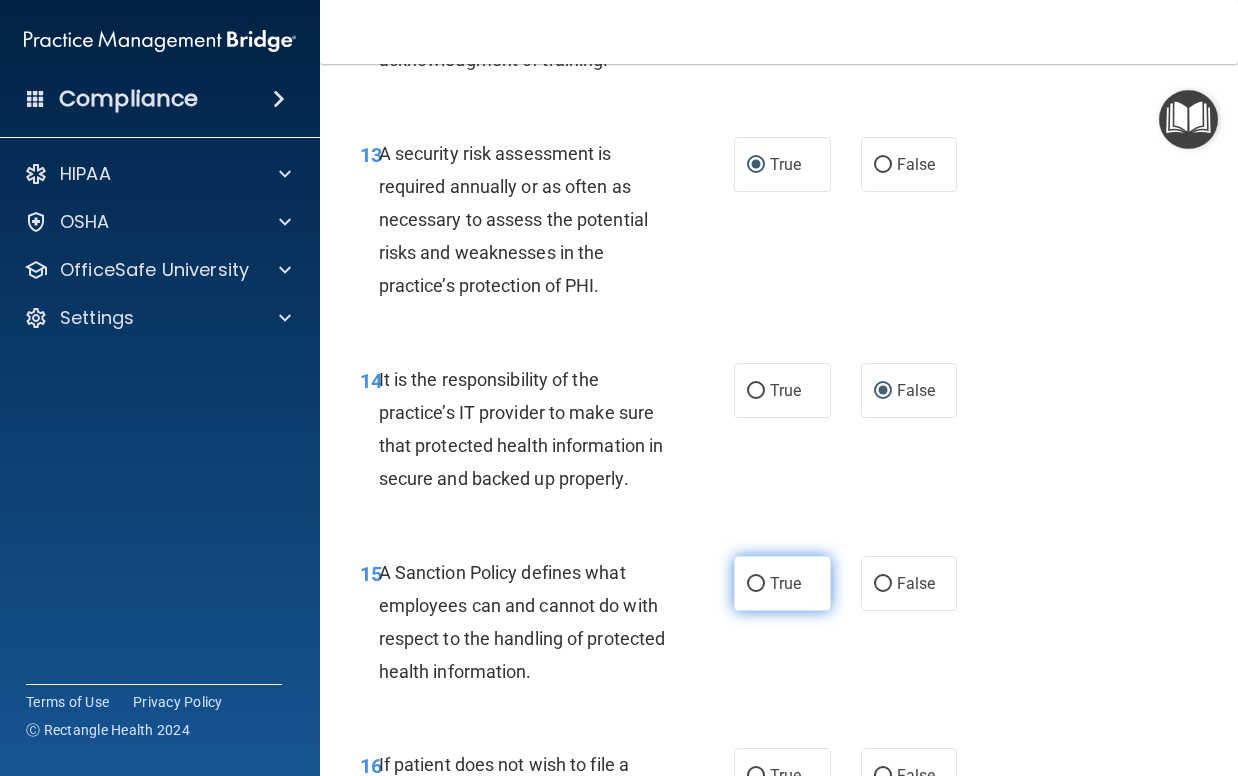 click on "True" at bounding box center [756, 584] 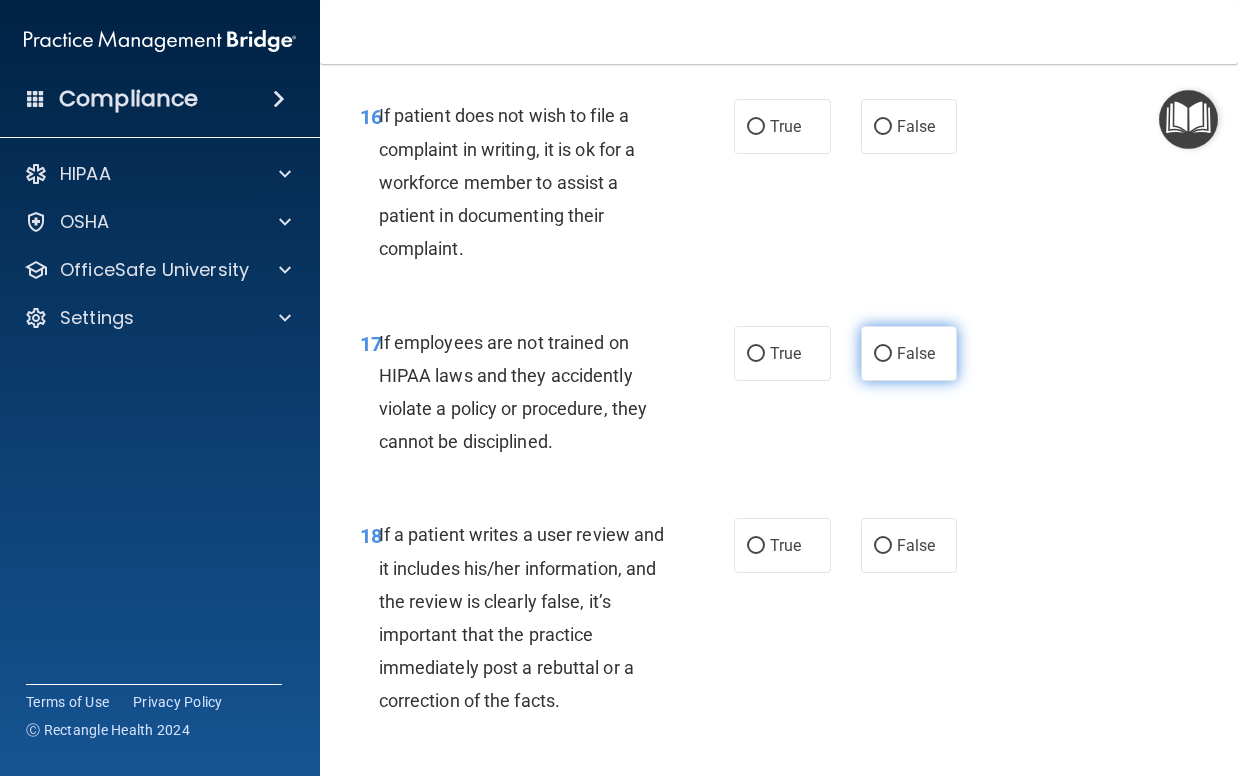 scroll, scrollTop: 3900, scrollLeft: 0, axis: vertical 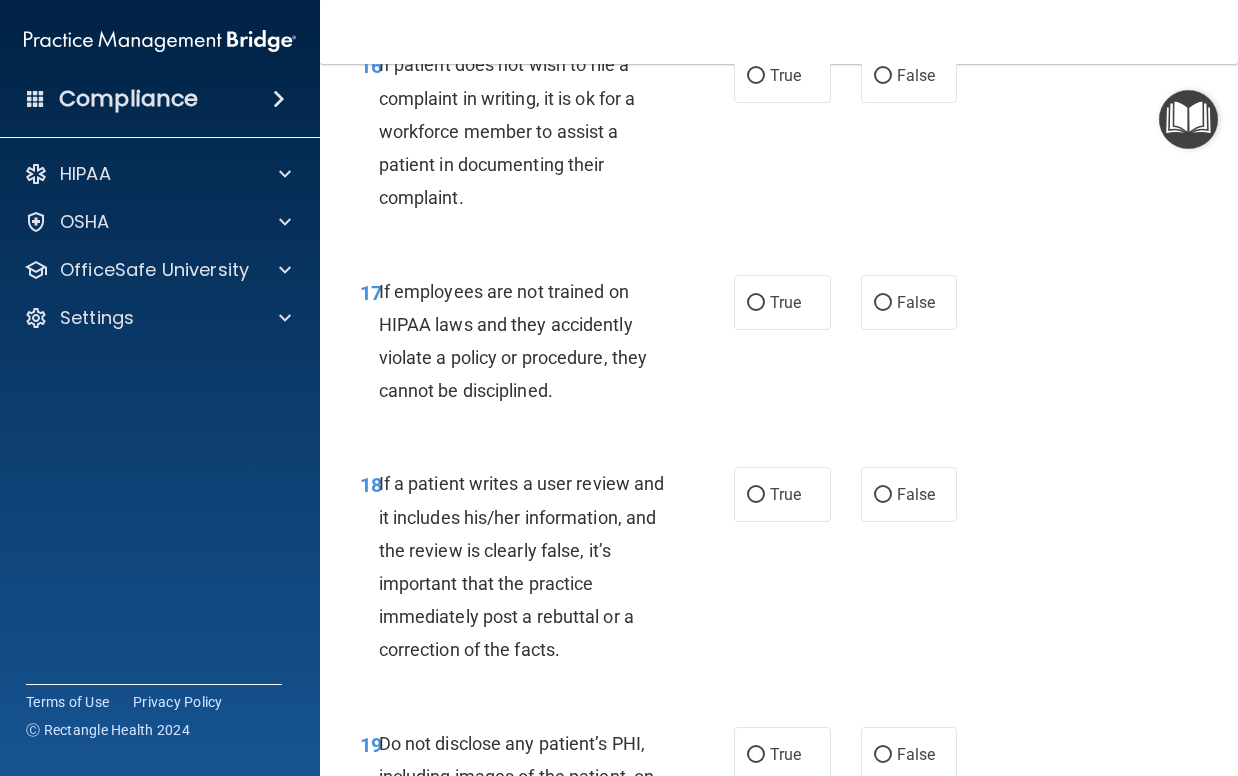 drag, startPoint x: 867, startPoint y: 142, endPoint x: 841, endPoint y: 173, distance: 40.459858 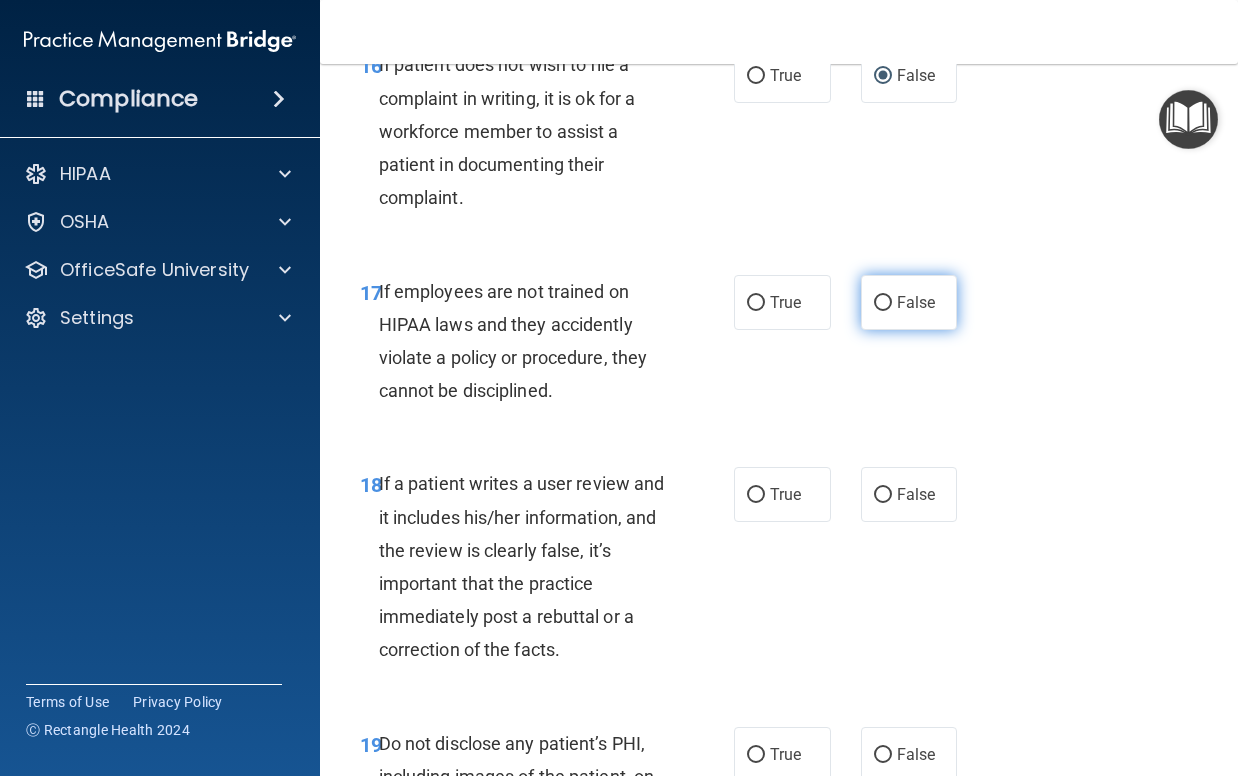 click on "False" at bounding box center (883, 303) 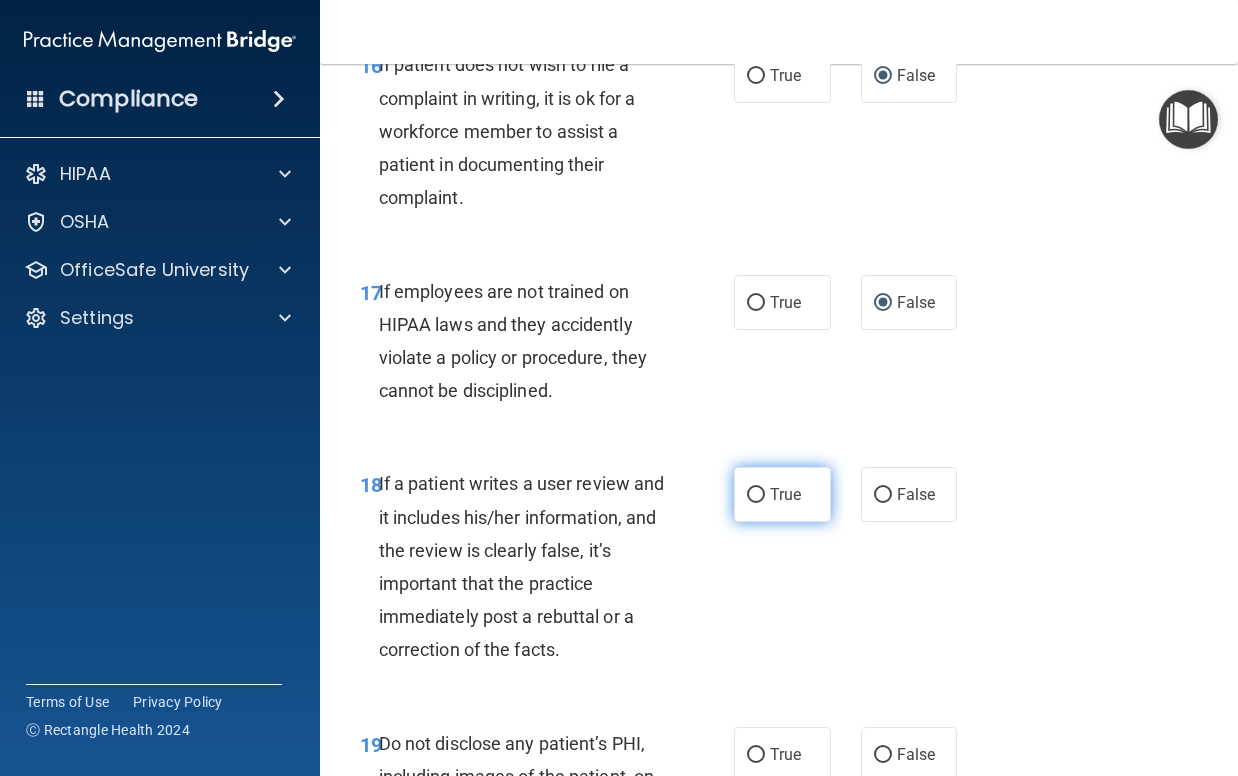 click on "True" at bounding box center [756, 495] 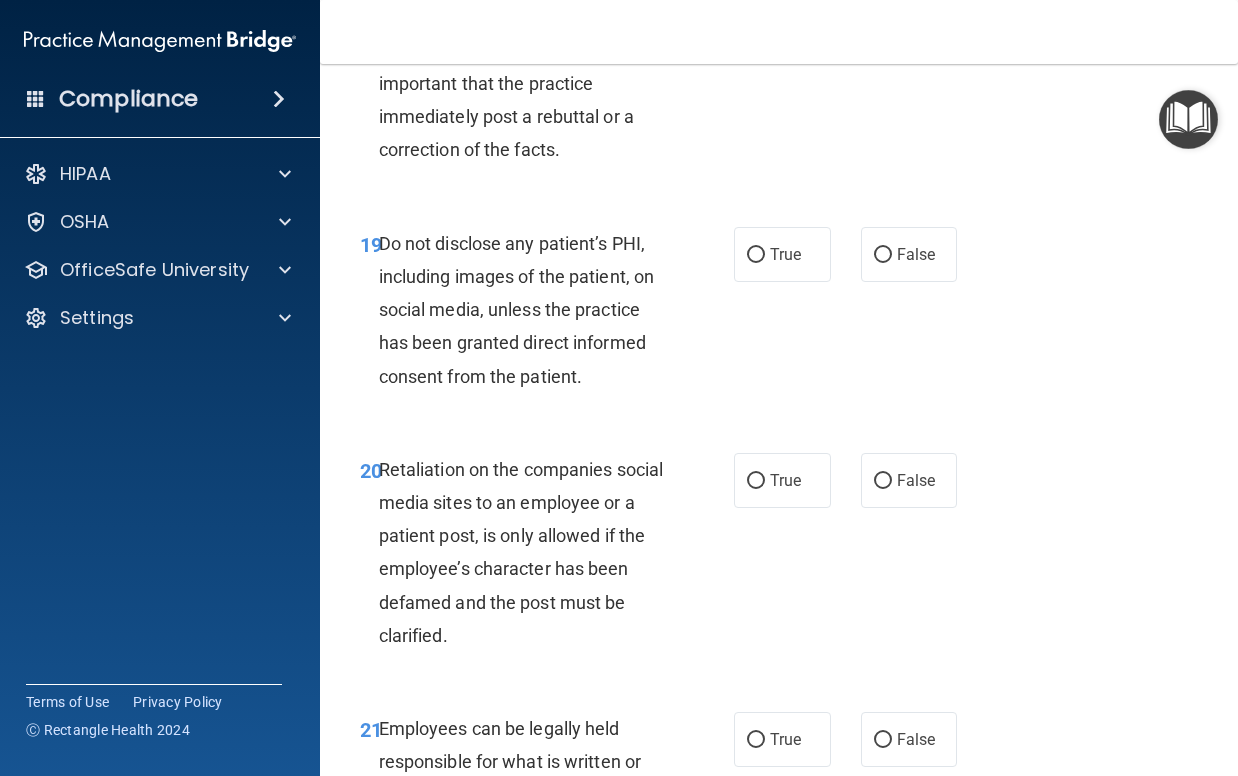 scroll, scrollTop: 4500, scrollLeft: 0, axis: vertical 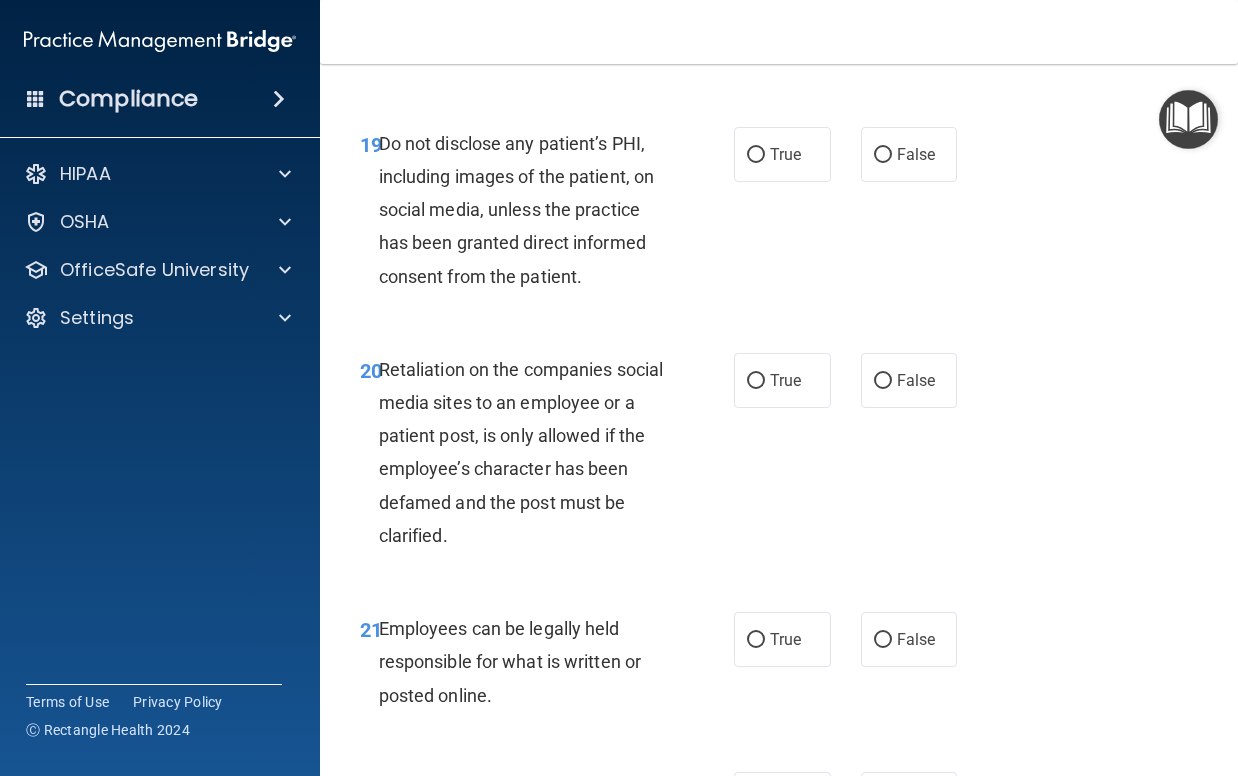 drag, startPoint x: 750, startPoint y: 218, endPoint x: 735, endPoint y: 275, distance: 58.940647 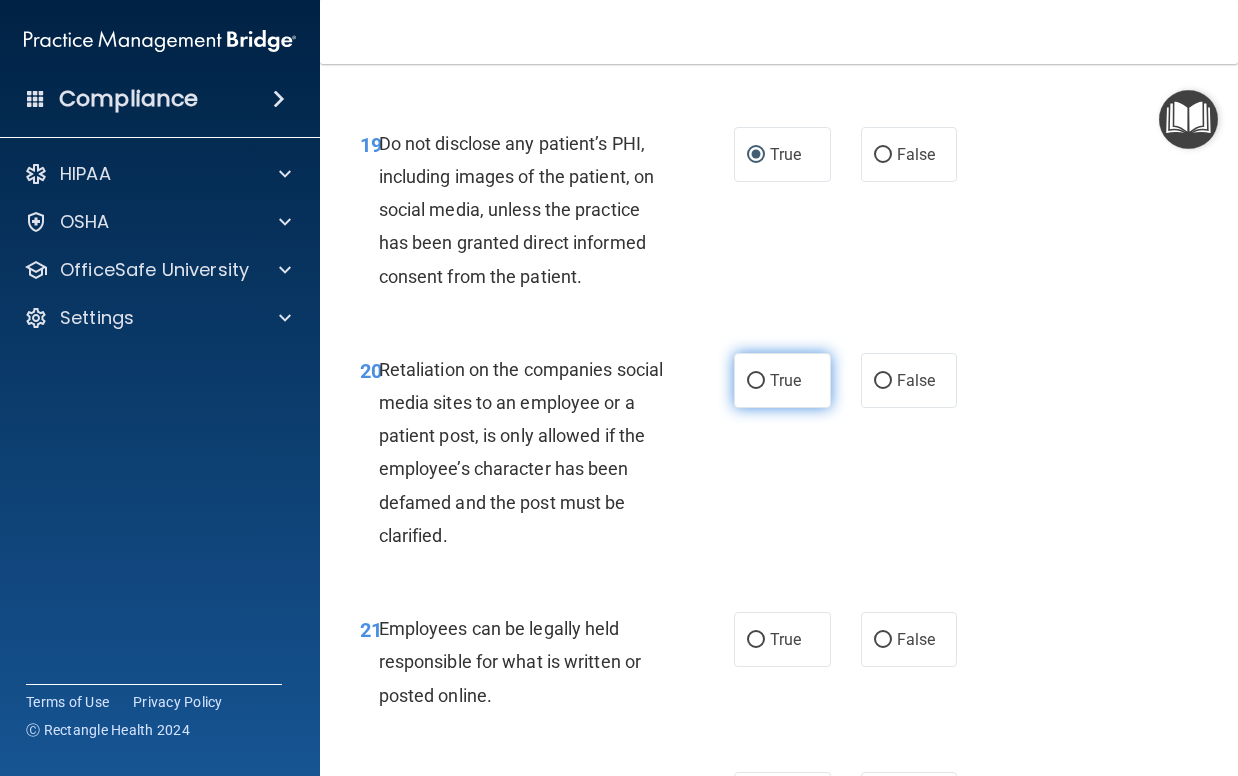 drag, startPoint x: 748, startPoint y: 447, endPoint x: 747, endPoint y: 458, distance: 11.045361 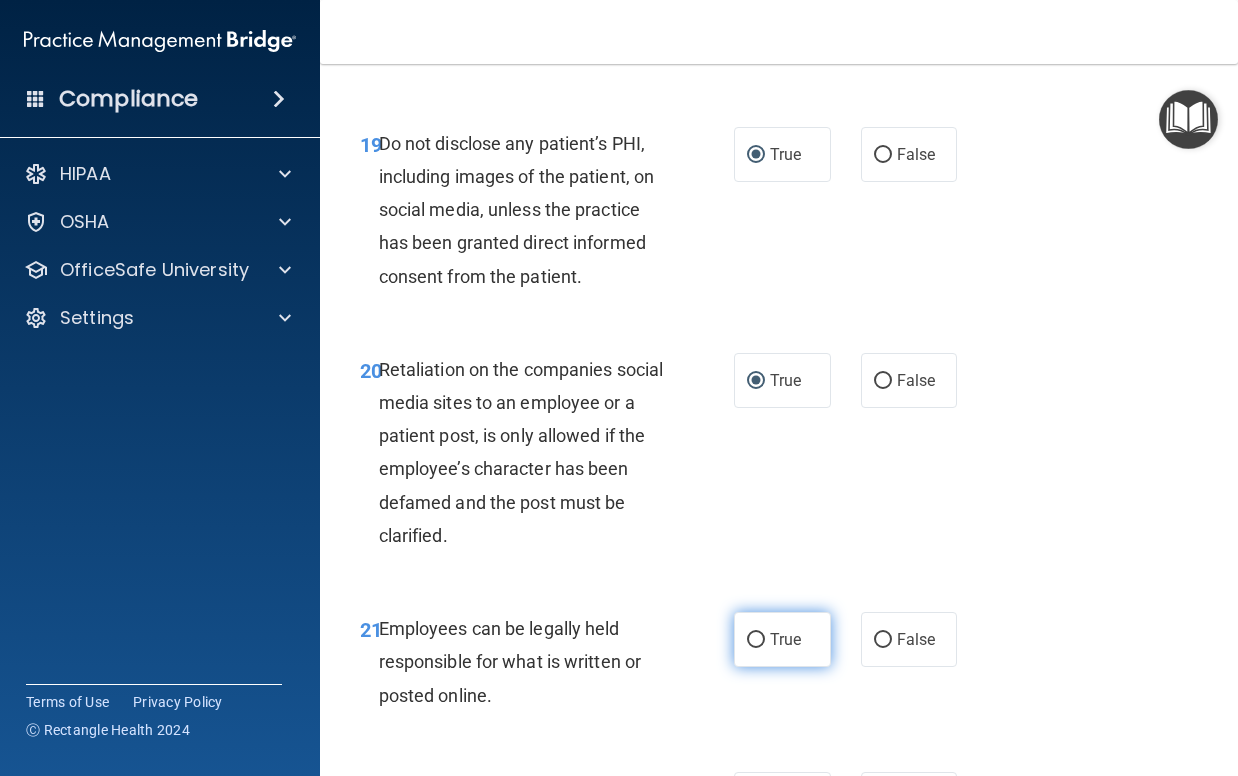 click on "True" at bounding box center (756, 640) 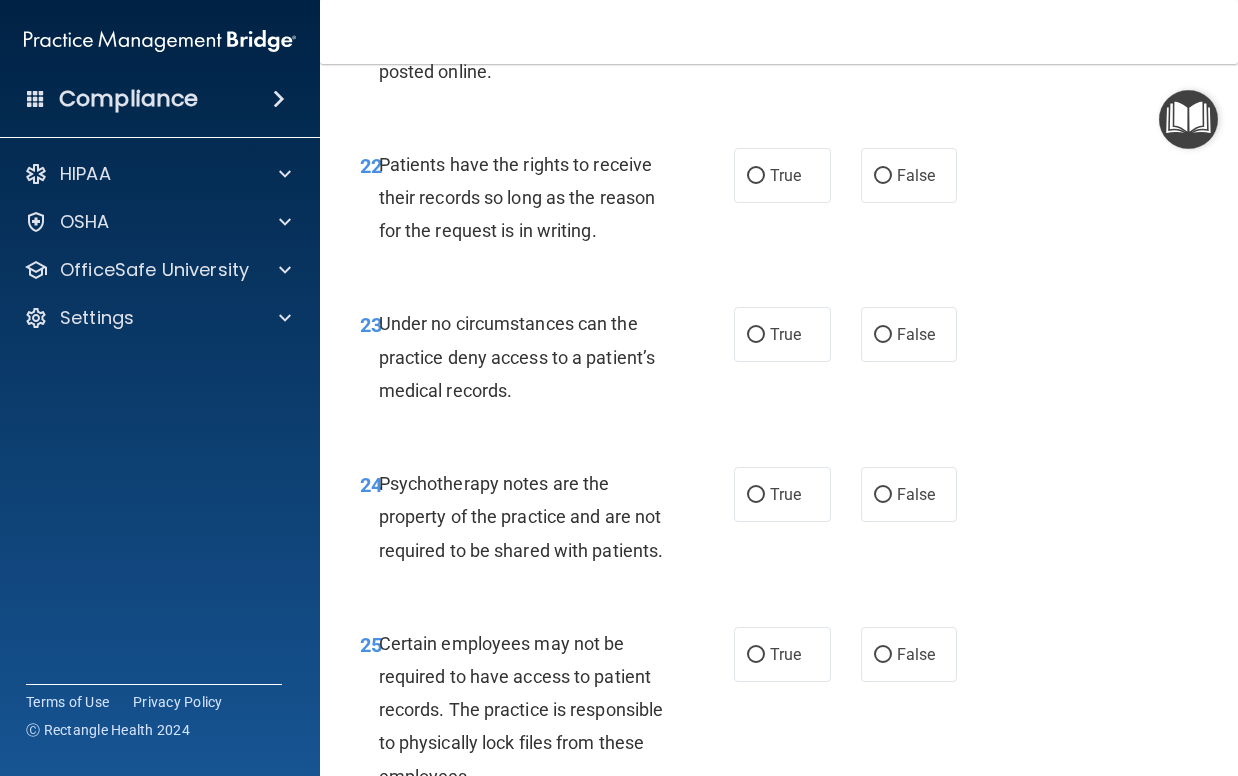 scroll, scrollTop: 5200, scrollLeft: 0, axis: vertical 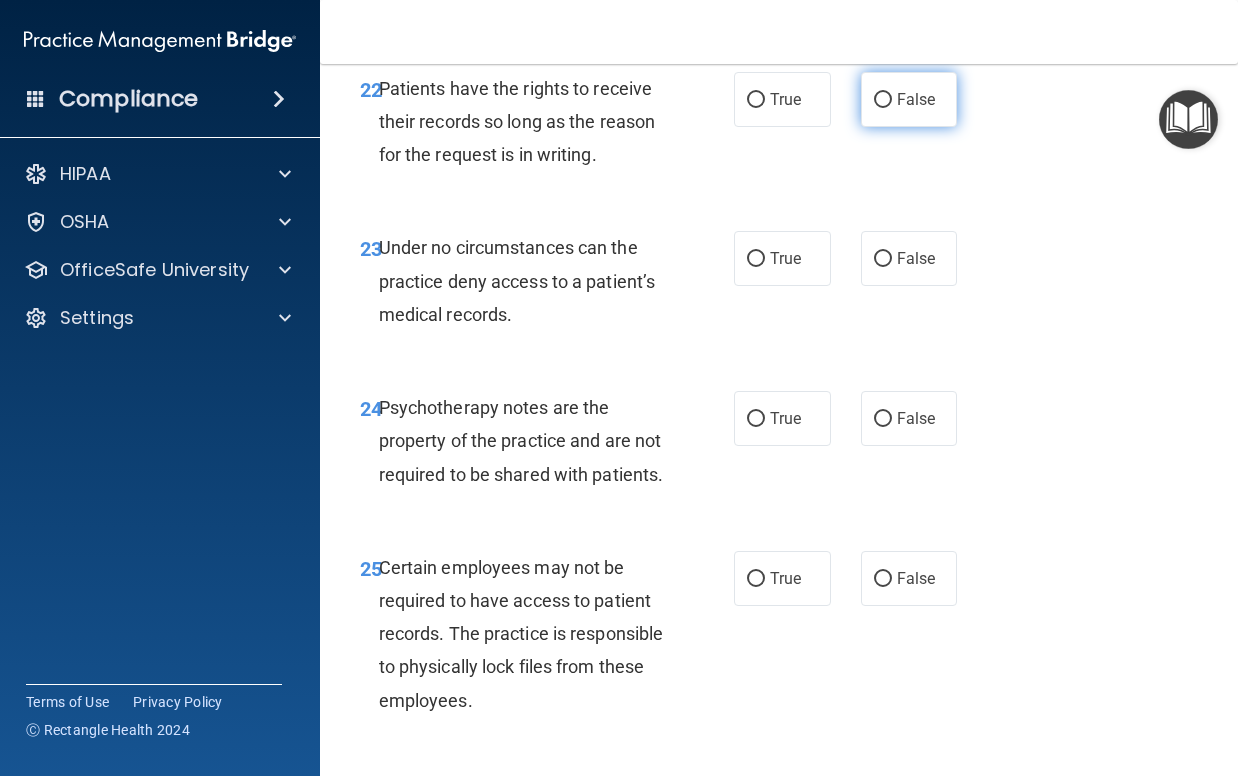 drag, startPoint x: 873, startPoint y: 162, endPoint x: 832, endPoint y: 205, distance: 59.413803 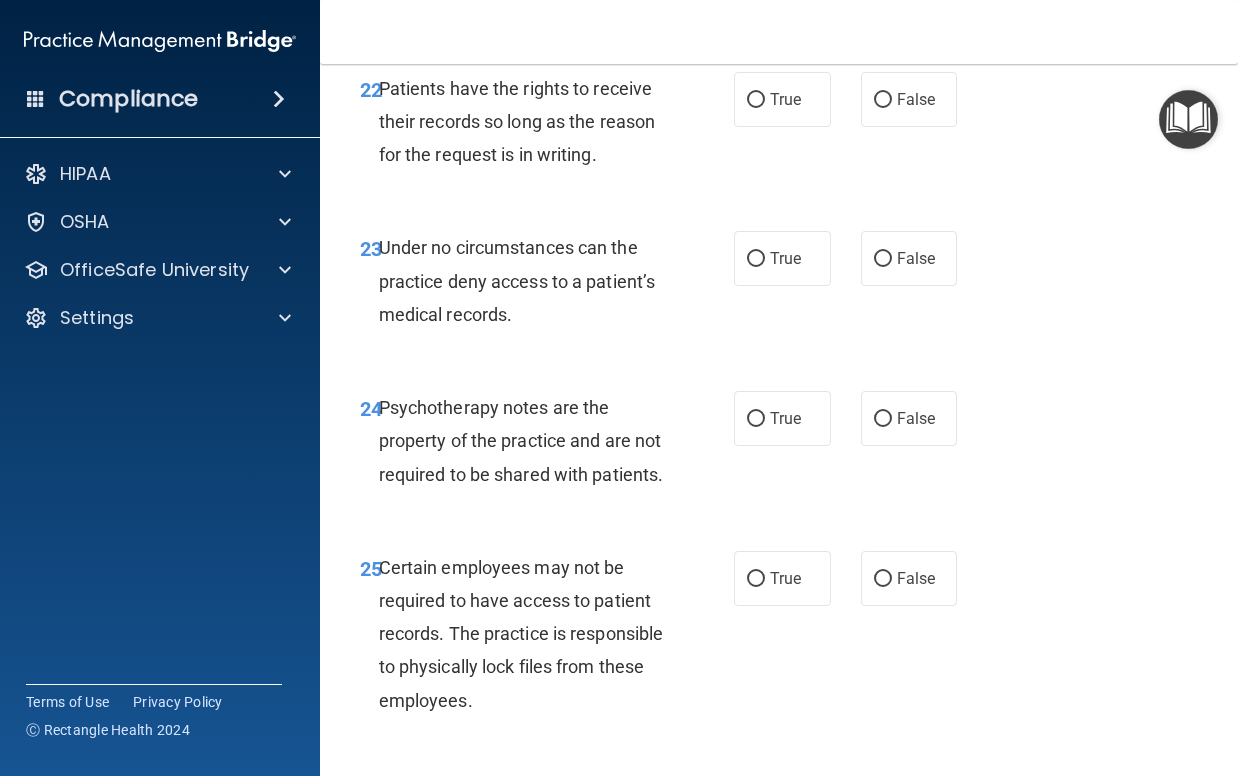 radio on "true" 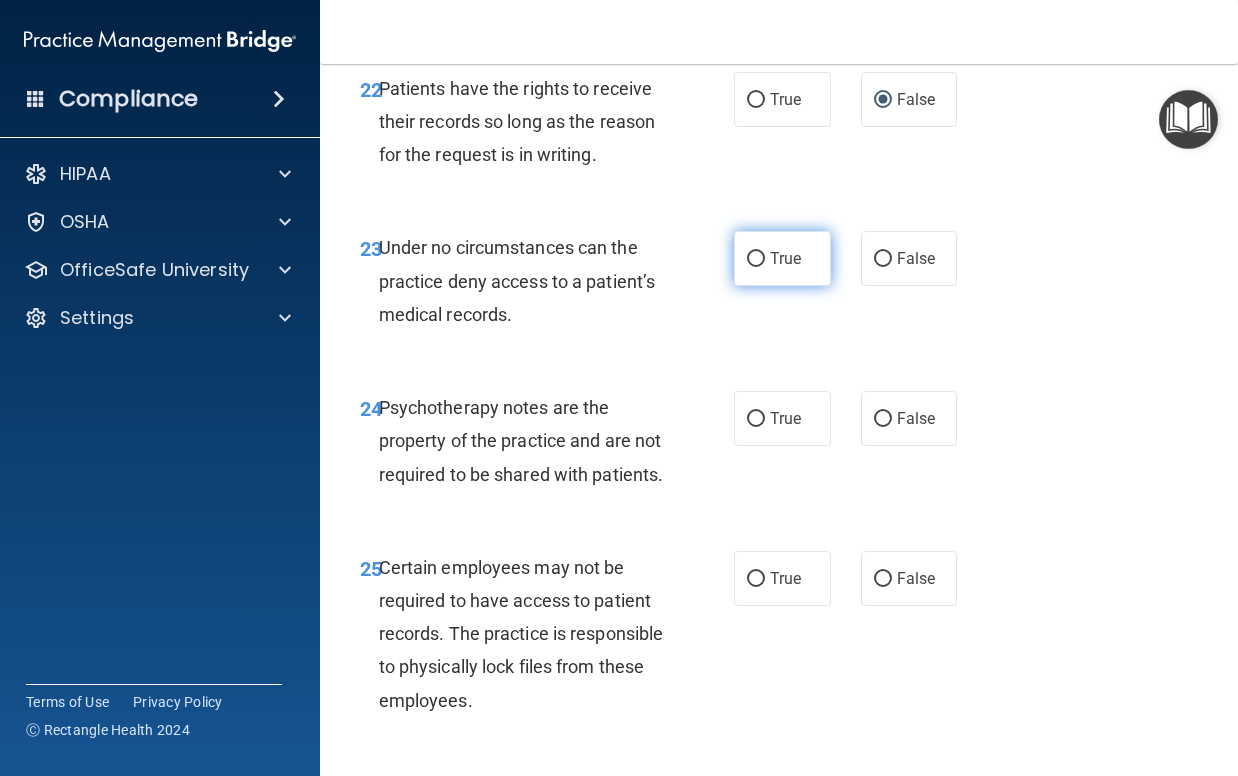 click on "True" at bounding box center (756, 259) 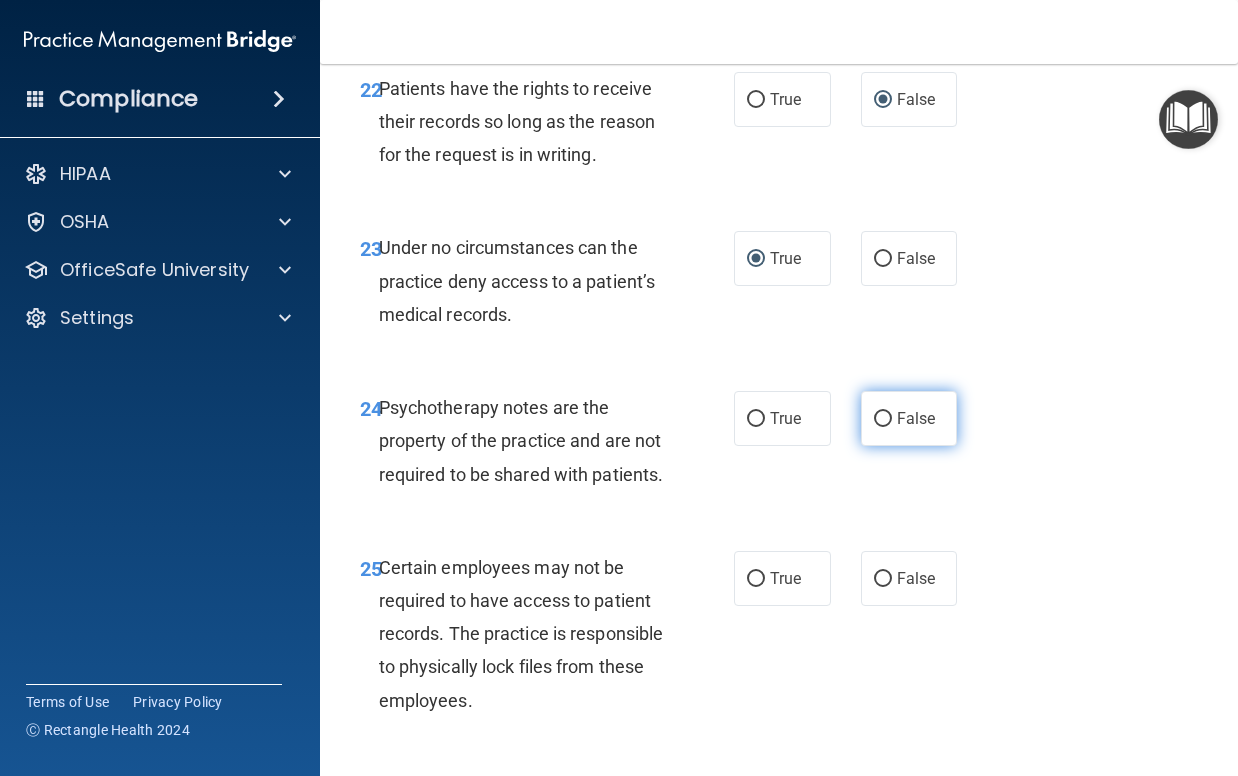 click on "False" at bounding box center (883, 419) 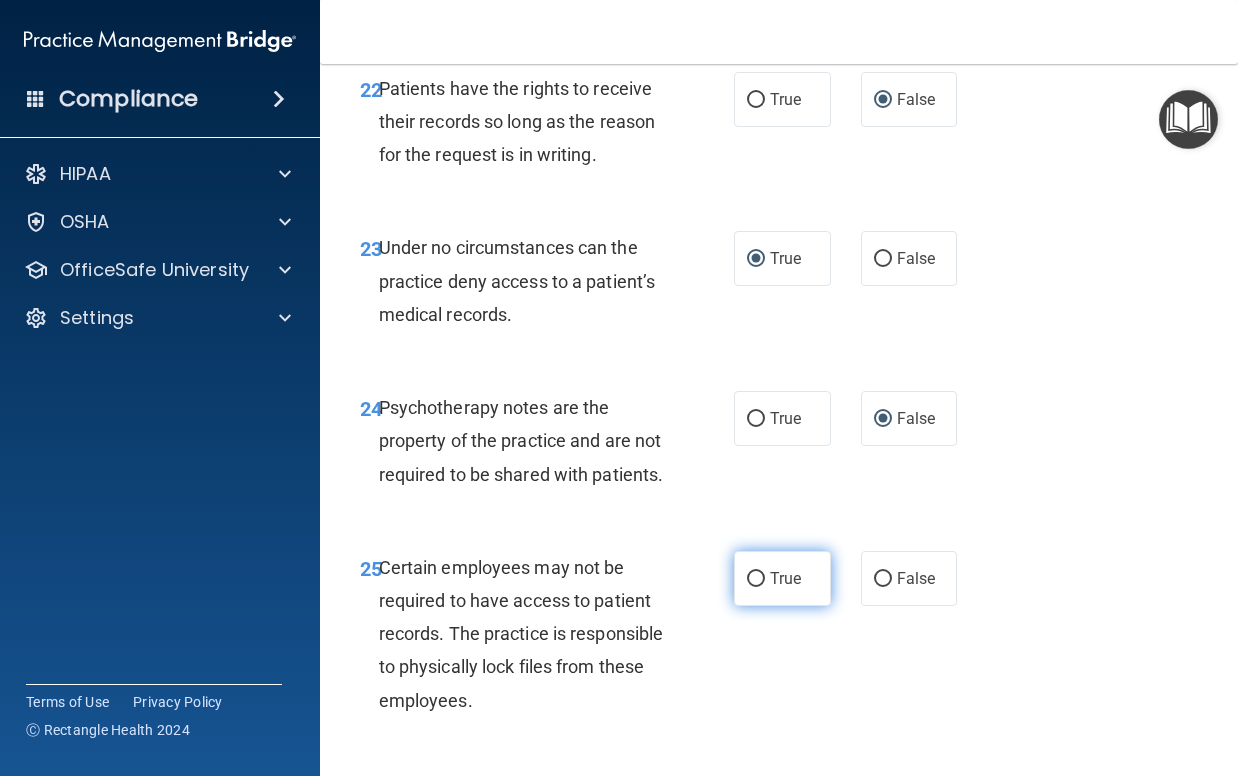 click on "True" at bounding box center [756, 579] 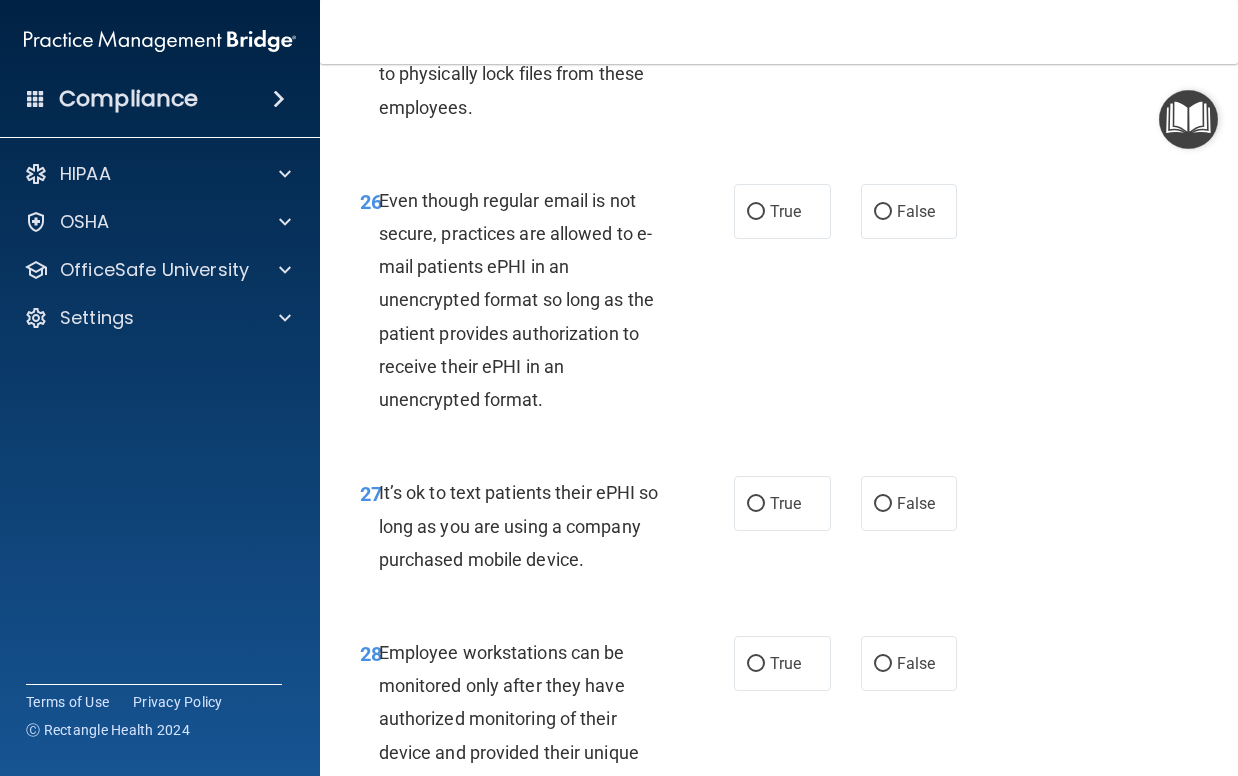 scroll, scrollTop: 5900, scrollLeft: 0, axis: vertical 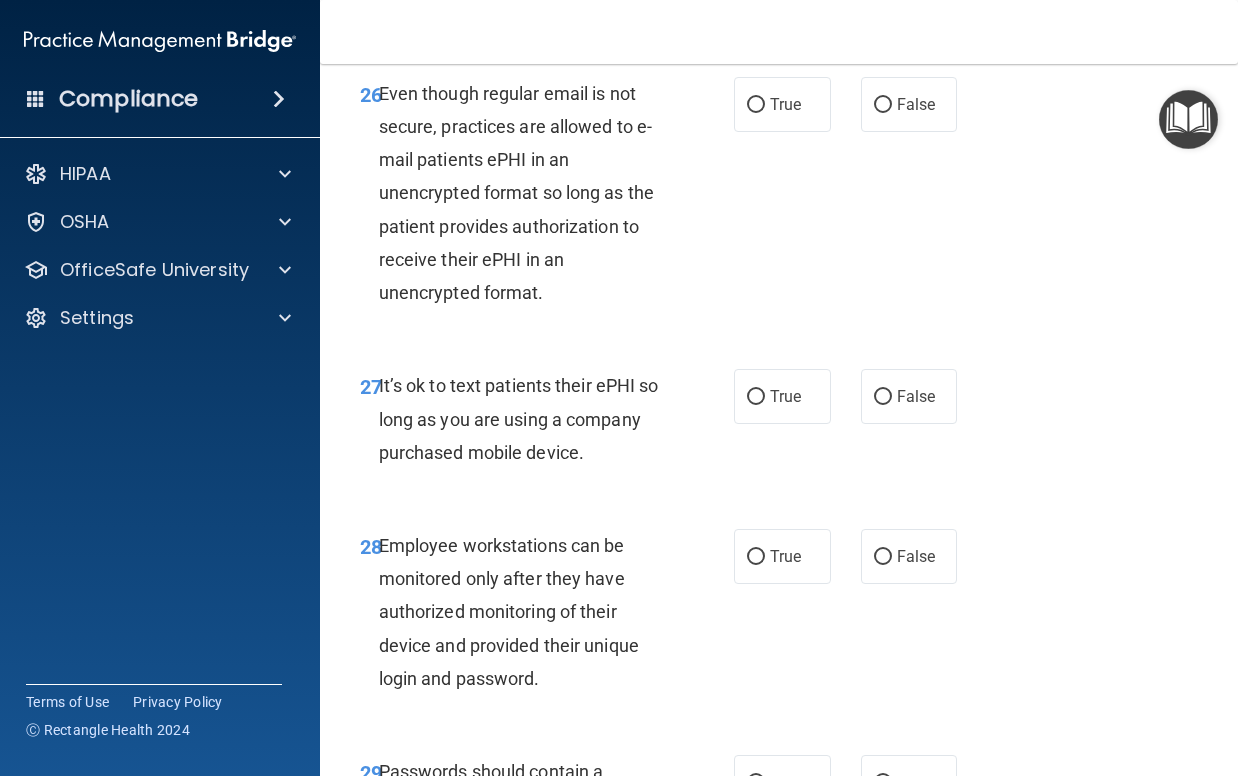 drag, startPoint x: 752, startPoint y: 205, endPoint x: 742, endPoint y: 259, distance: 54.91812 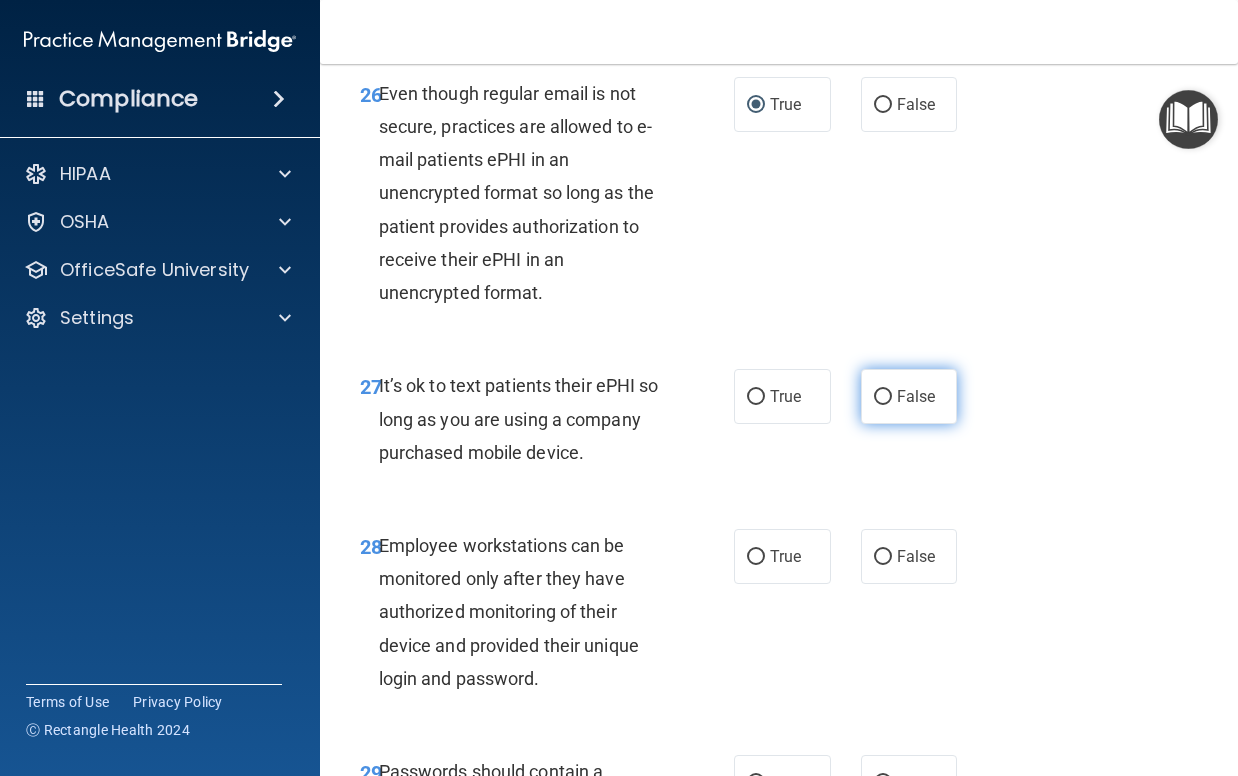 click on "False" at bounding box center (883, 397) 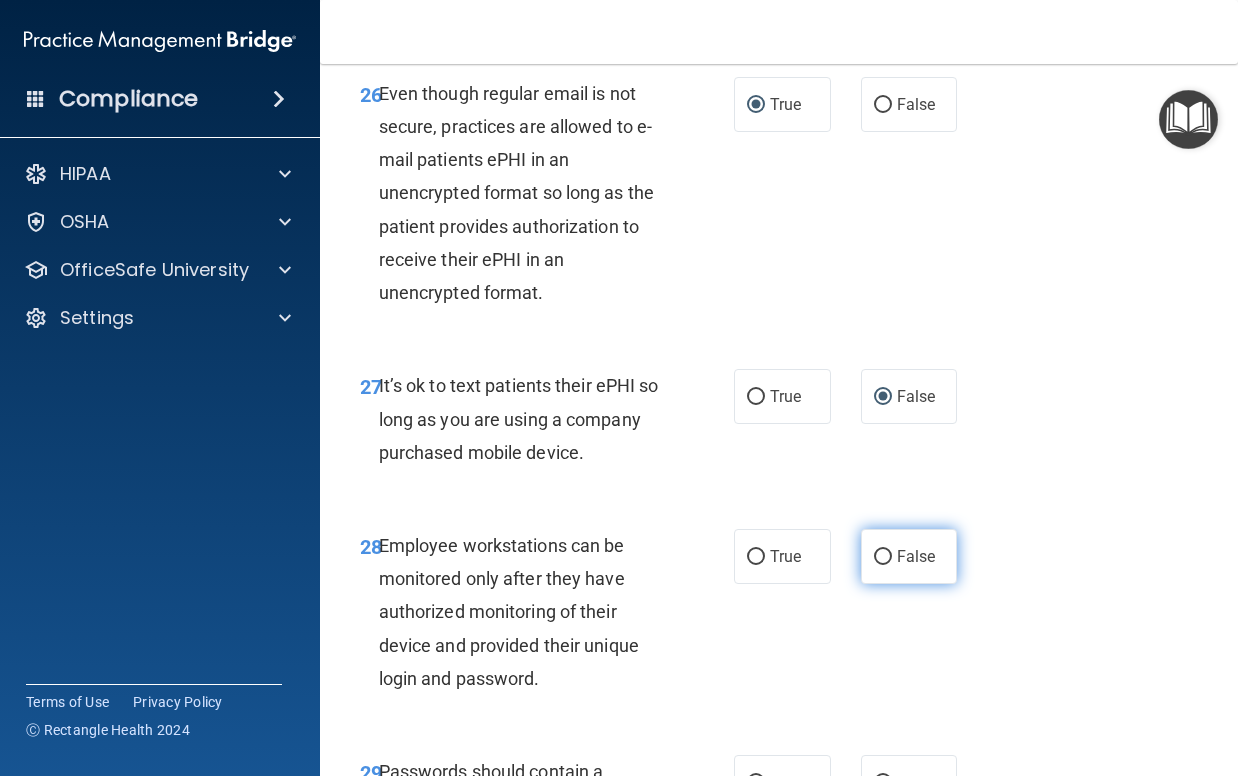 click on "False" at bounding box center [883, 557] 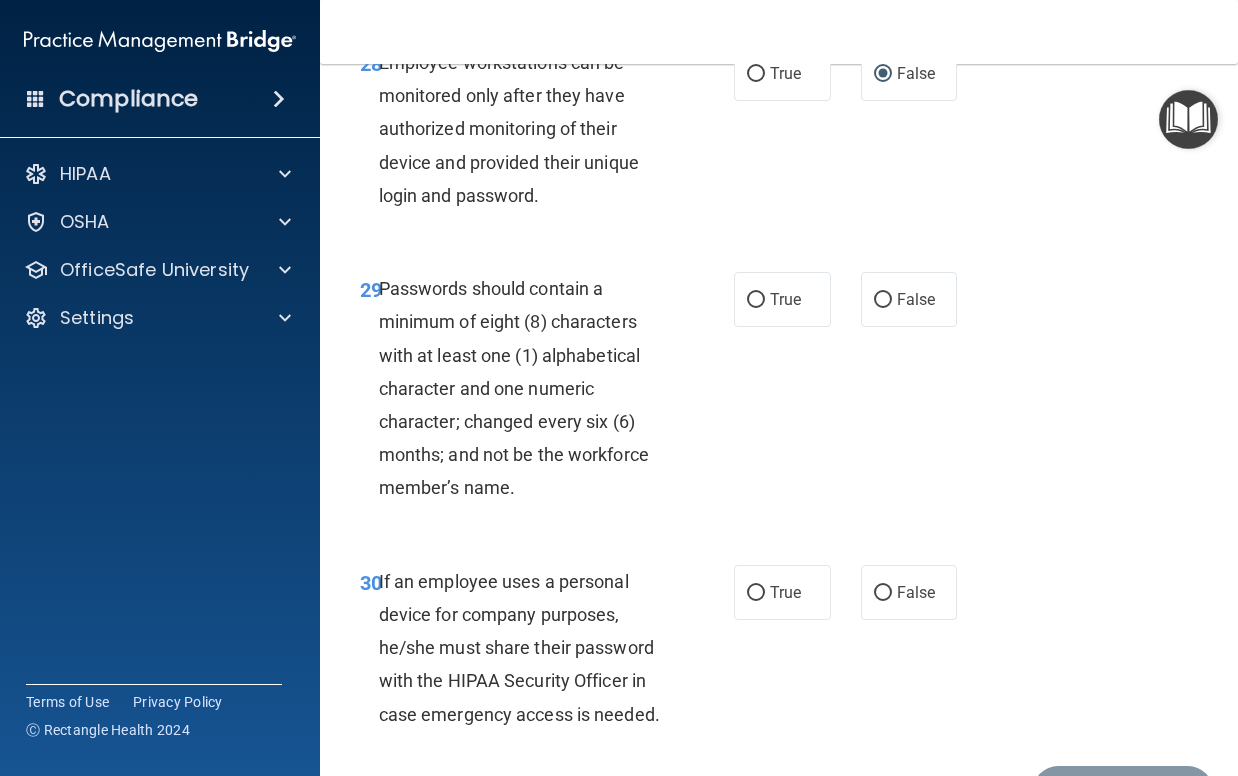 scroll, scrollTop: 6400, scrollLeft: 0, axis: vertical 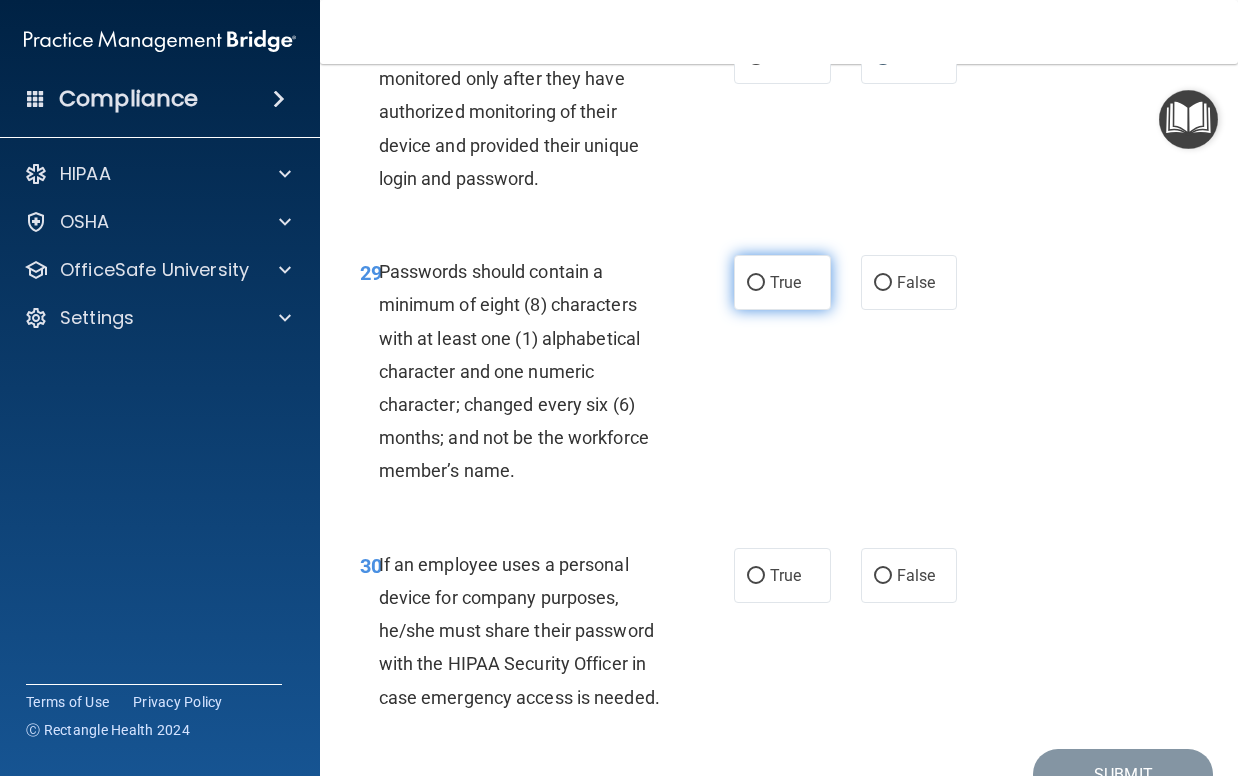 click on "True" at bounding box center [756, 283] 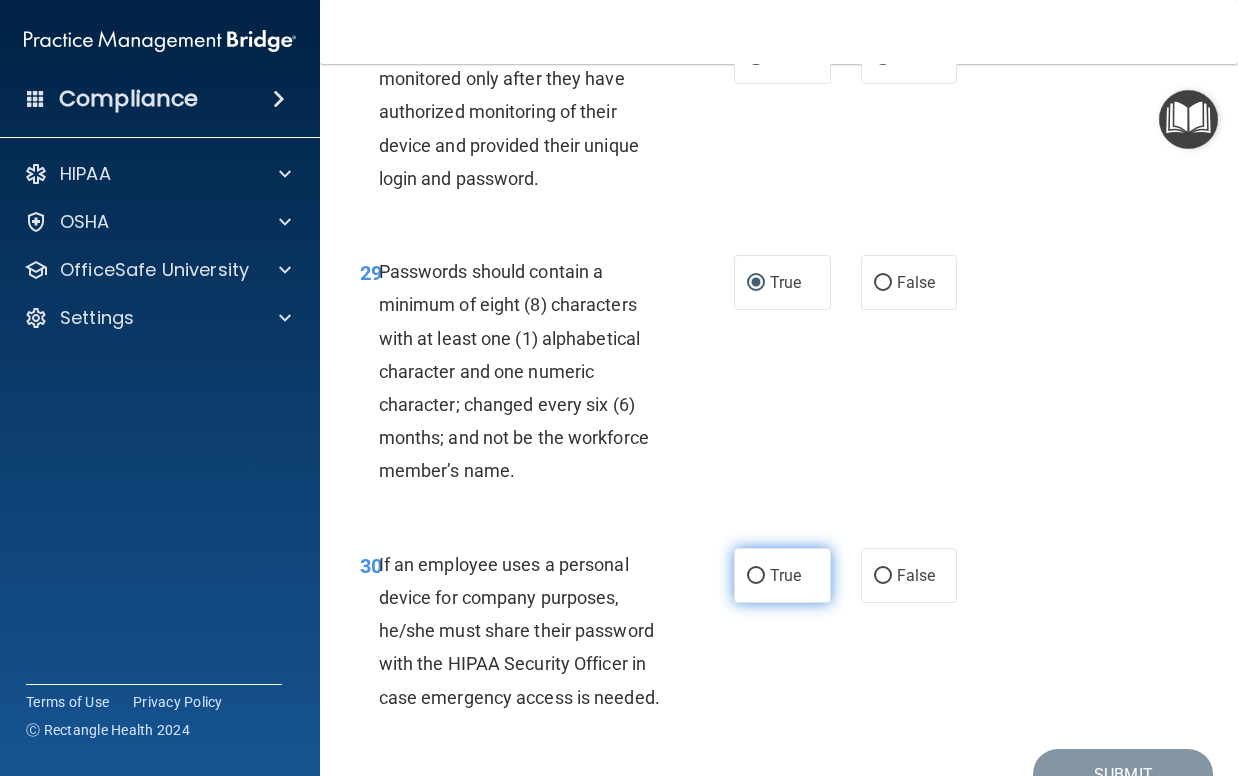 click on "True" at bounding box center (756, 576) 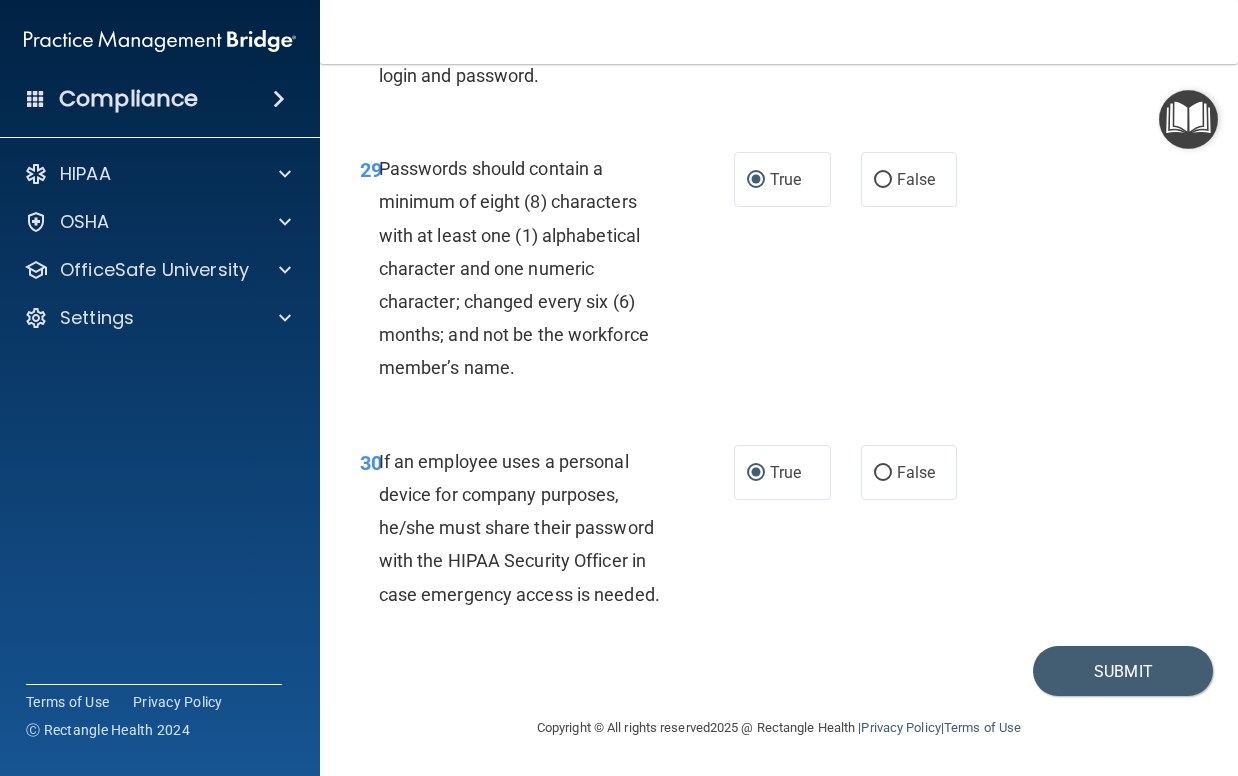 scroll, scrollTop: 6603, scrollLeft: 0, axis: vertical 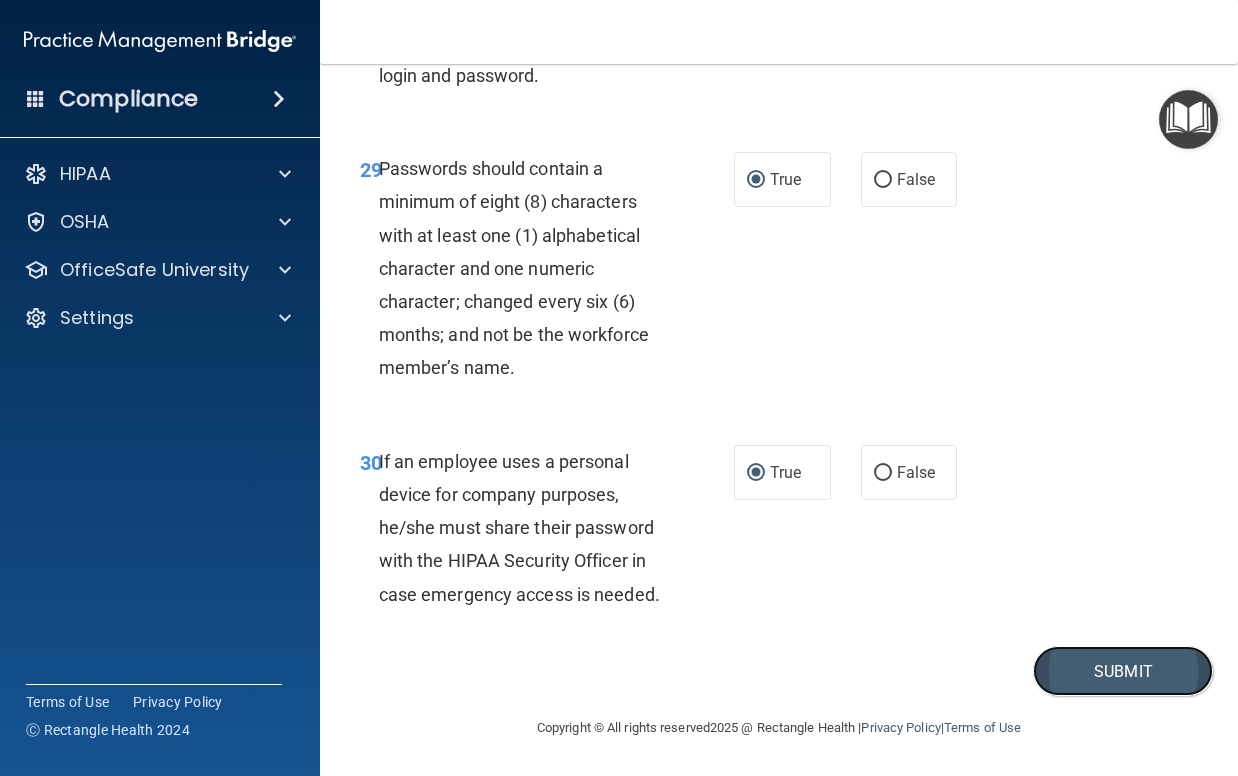 click on "Submit" at bounding box center [1123, 671] 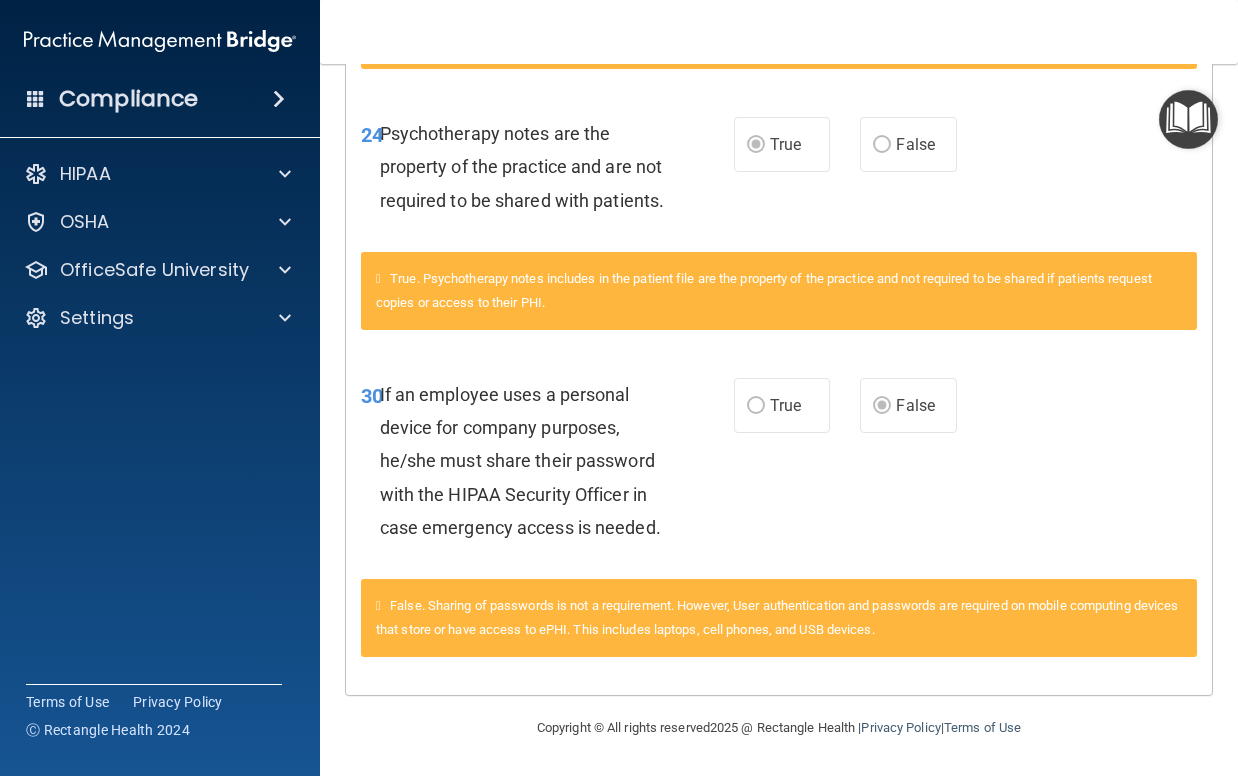 scroll, scrollTop: 3818, scrollLeft: 0, axis: vertical 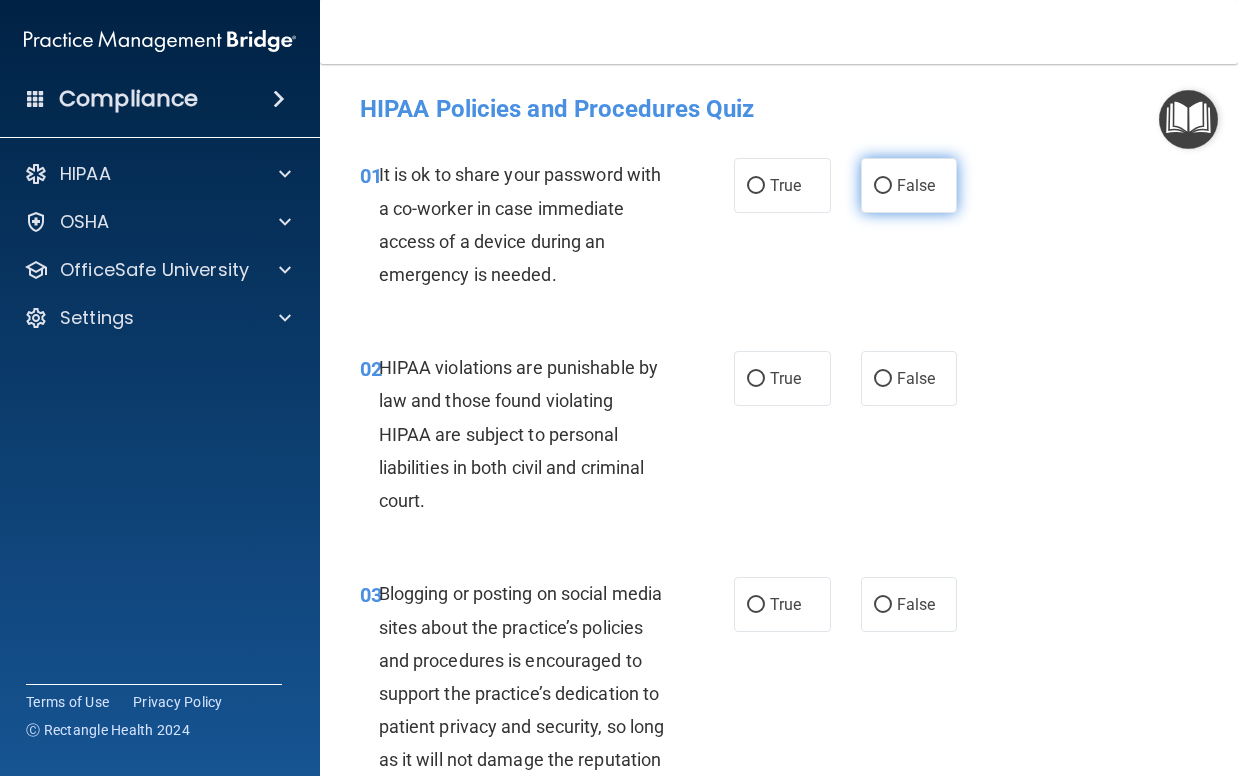 click on "False" at bounding box center (883, 186) 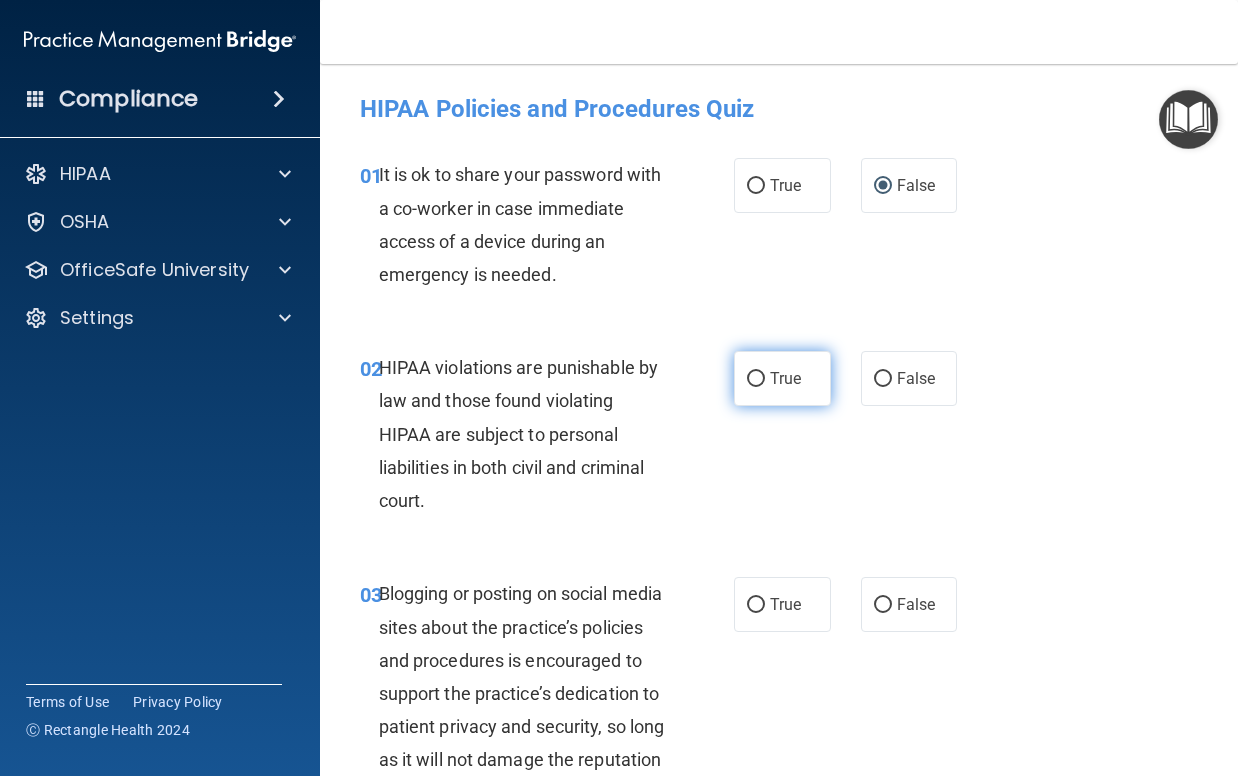 click on "True" at bounding box center (782, 378) 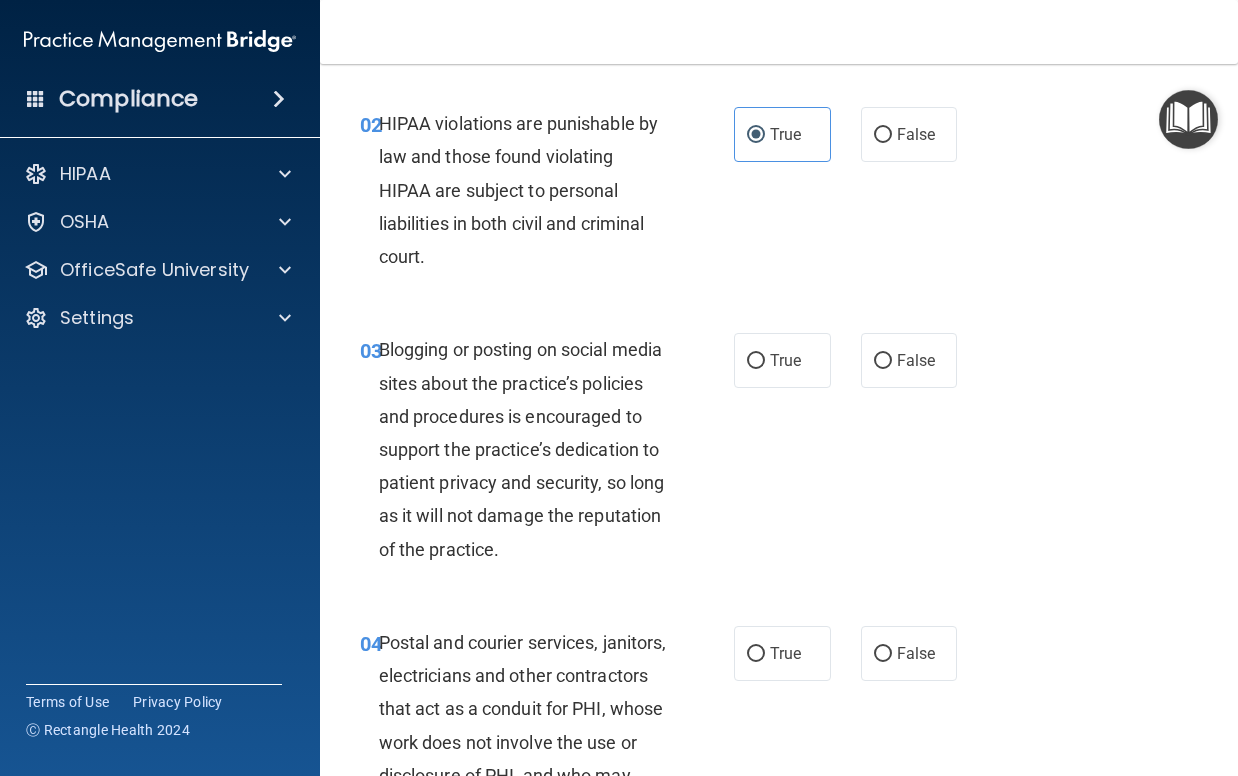 scroll, scrollTop: 300, scrollLeft: 0, axis: vertical 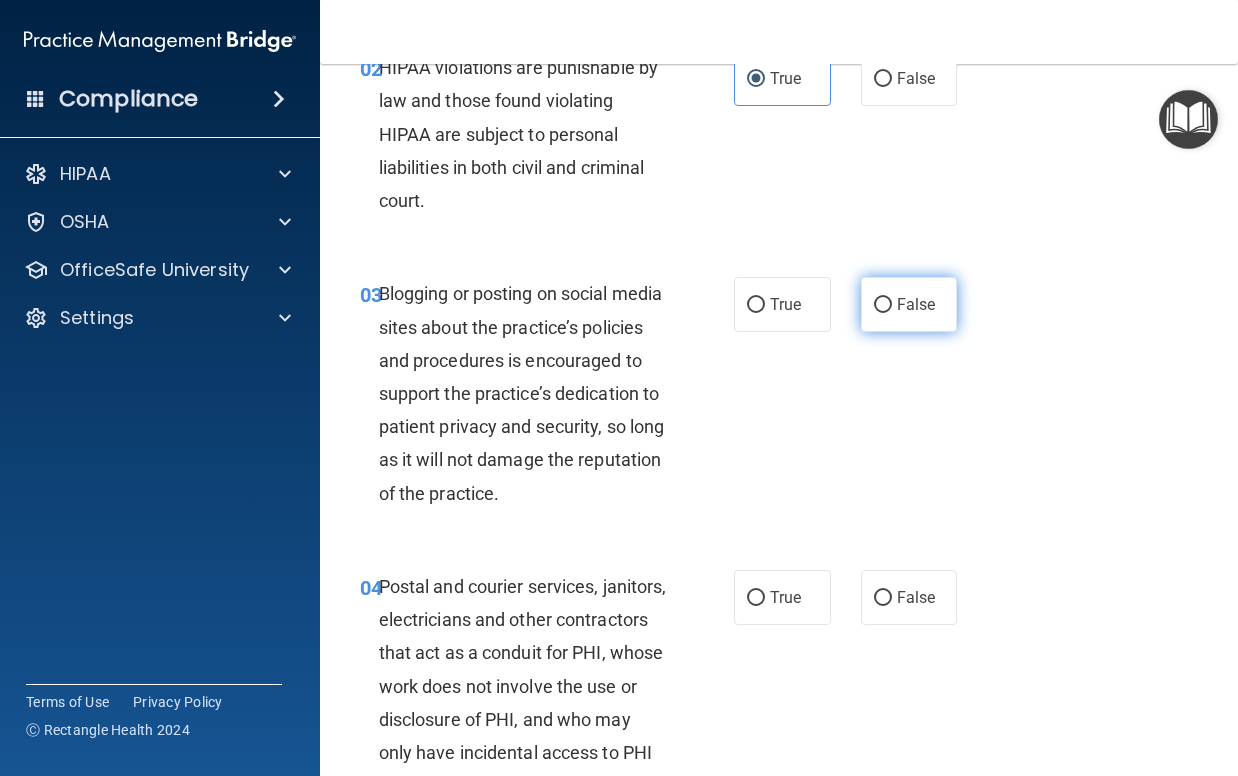 click on "False" at bounding box center (883, 305) 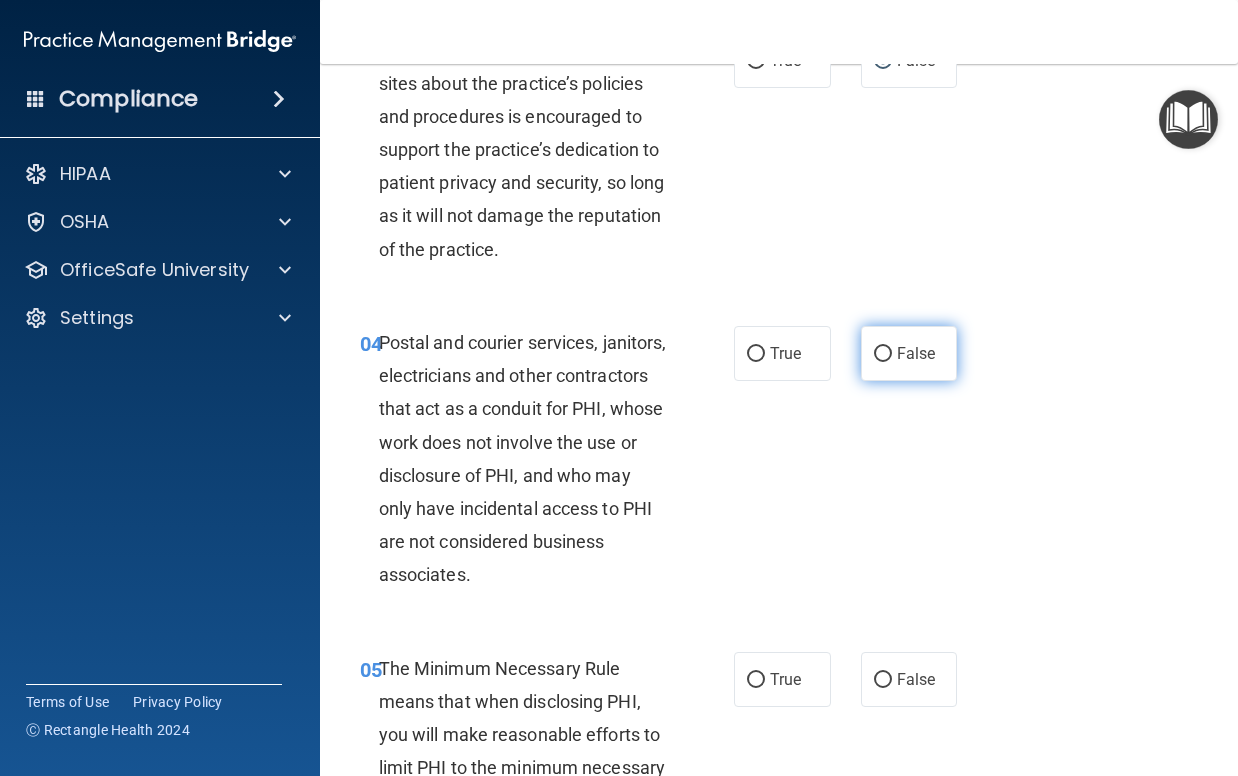scroll, scrollTop: 600, scrollLeft: 0, axis: vertical 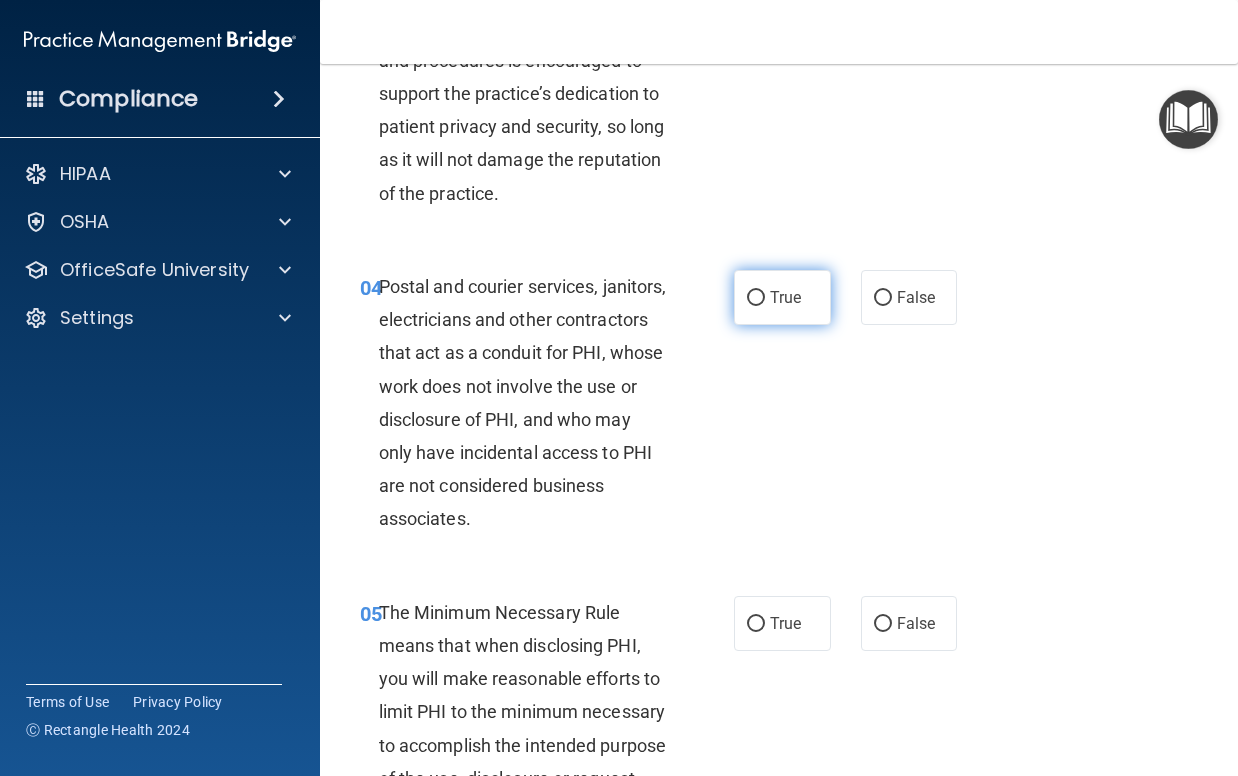 click on "True" at bounding box center [756, 298] 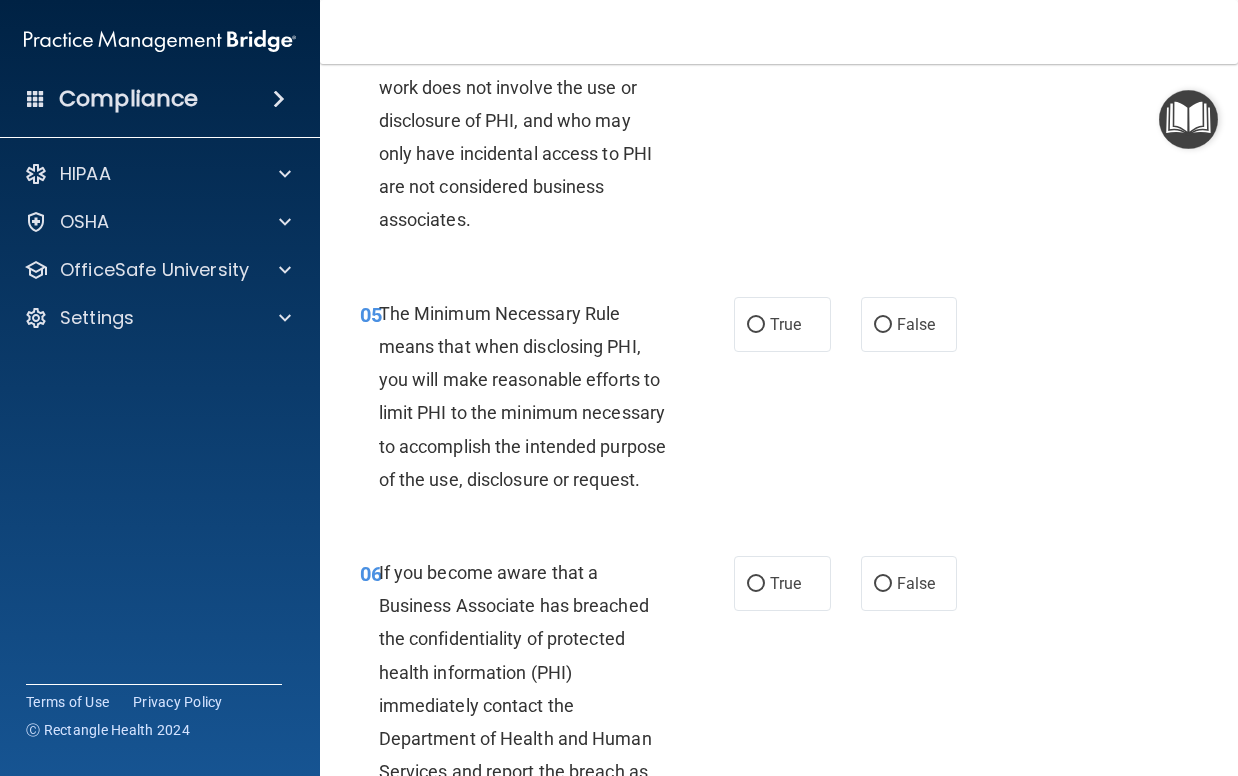 scroll, scrollTop: 900, scrollLeft: 0, axis: vertical 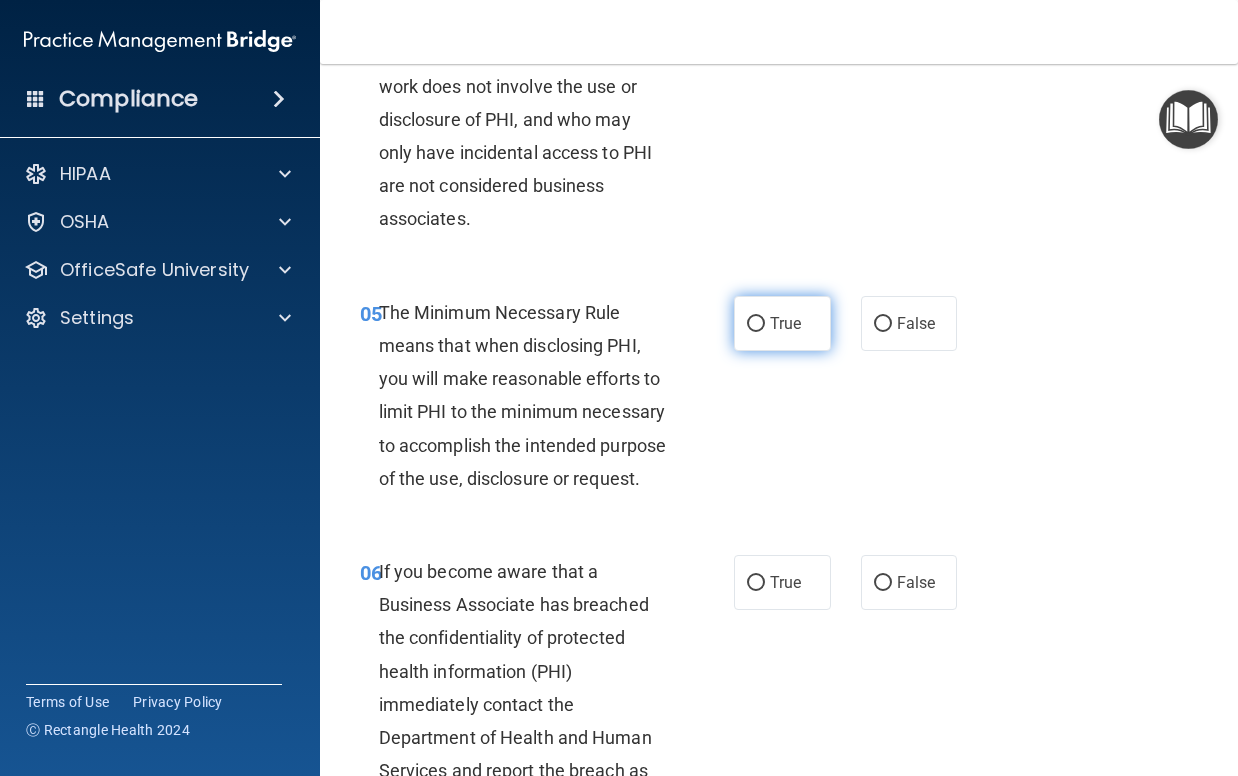 click on "True" at bounding box center [756, 324] 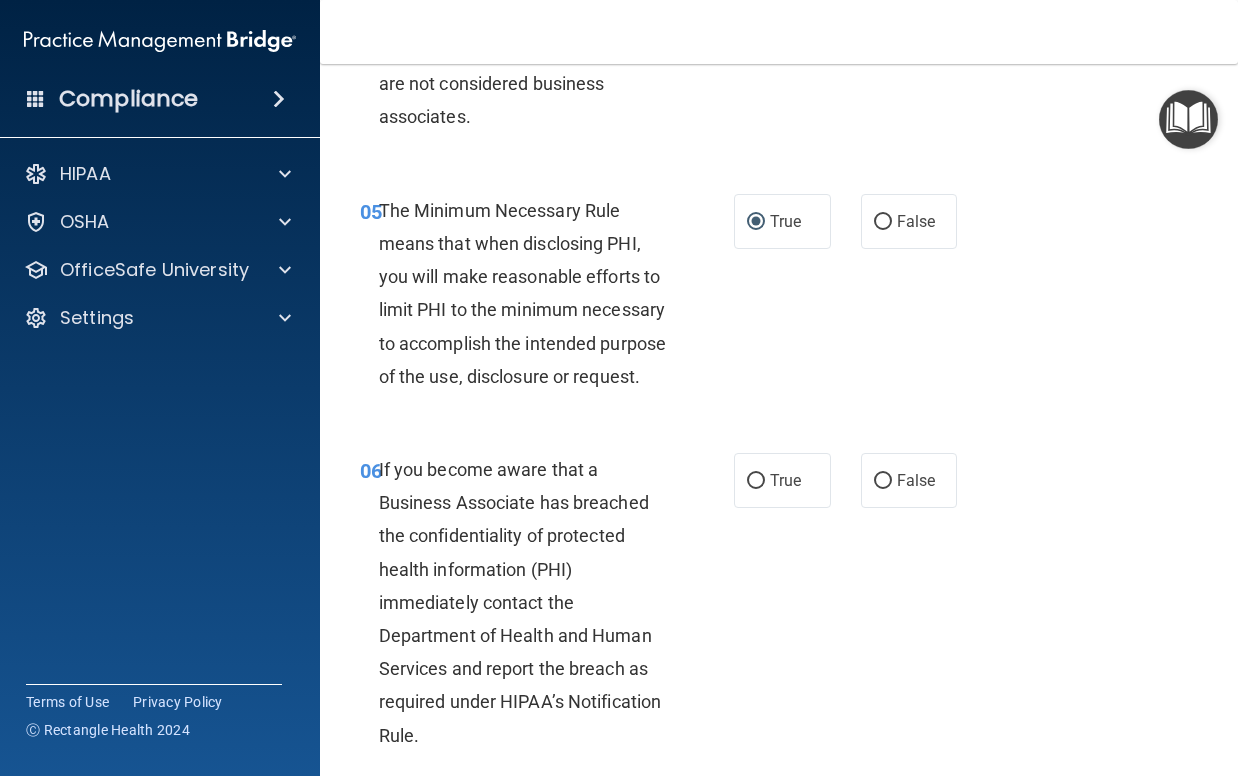 scroll, scrollTop: 1100, scrollLeft: 0, axis: vertical 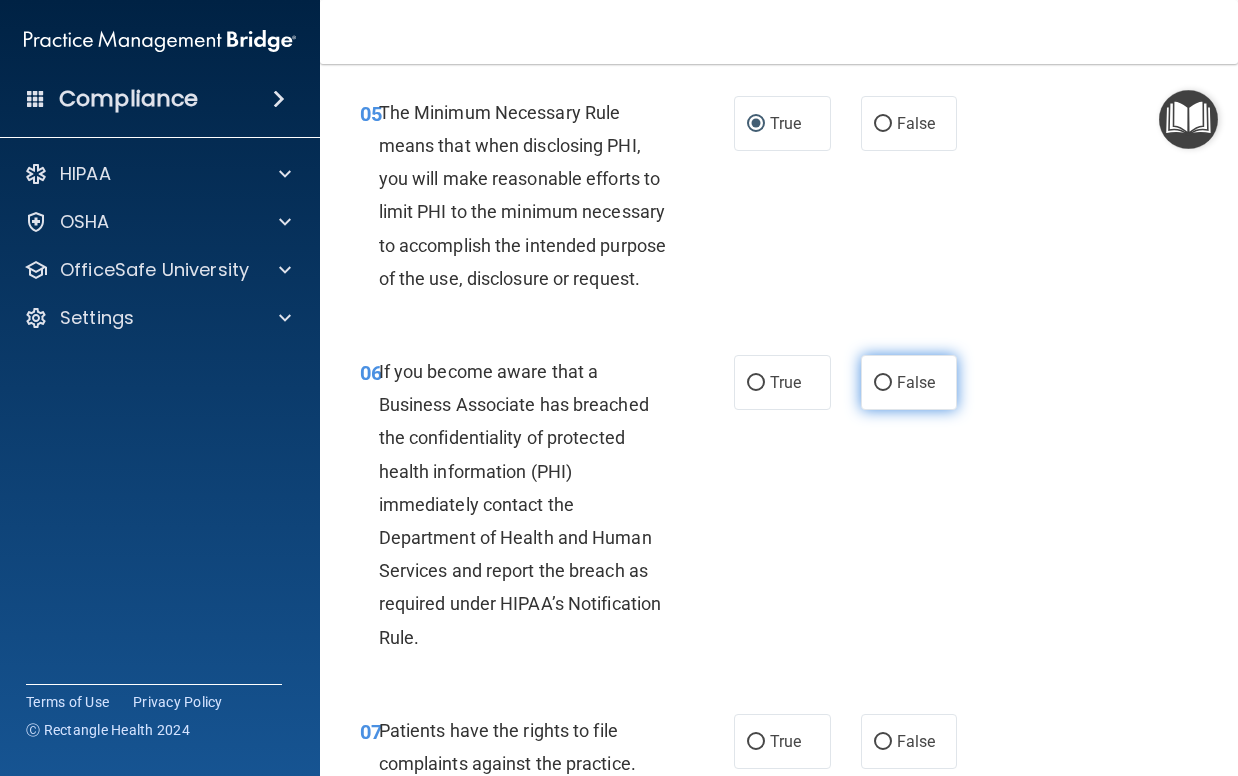 click on "False" at bounding box center (883, 383) 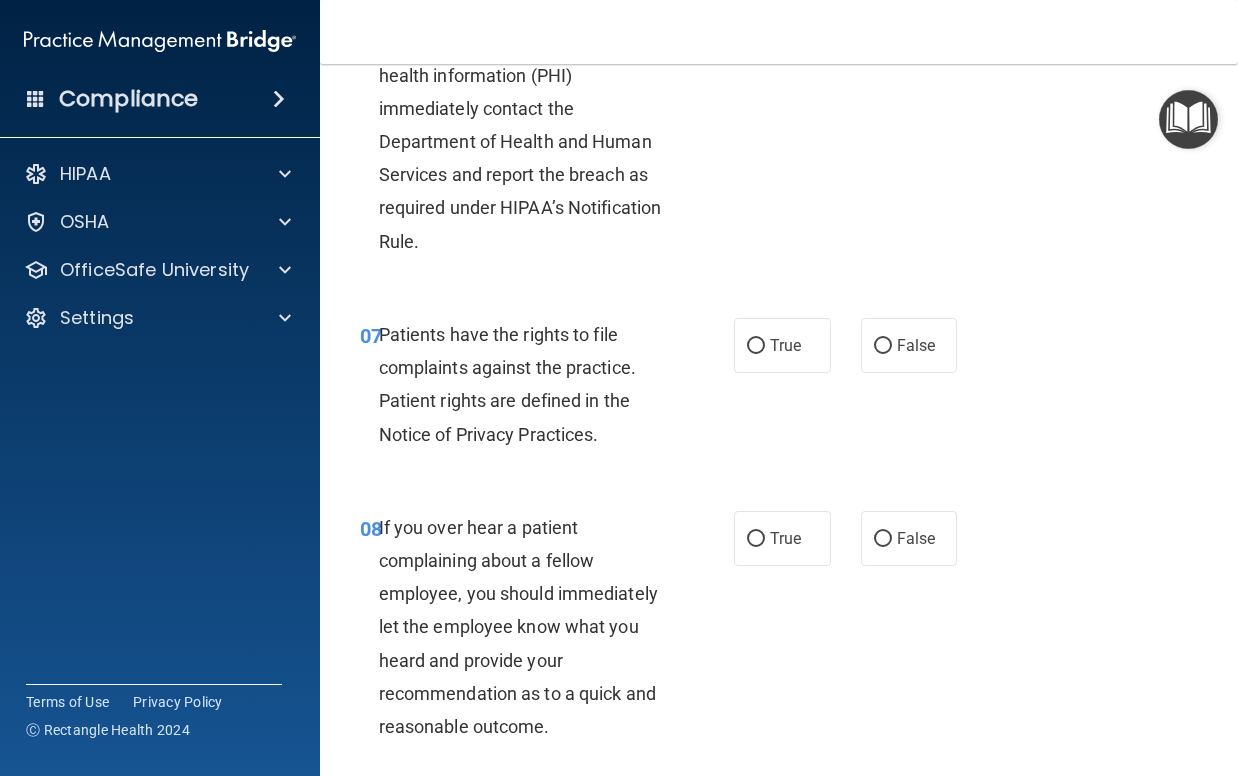 scroll, scrollTop: 1500, scrollLeft: 0, axis: vertical 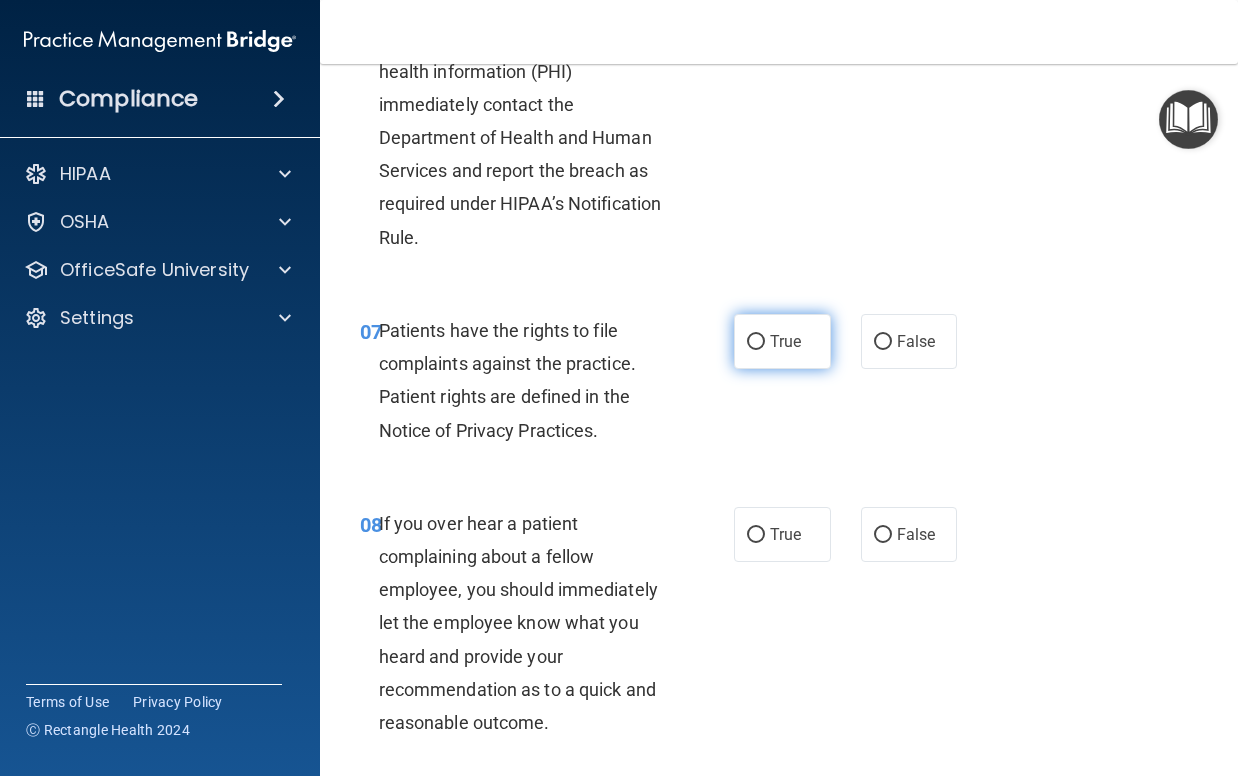 click on "True" at bounding box center (756, 342) 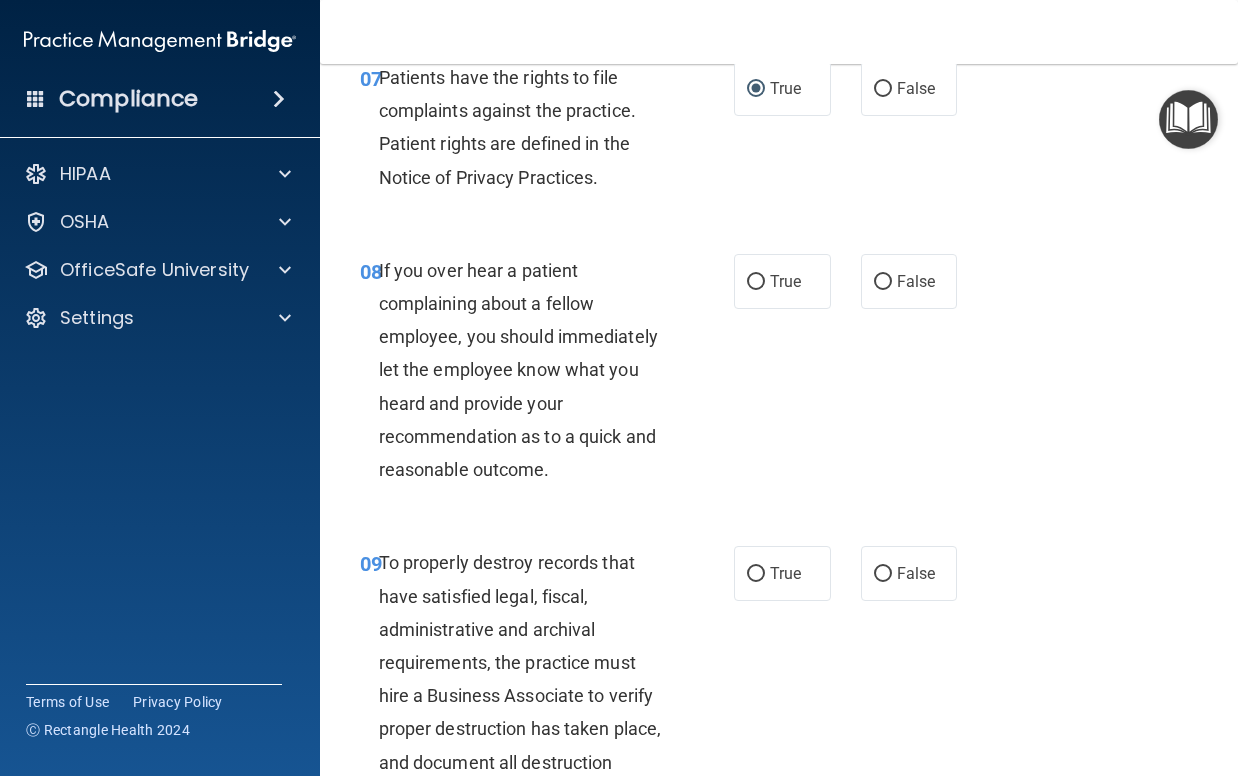 scroll, scrollTop: 1800, scrollLeft: 0, axis: vertical 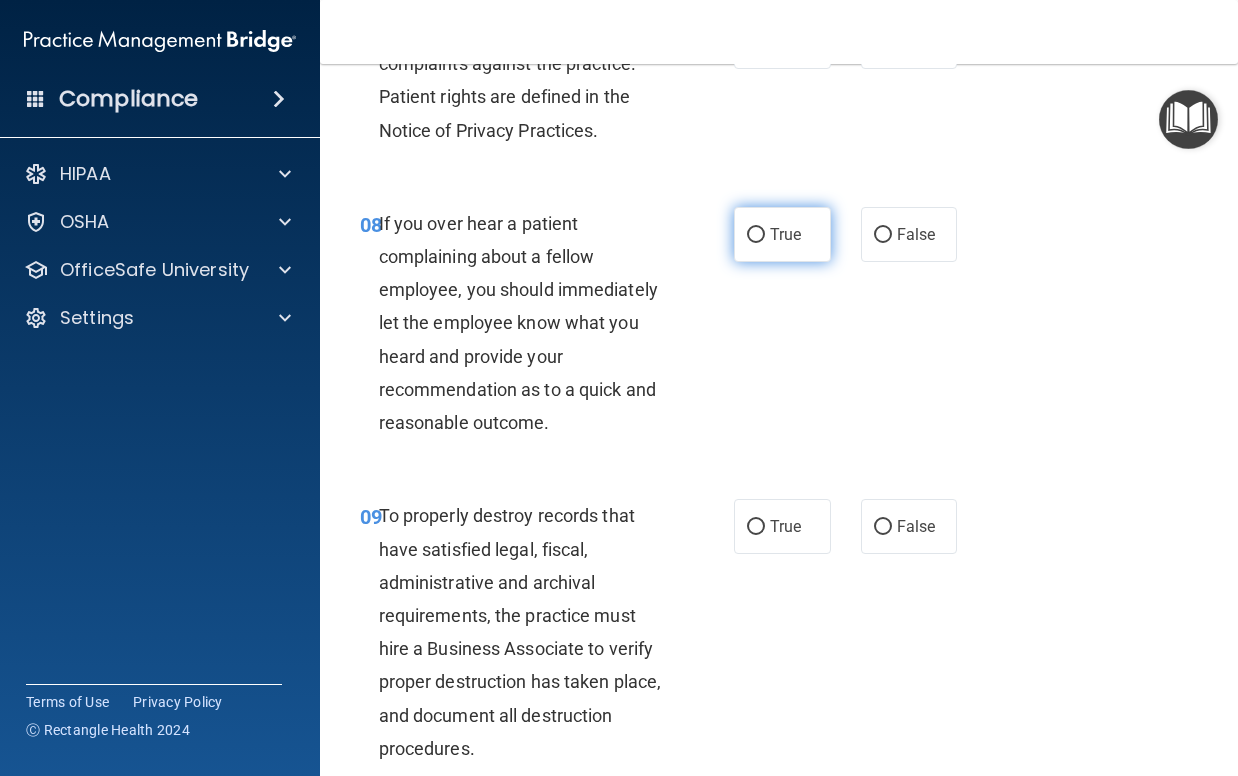 click on "True" at bounding box center [756, 235] 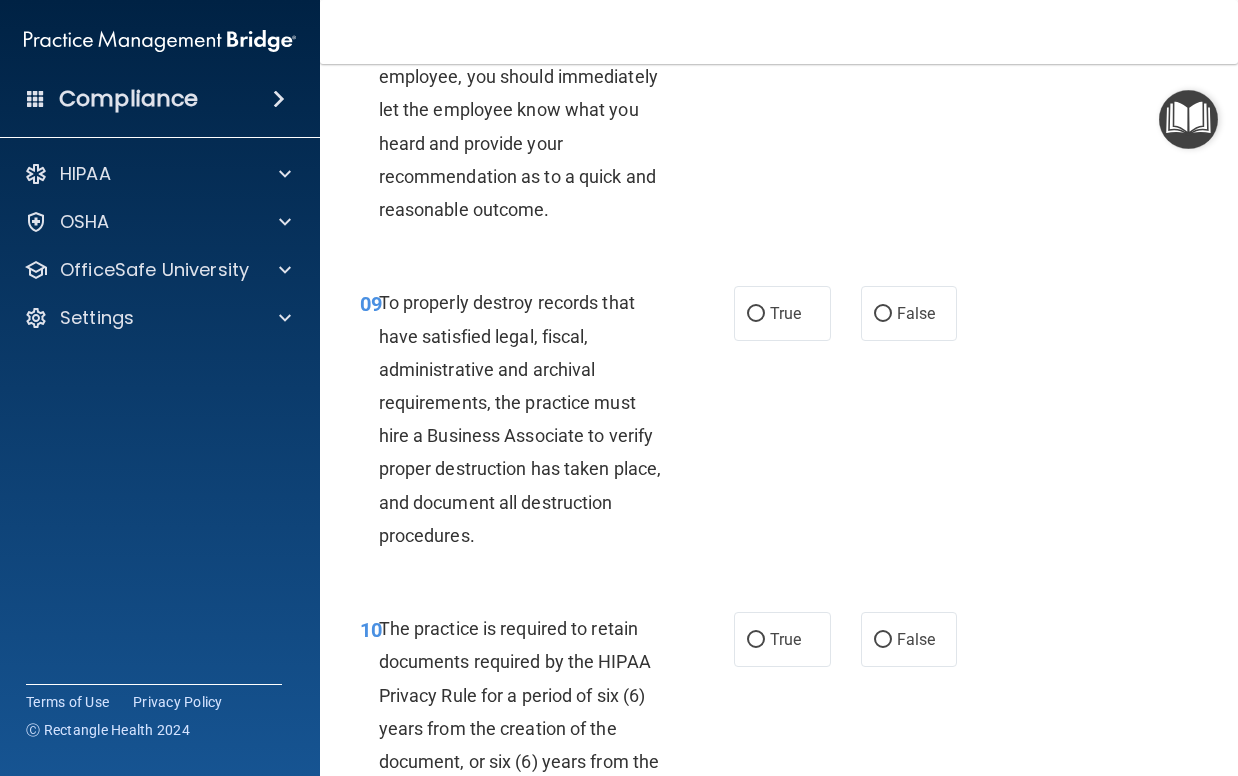 scroll, scrollTop: 2100, scrollLeft: 0, axis: vertical 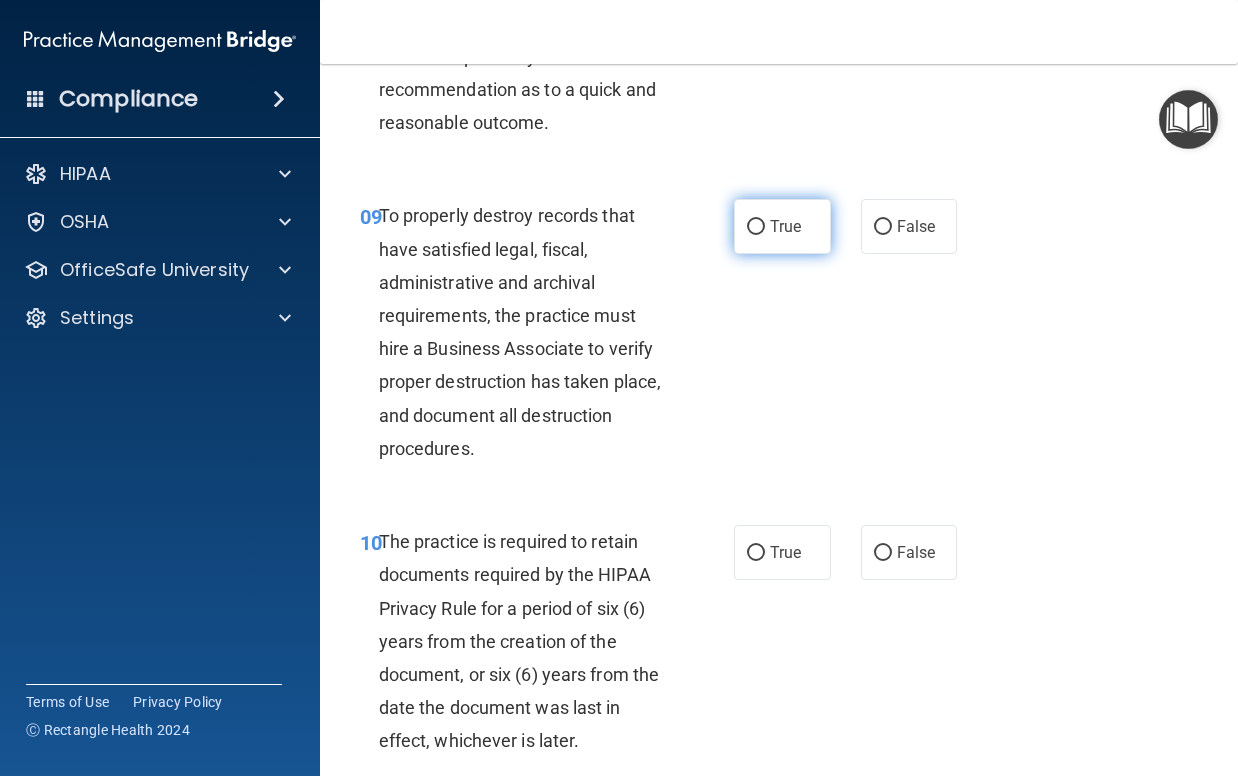 click on "True" at bounding box center [782, 226] 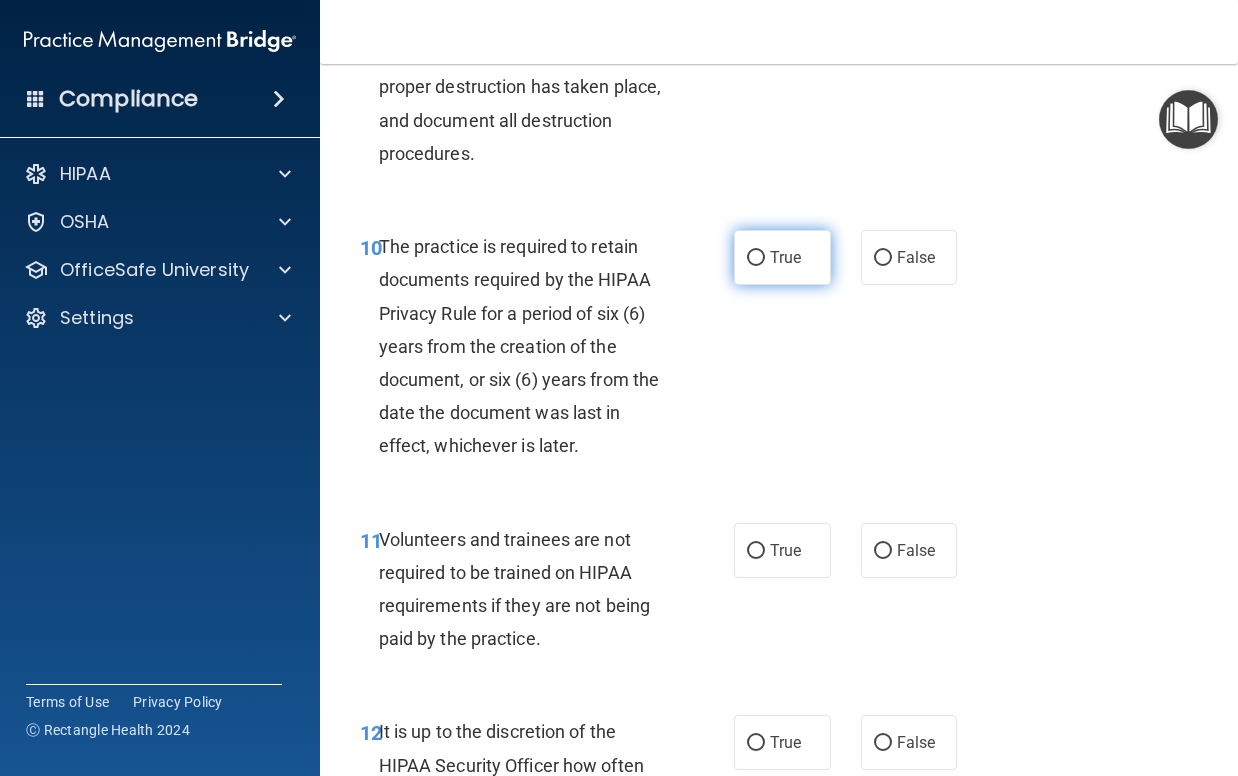 scroll, scrollTop: 2400, scrollLeft: 0, axis: vertical 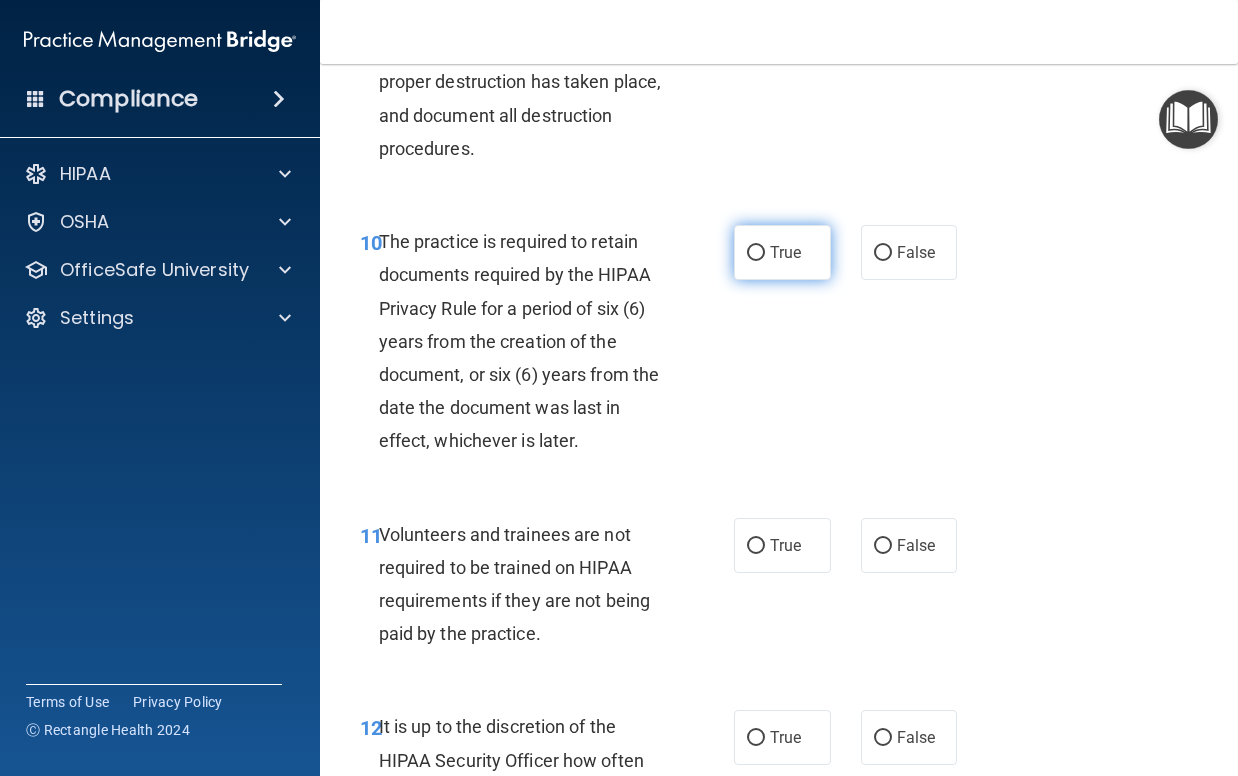 click on "True" at bounding box center [782, 252] 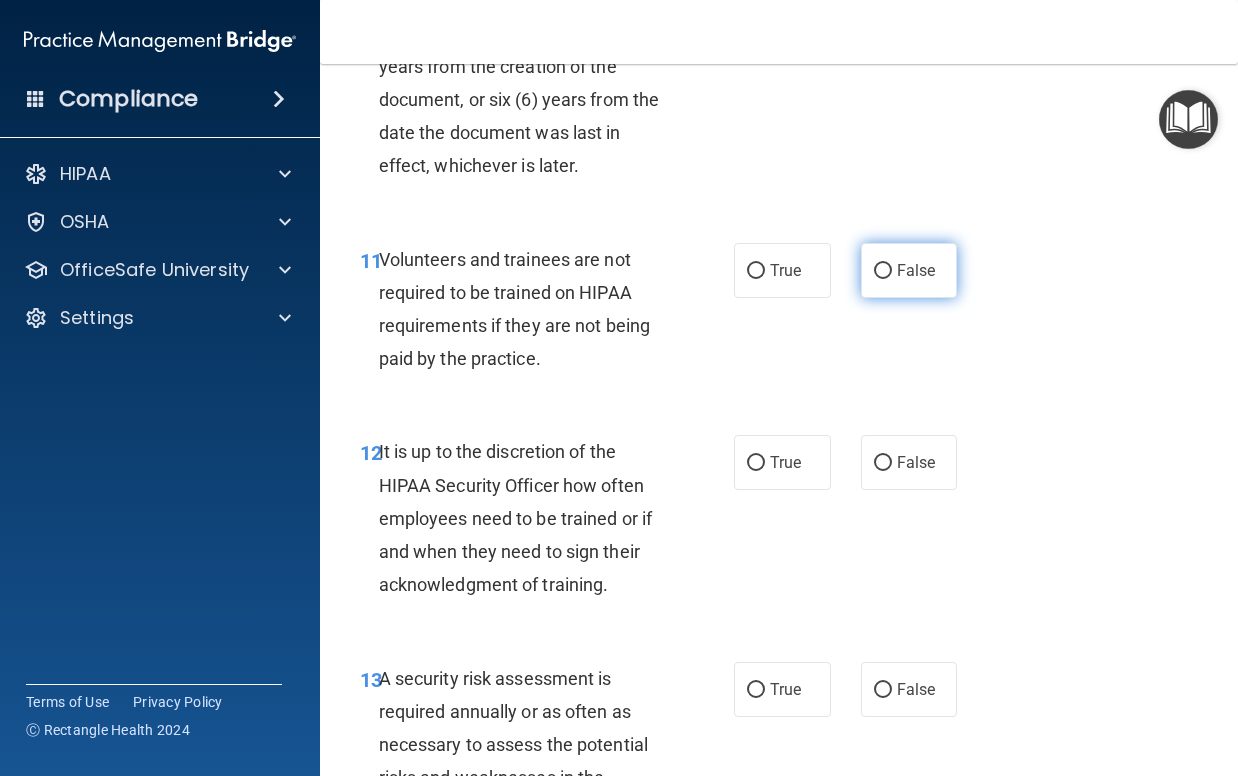 scroll, scrollTop: 2700, scrollLeft: 0, axis: vertical 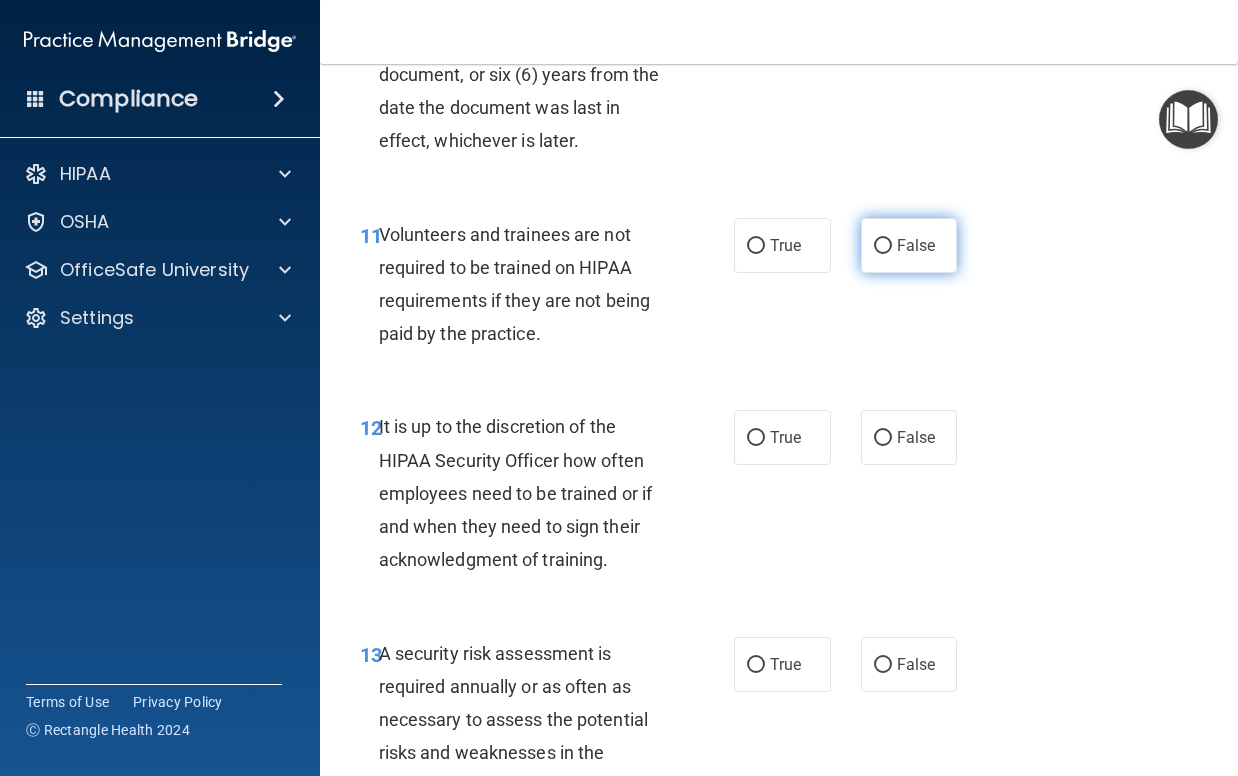 click on "False" at bounding box center [909, 245] 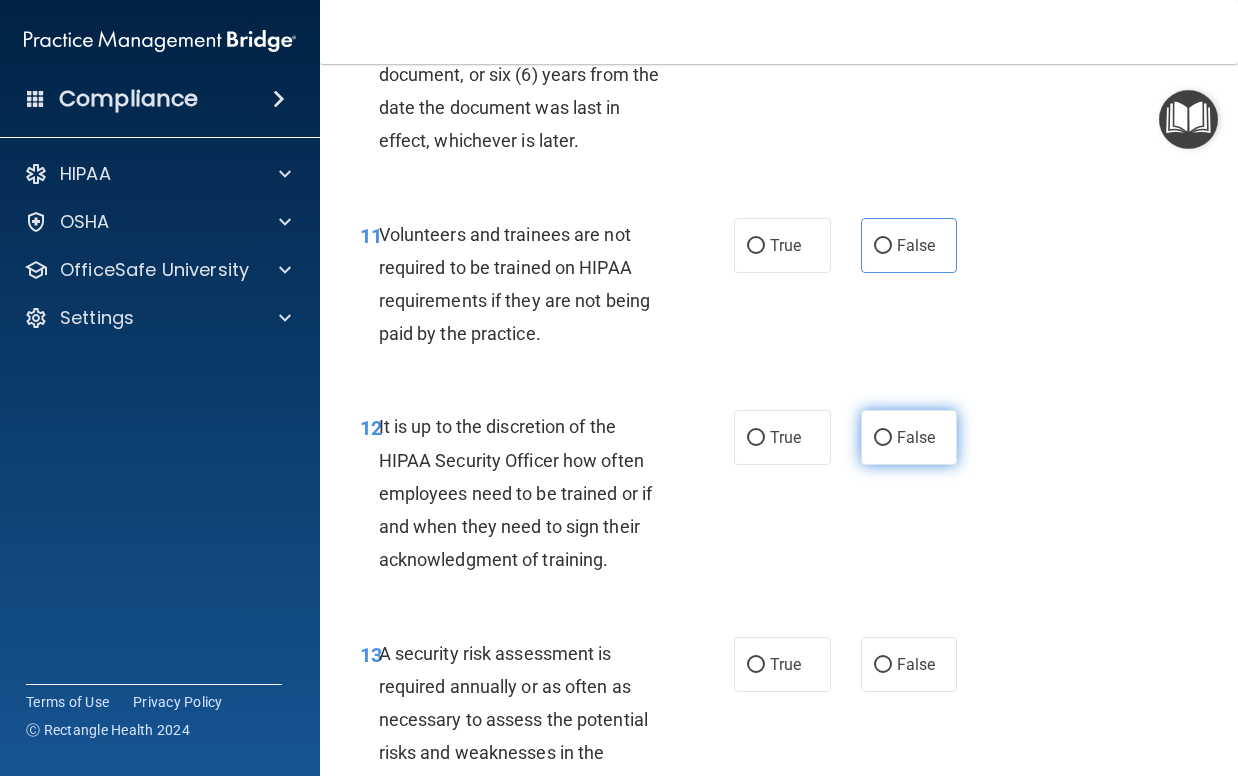 click on "False" at bounding box center (909, 437) 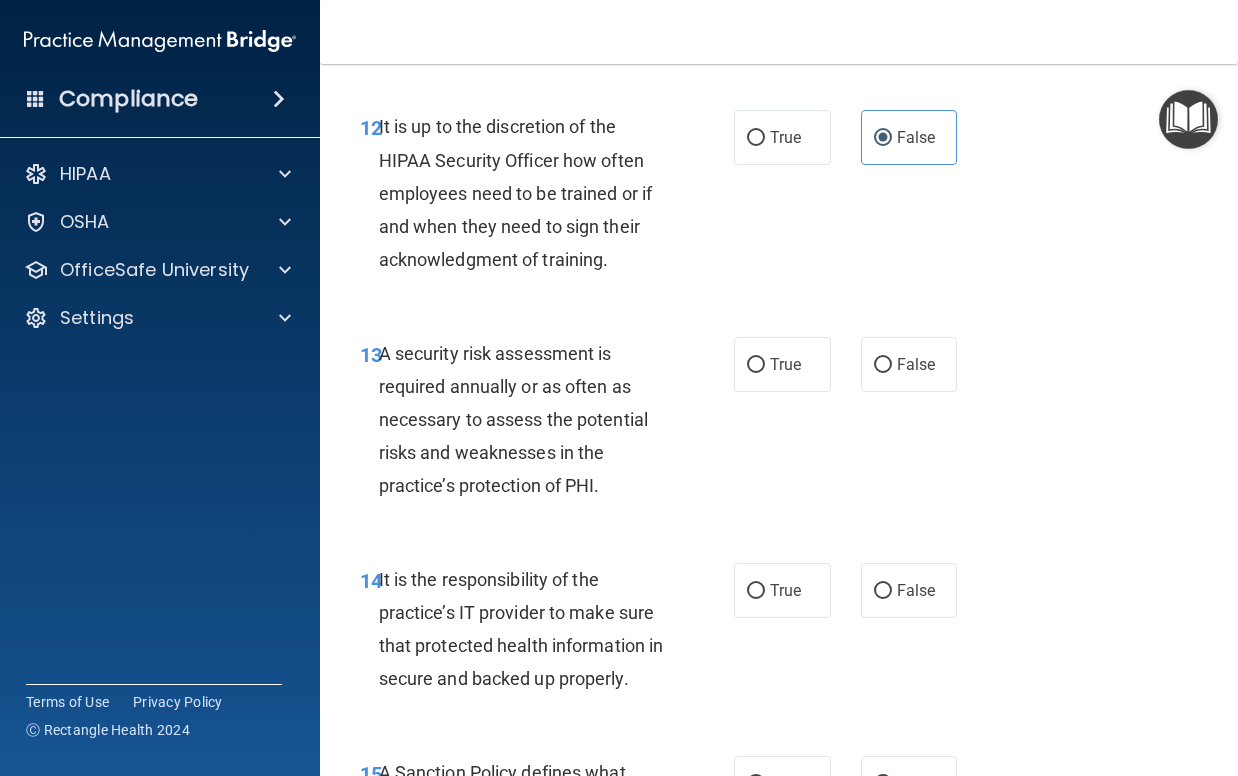 scroll, scrollTop: 3100, scrollLeft: 0, axis: vertical 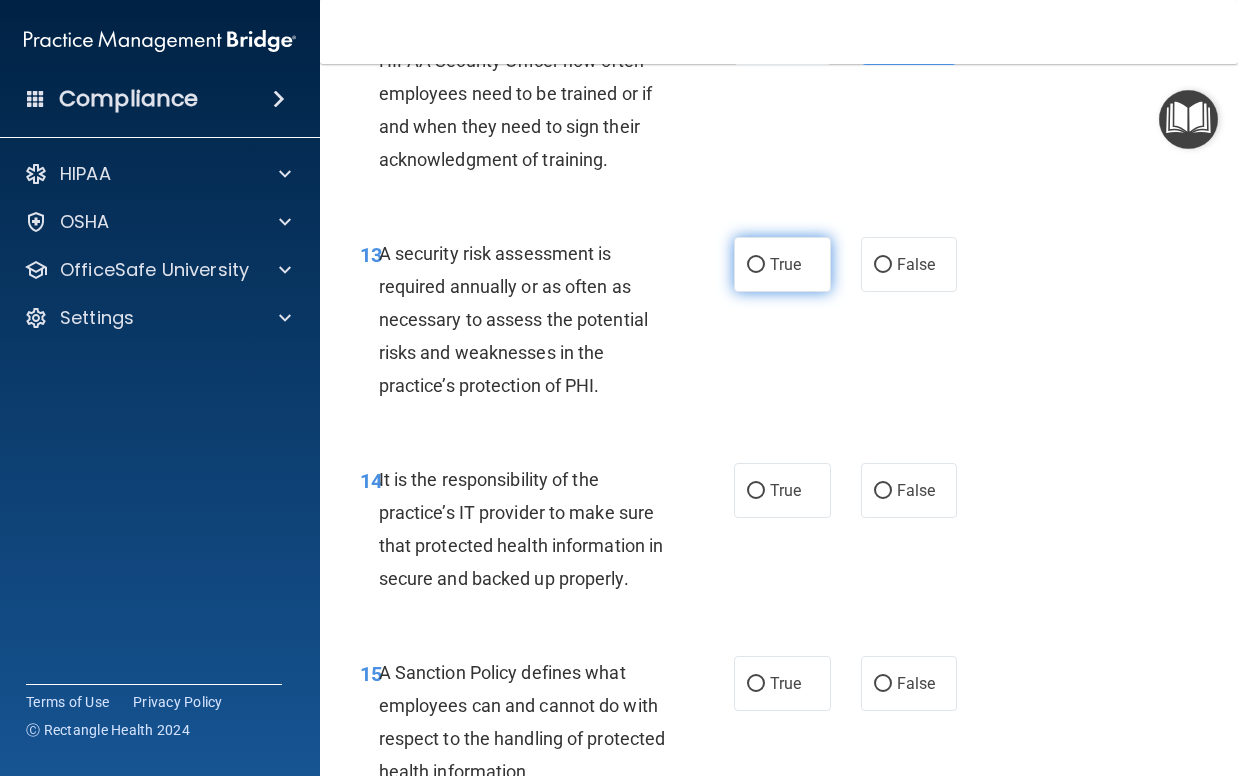 click on "True" at bounding box center (785, 264) 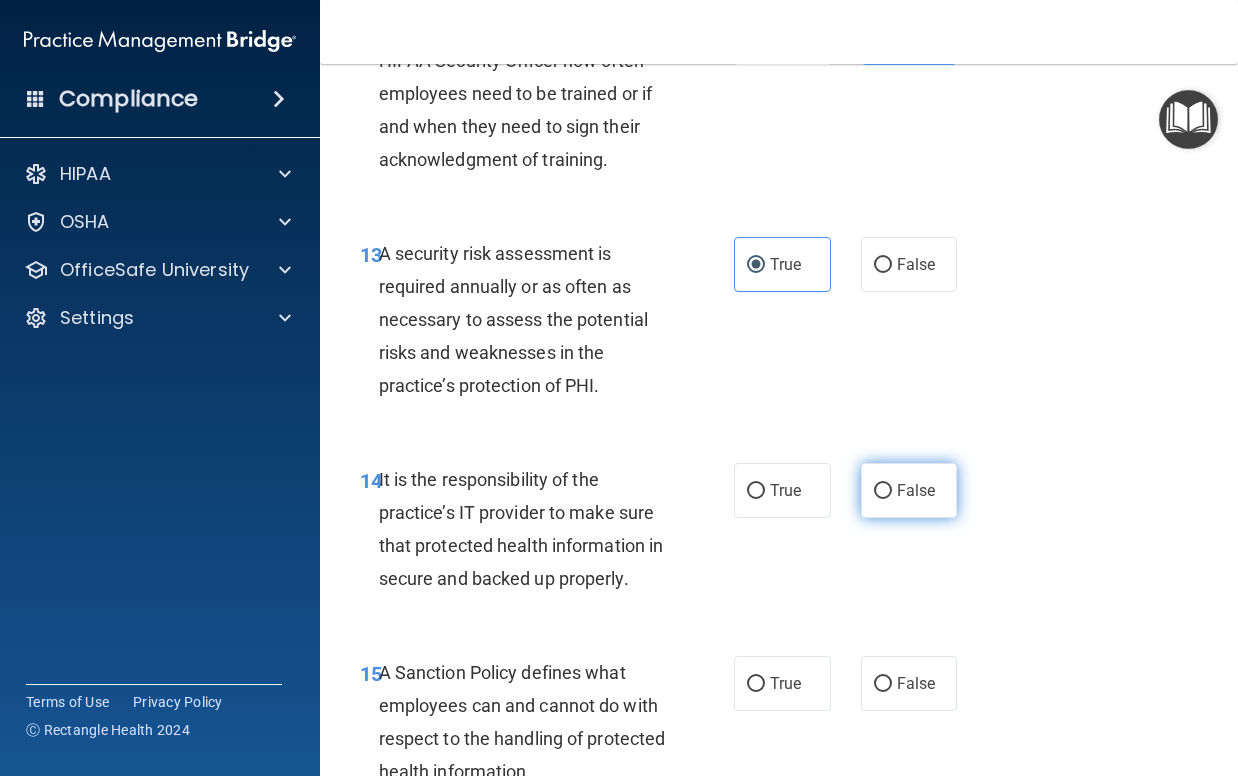 click on "False" at bounding box center (909, 490) 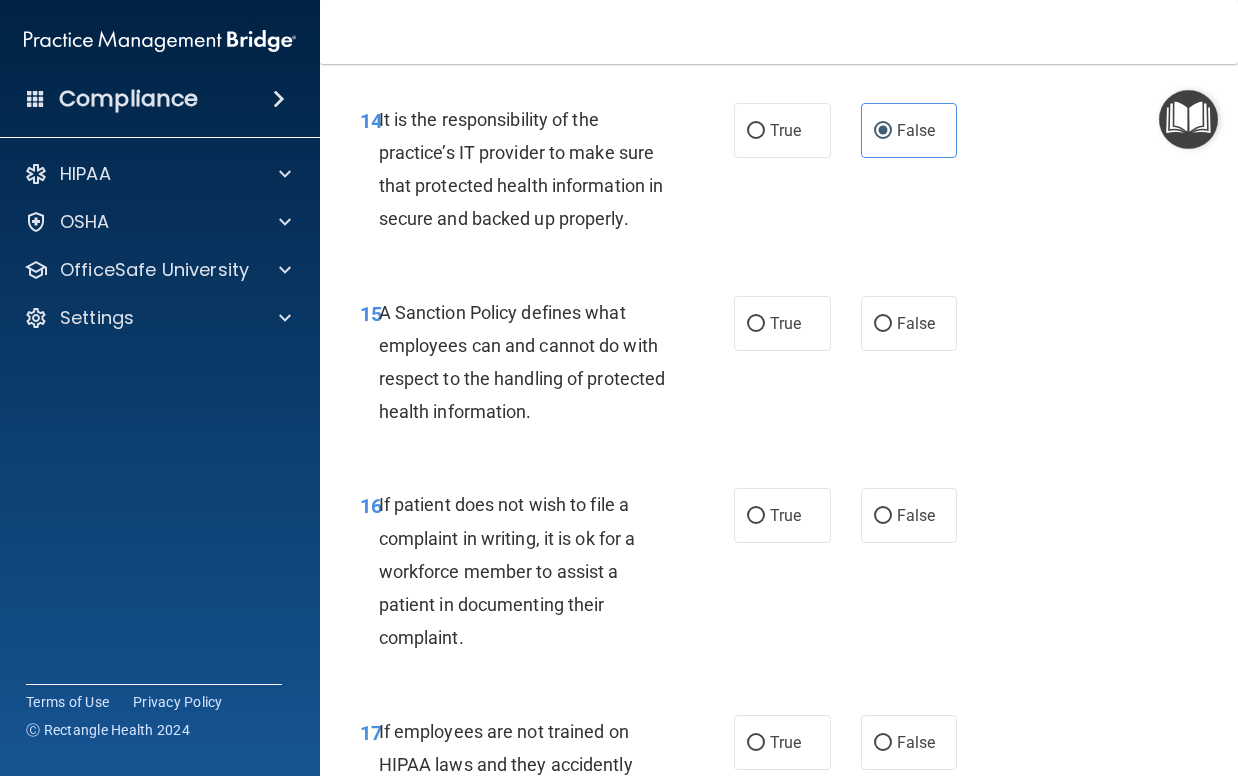 scroll, scrollTop: 3500, scrollLeft: 0, axis: vertical 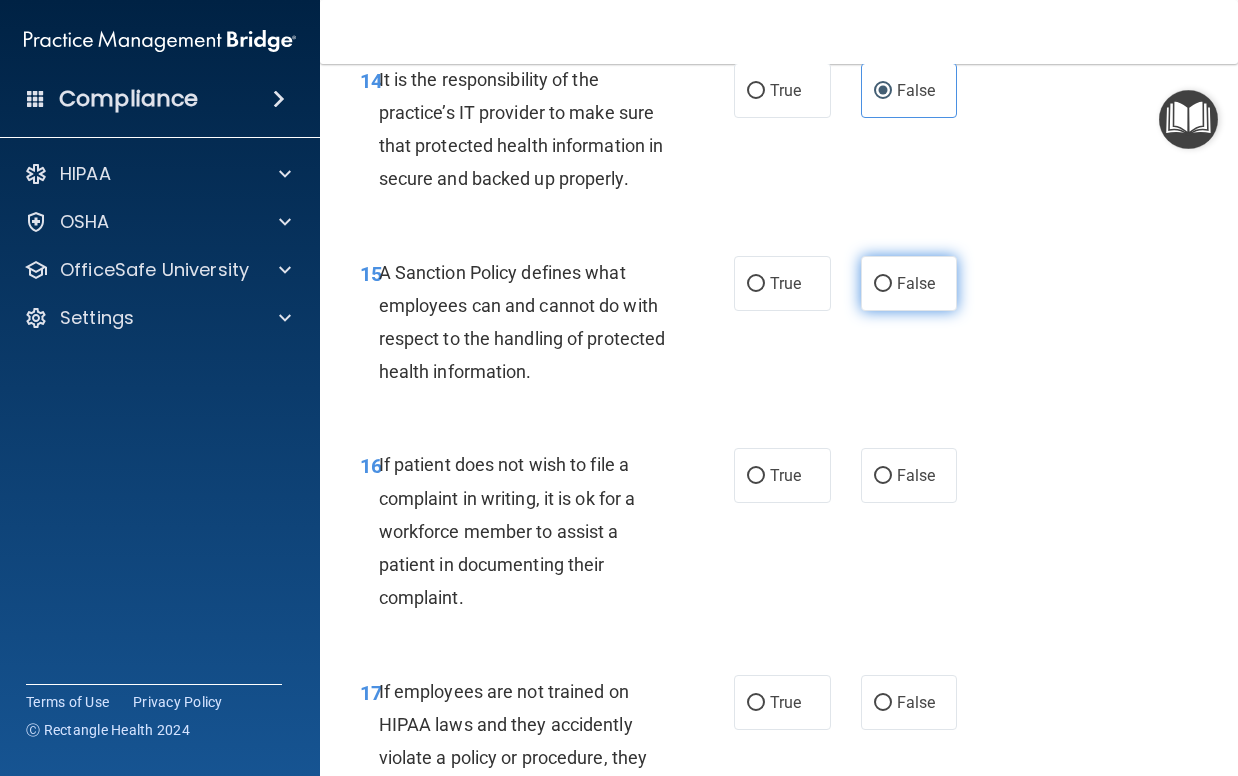 click on "False" at bounding box center (916, 283) 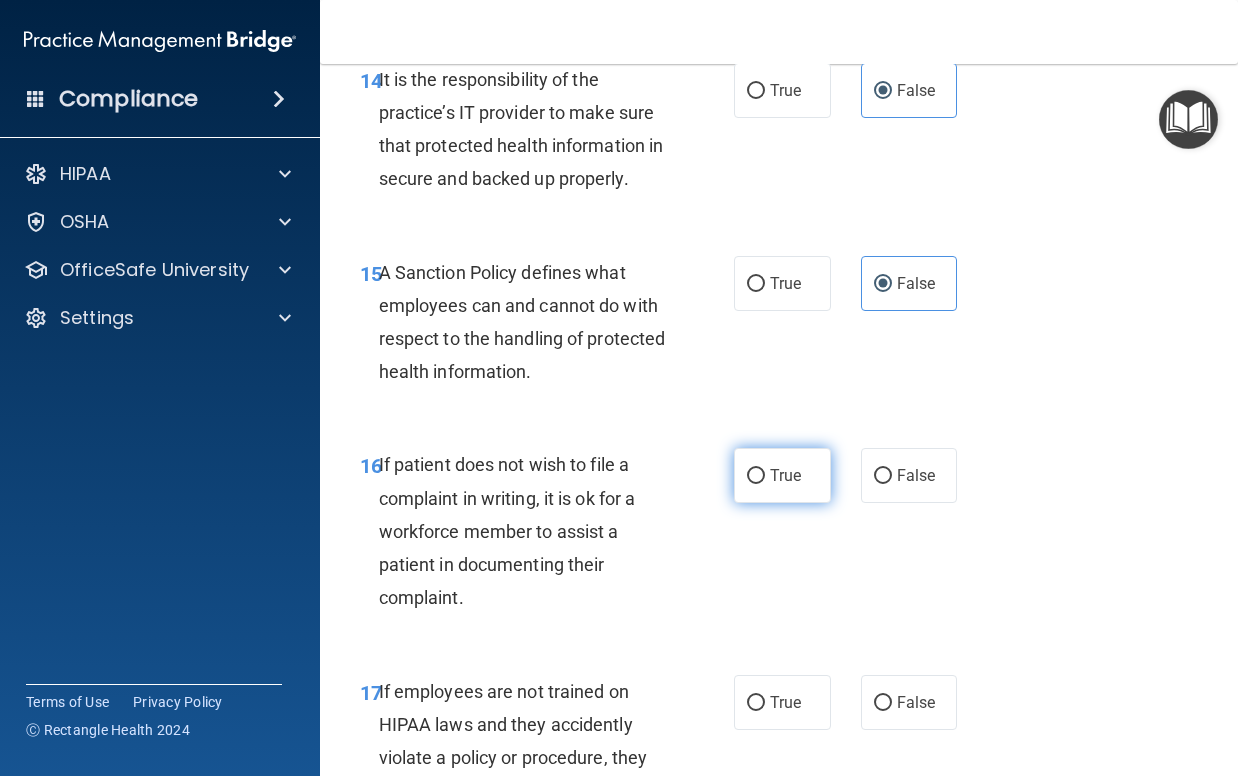 drag, startPoint x: 764, startPoint y: 537, endPoint x: 766, endPoint y: 517, distance: 20.09975 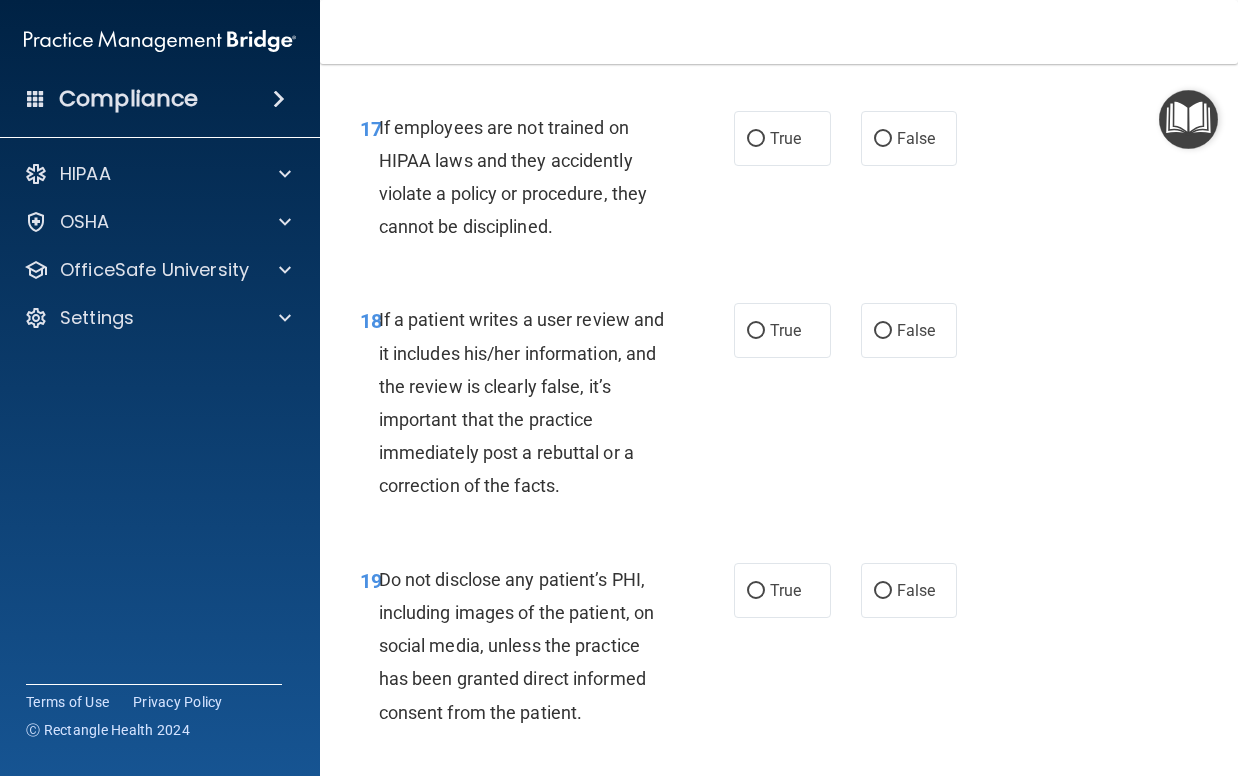 scroll, scrollTop: 4100, scrollLeft: 0, axis: vertical 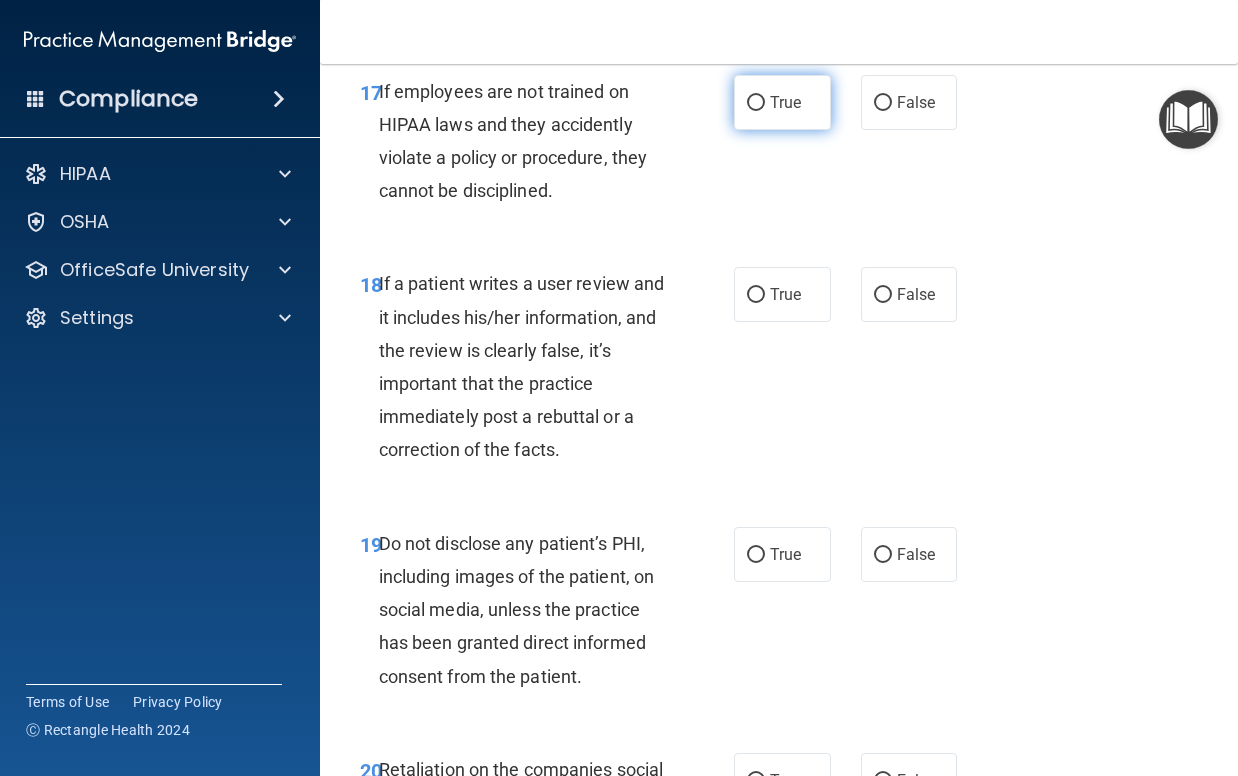 click on "True" at bounding box center (785, 102) 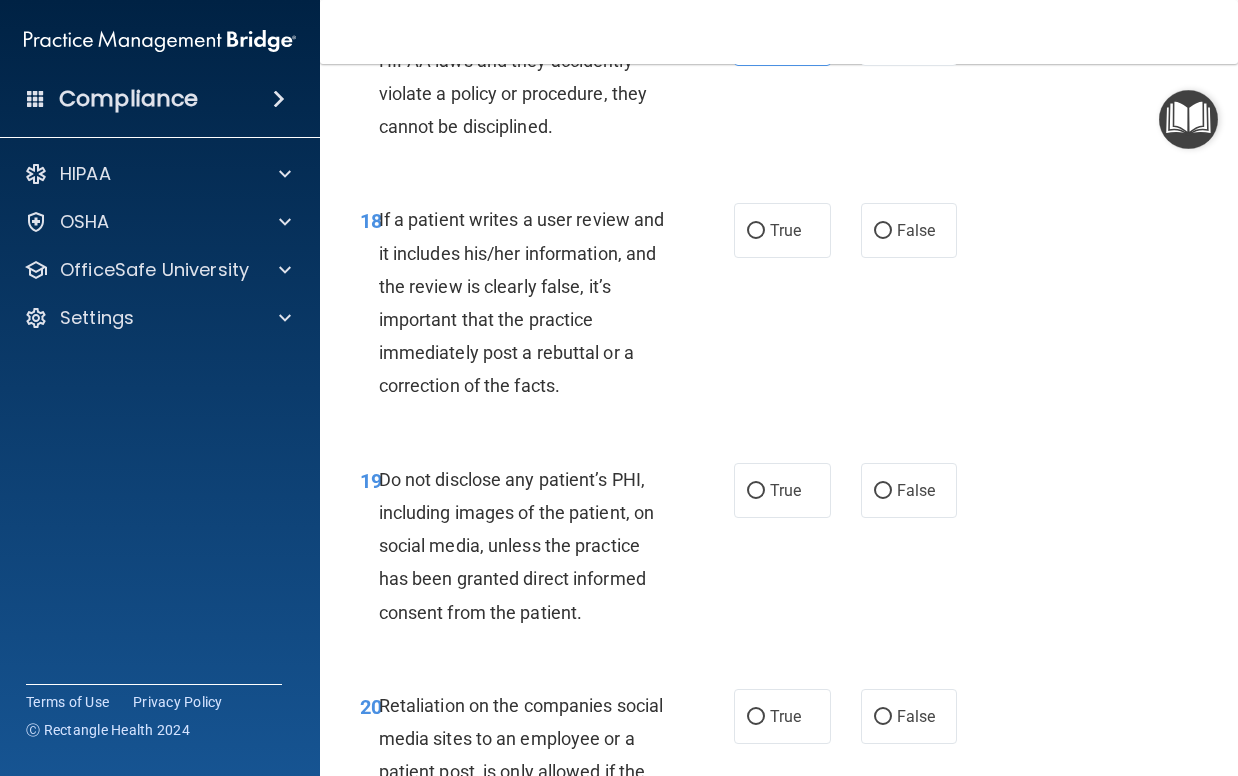 scroll, scrollTop: 4200, scrollLeft: 0, axis: vertical 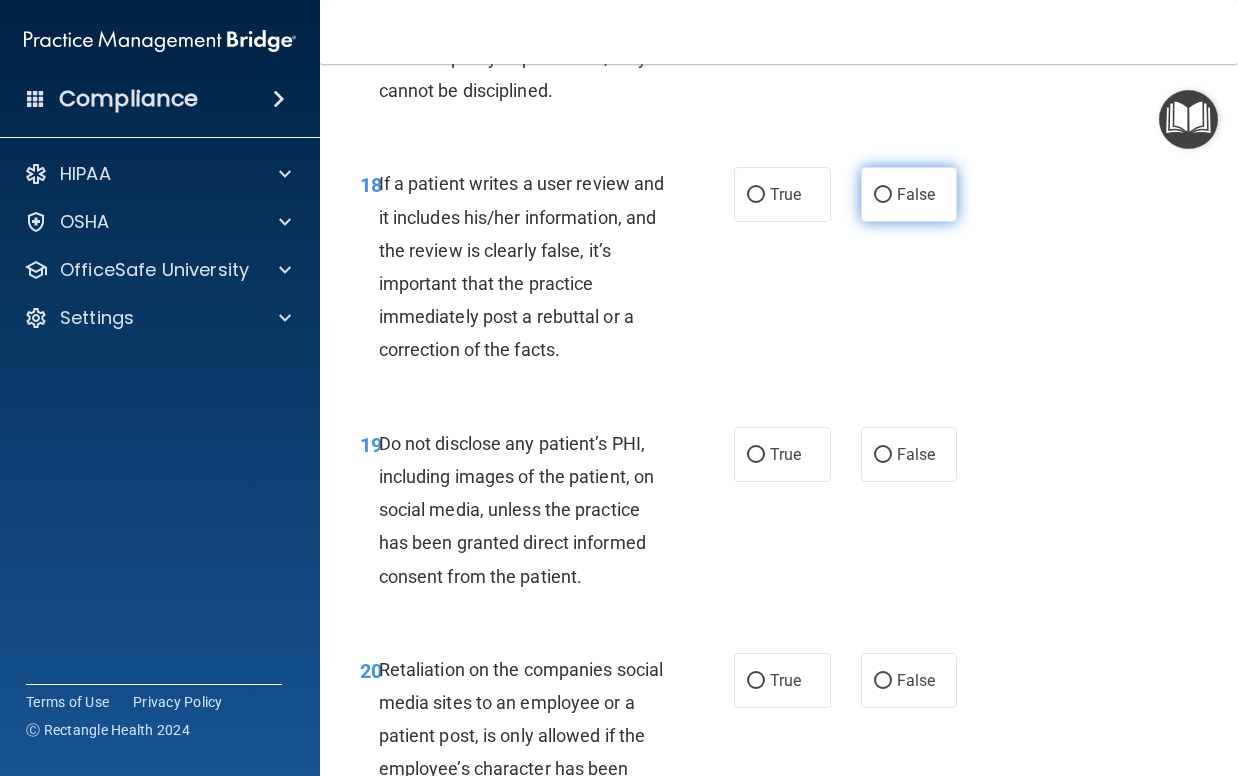 click on "False" at bounding box center (916, 194) 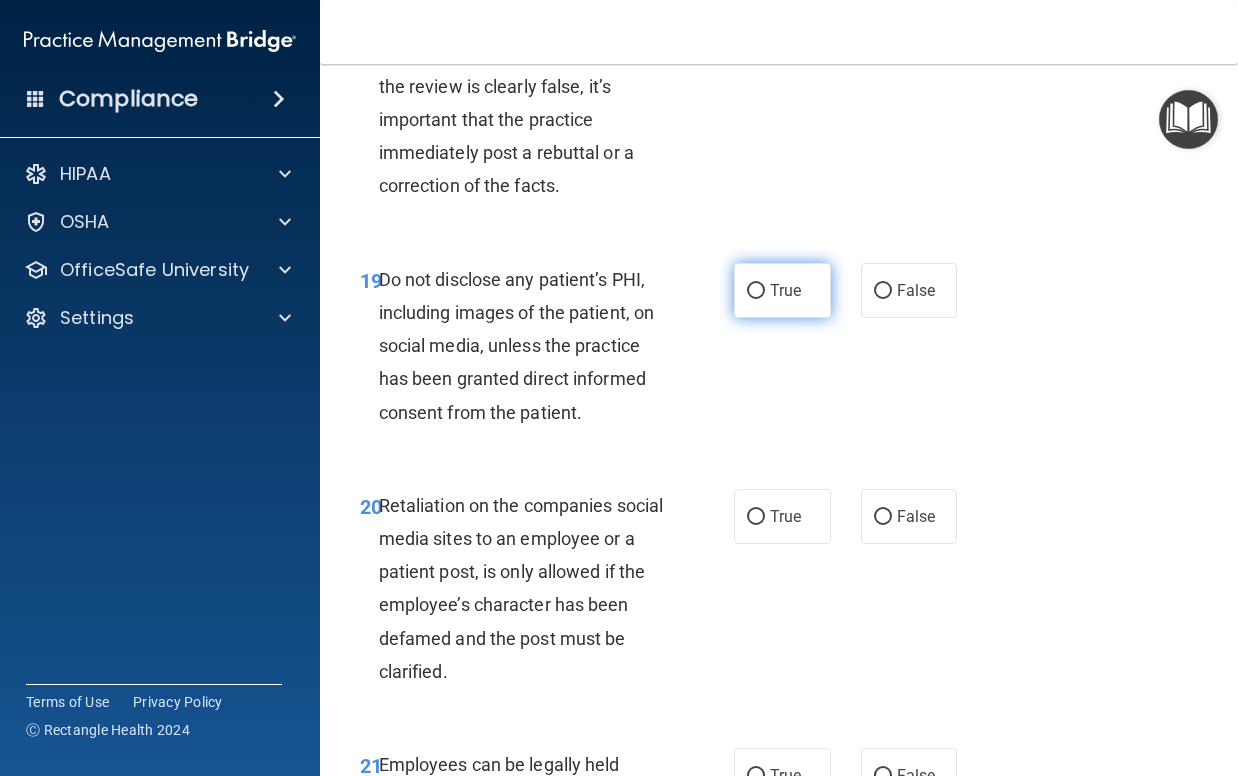 scroll, scrollTop: 4400, scrollLeft: 0, axis: vertical 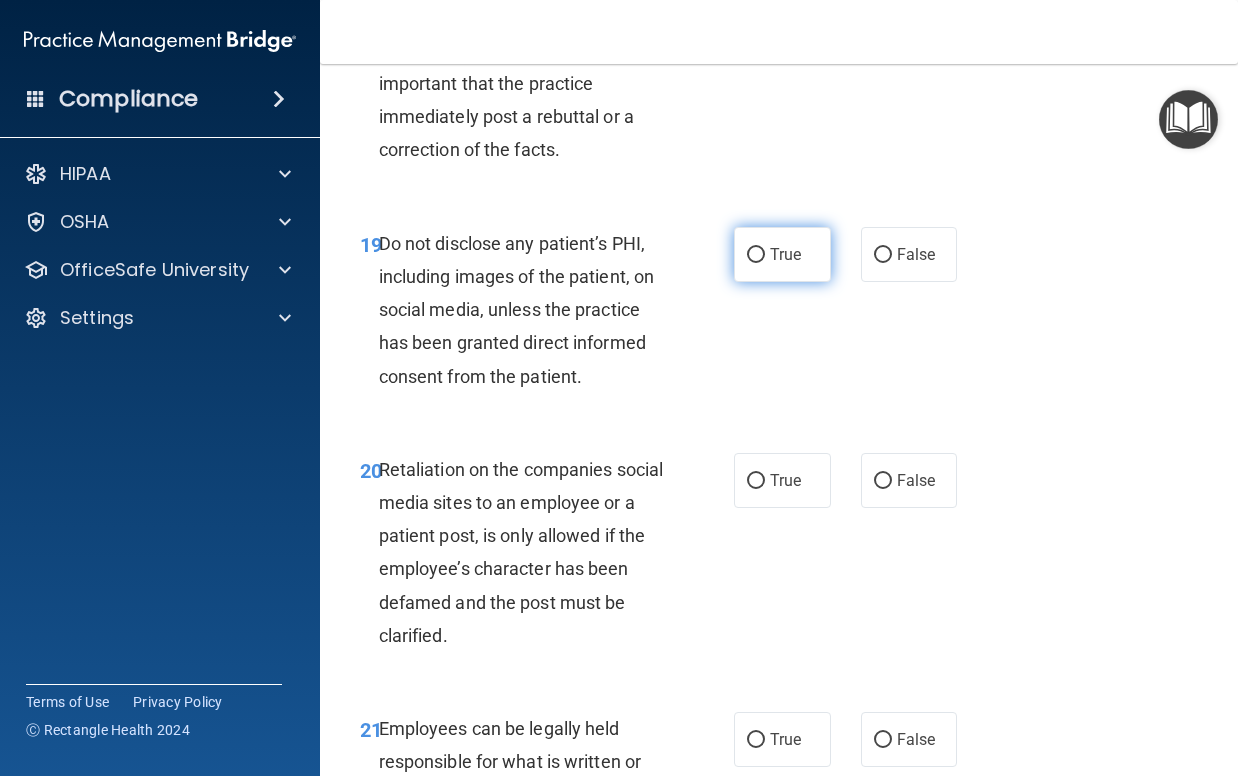 click on "True" at bounding box center [785, 254] 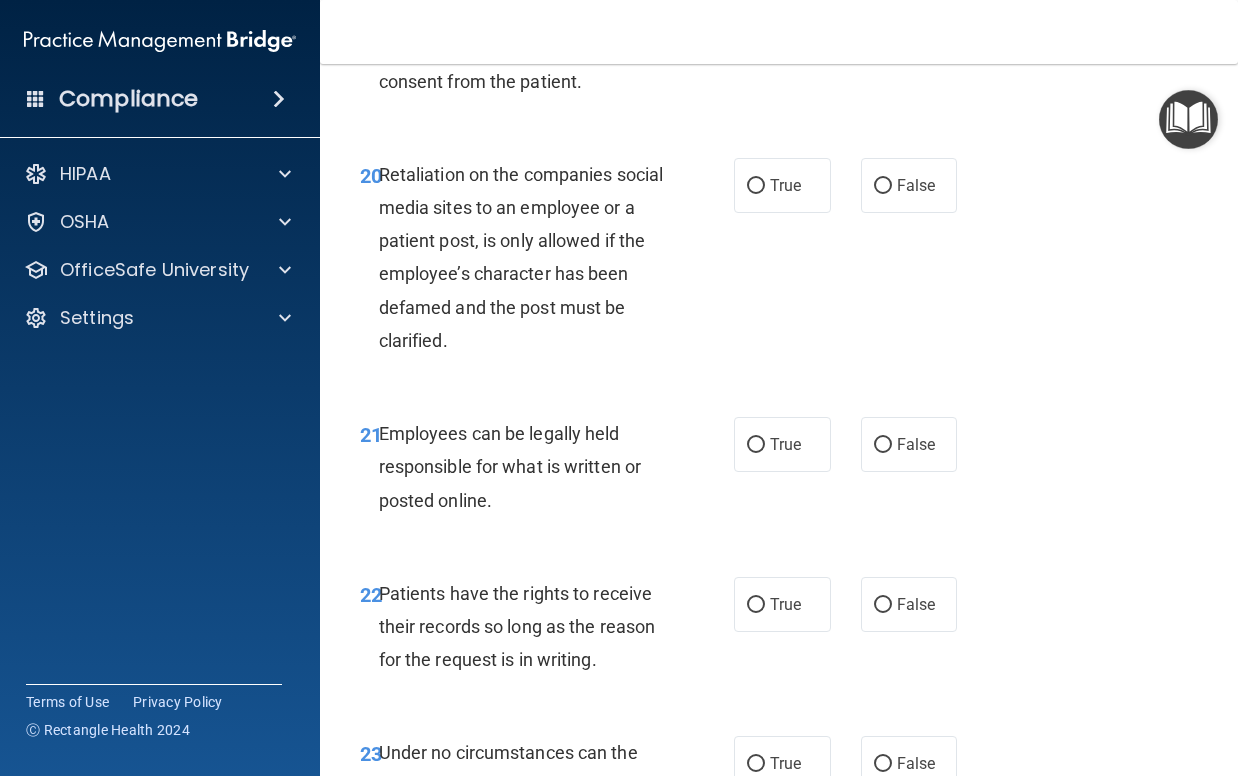 scroll, scrollTop: 4700, scrollLeft: 0, axis: vertical 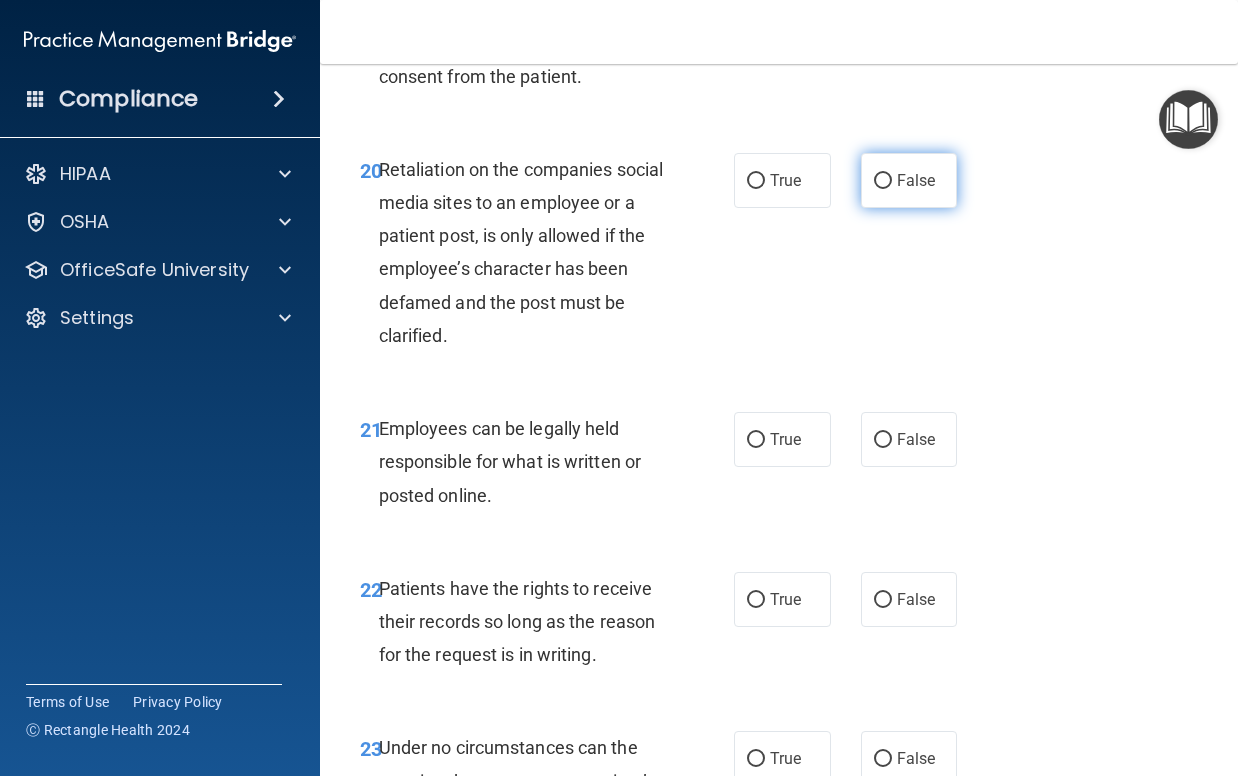 click on "False" 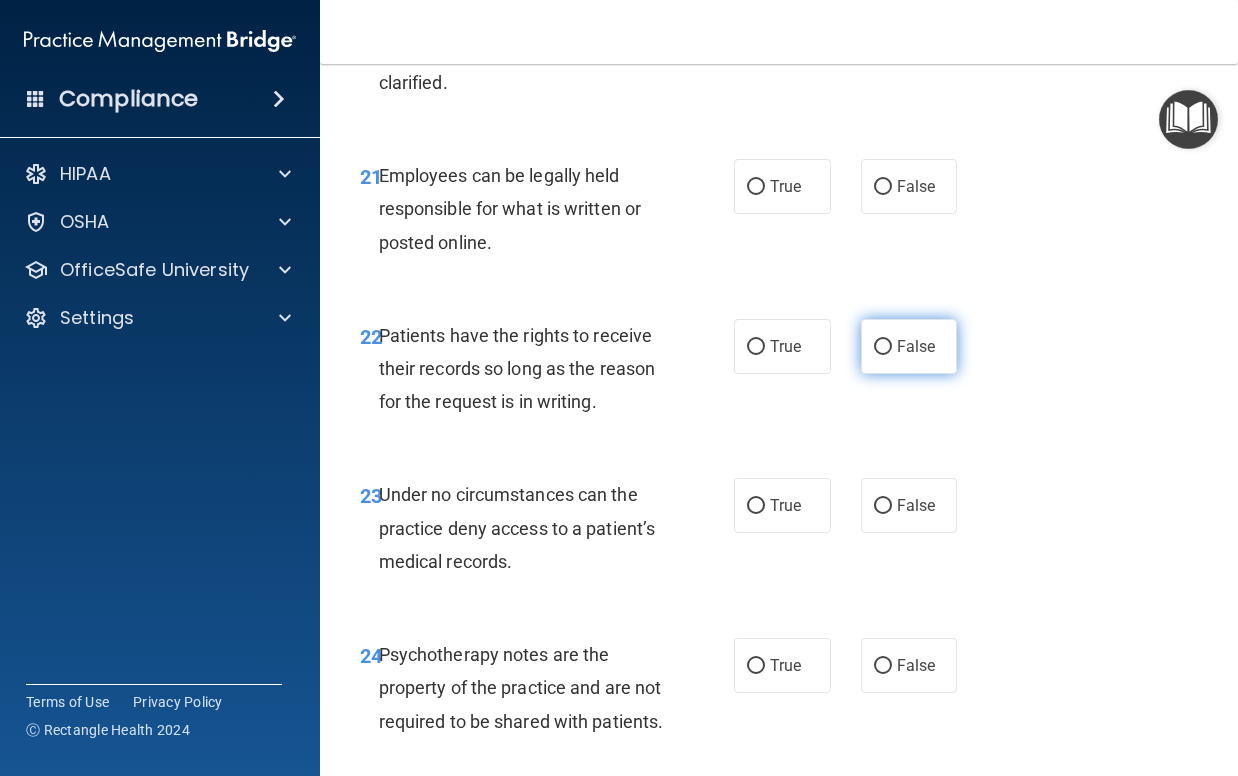 scroll, scrollTop: 5000, scrollLeft: 0, axis: vertical 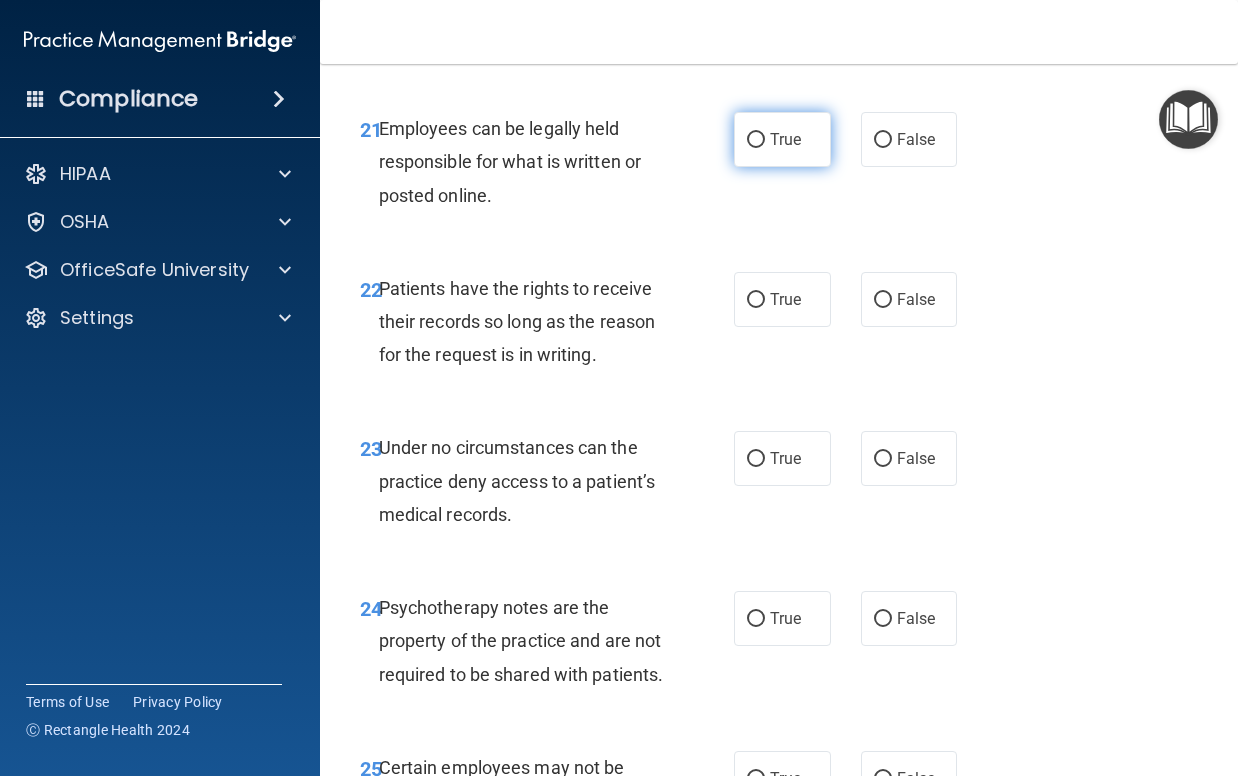 click on "True" at bounding box center [785, 139] 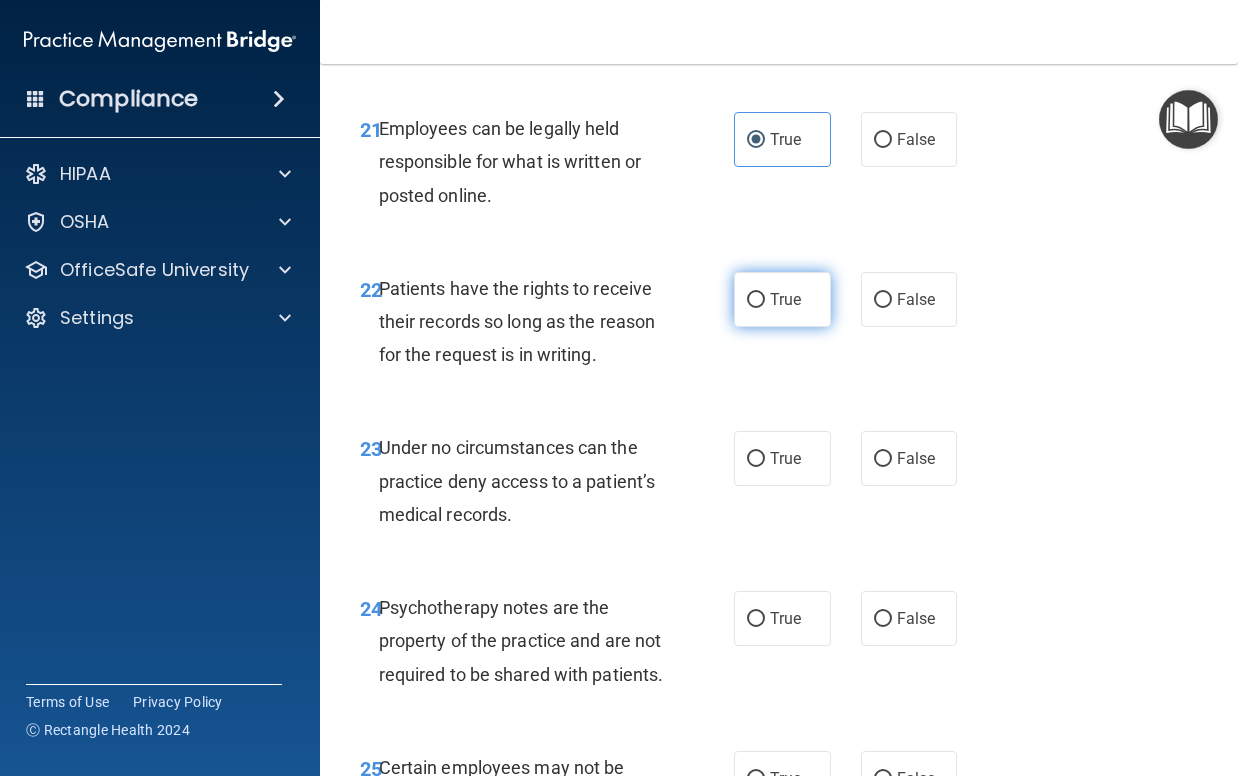 click on "True" at bounding box center [782, 299] 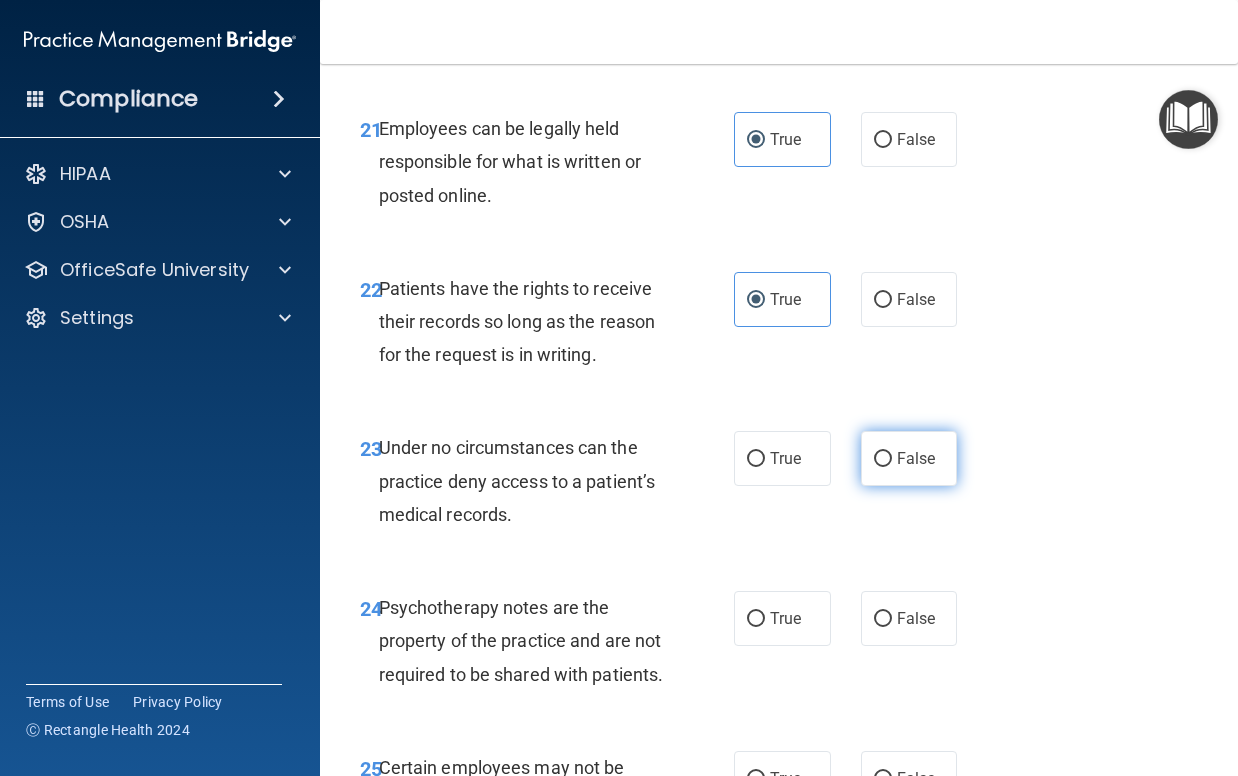 click on "False" at bounding box center [916, 458] 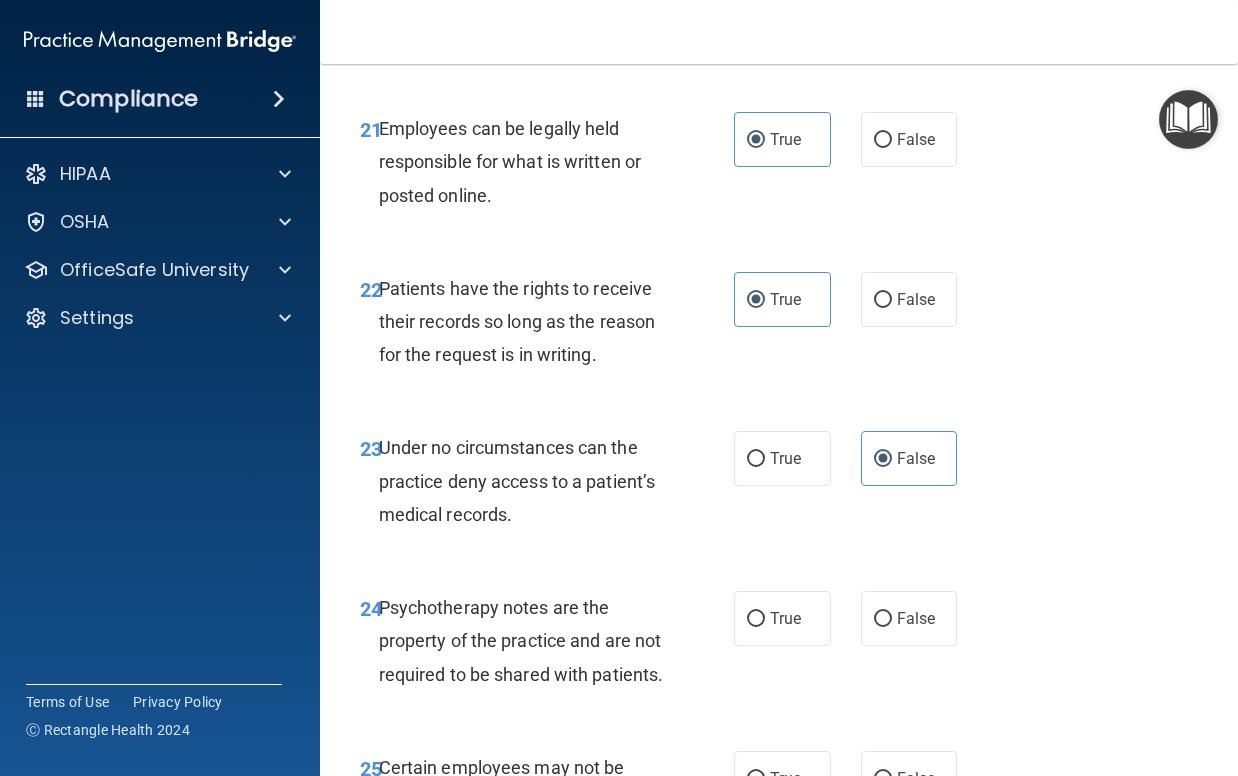 drag, startPoint x: 893, startPoint y: 687, endPoint x: 850, endPoint y: 661, distance: 50.24938 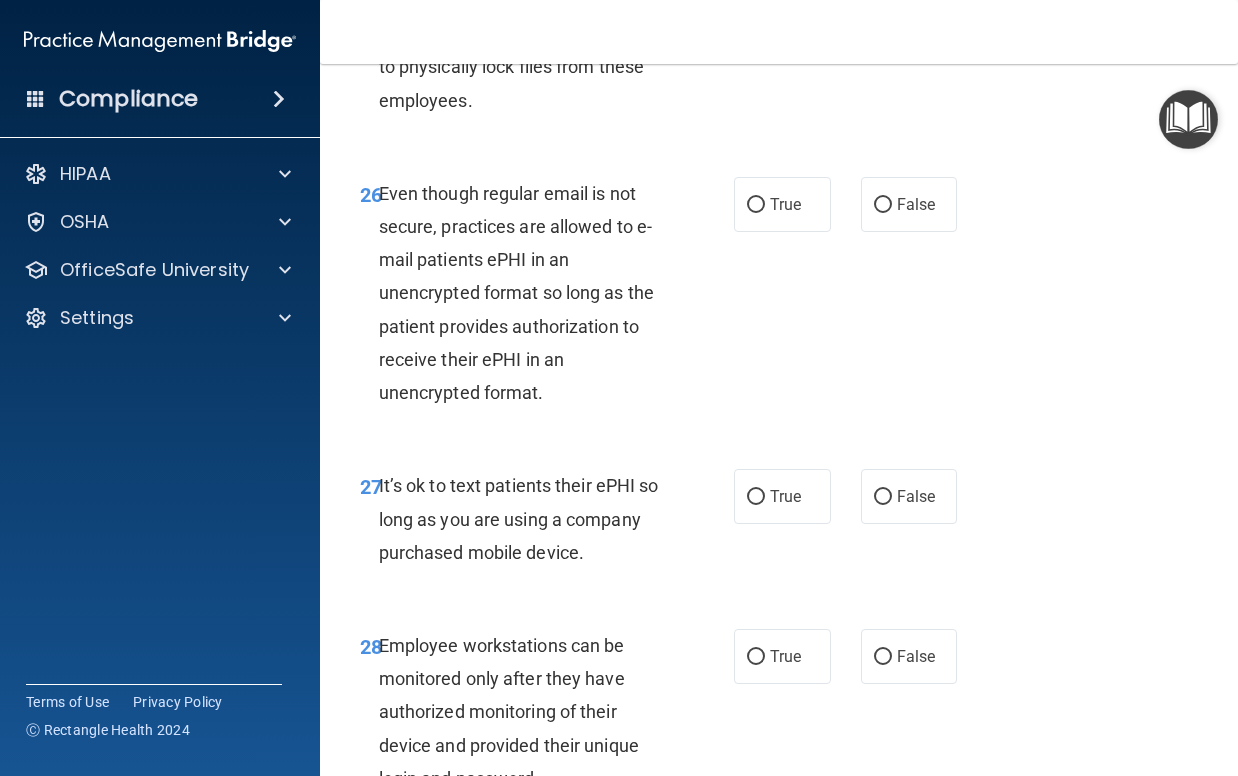 scroll, scrollTop: 5700, scrollLeft: 0, axis: vertical 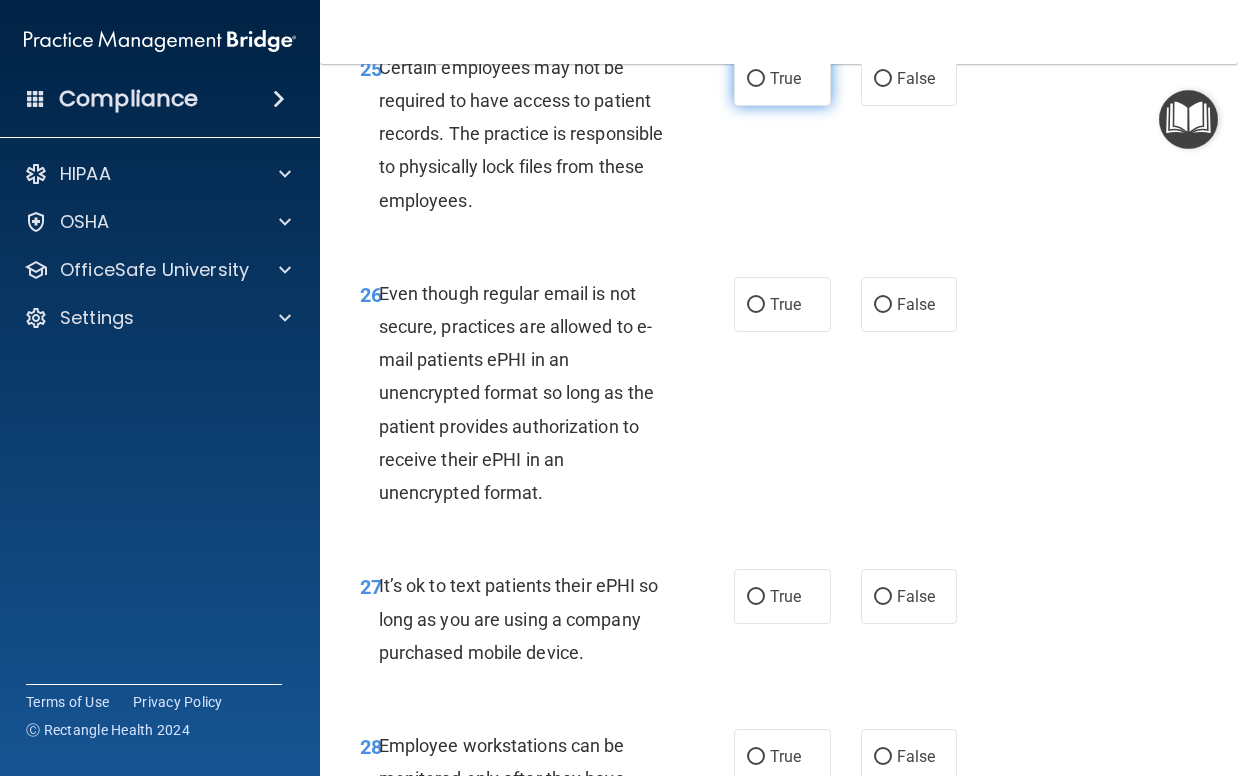 click on "True" at bounding box center (782, 78) 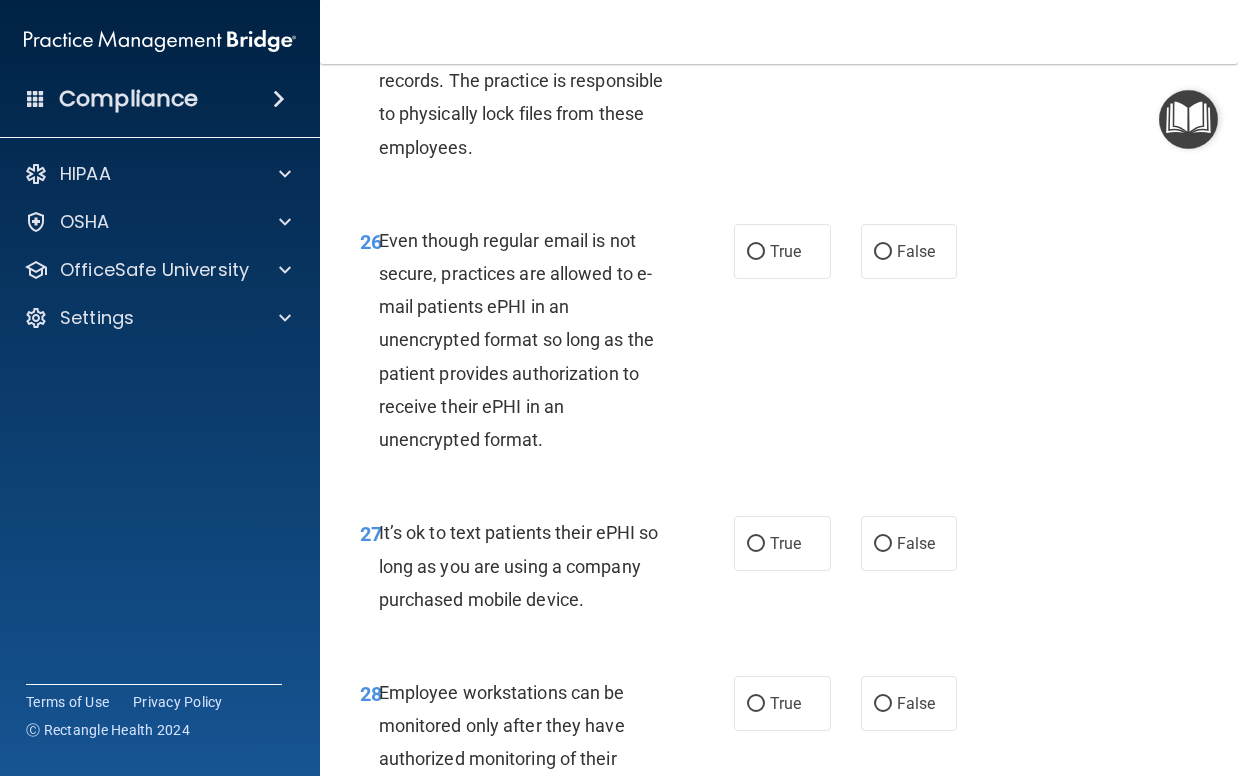 scroll, scrollTop: 5800, scrollLeft: 0, axis: vertical 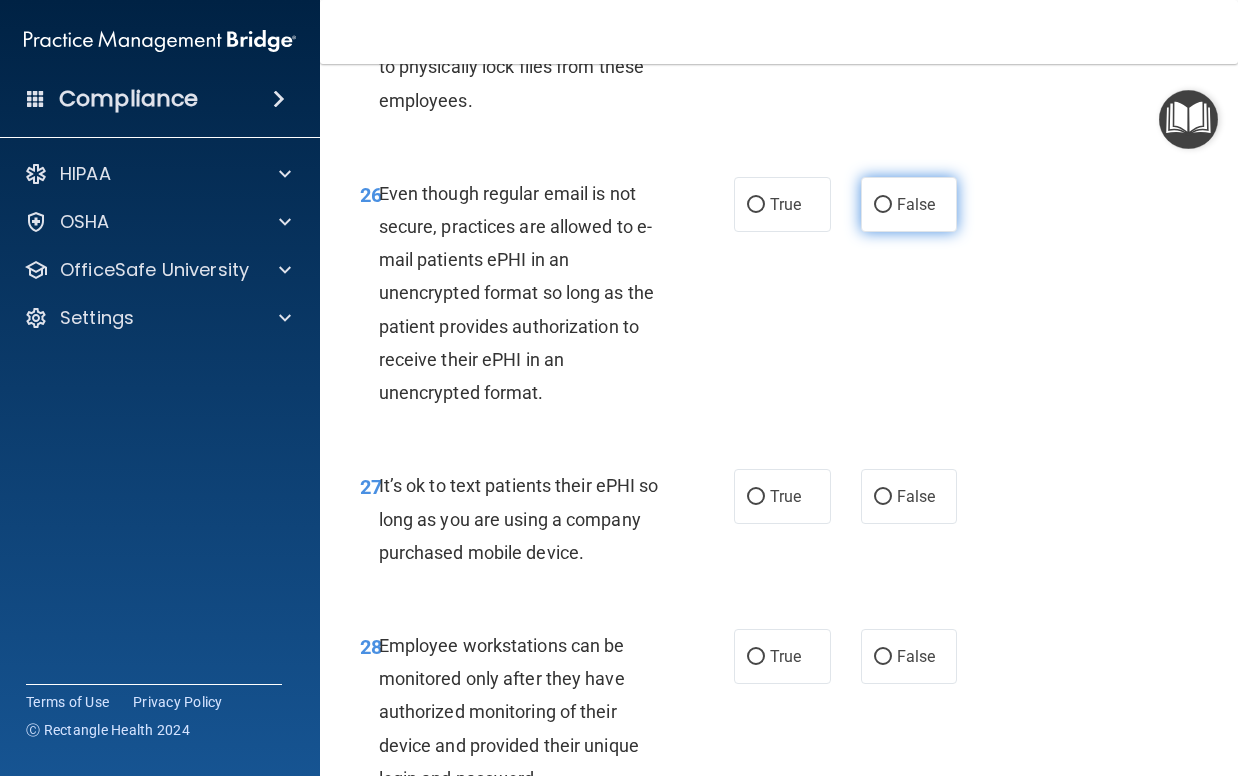 click on "False" at bounding box center [916, 204] 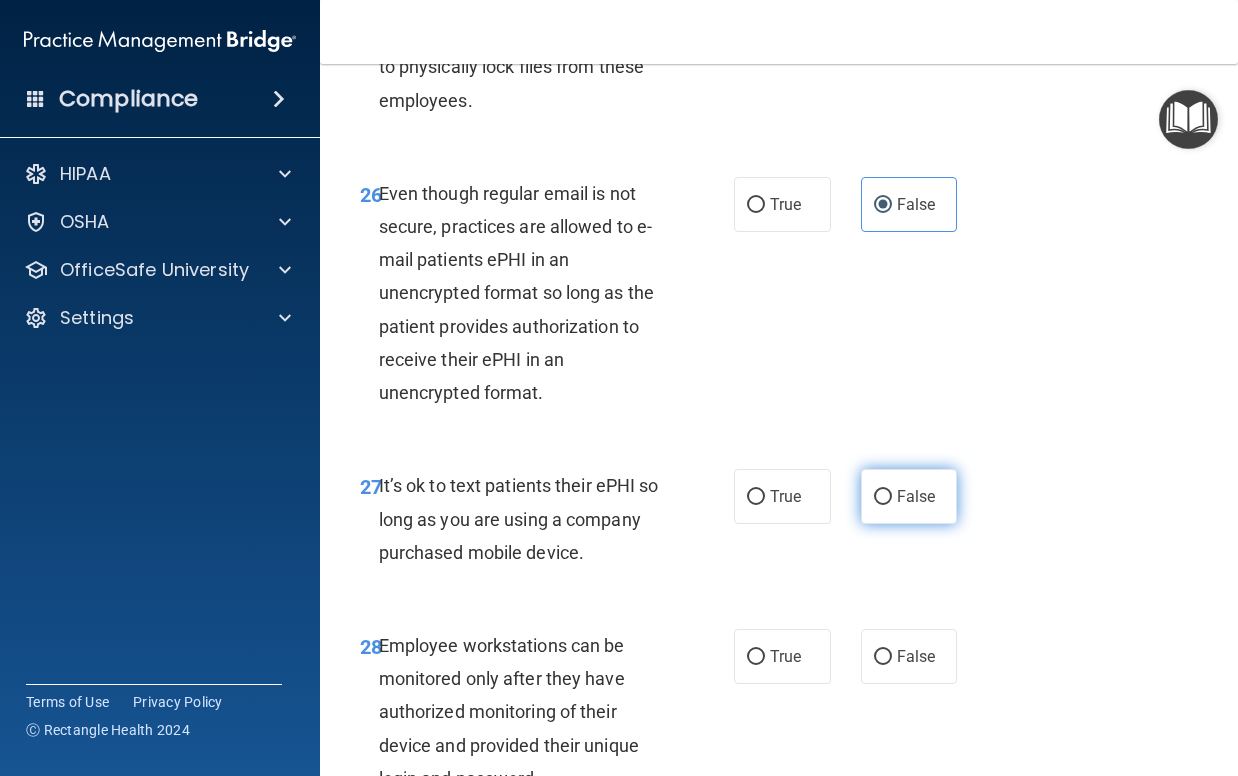 click on "False" at bounding box center (916, 496) 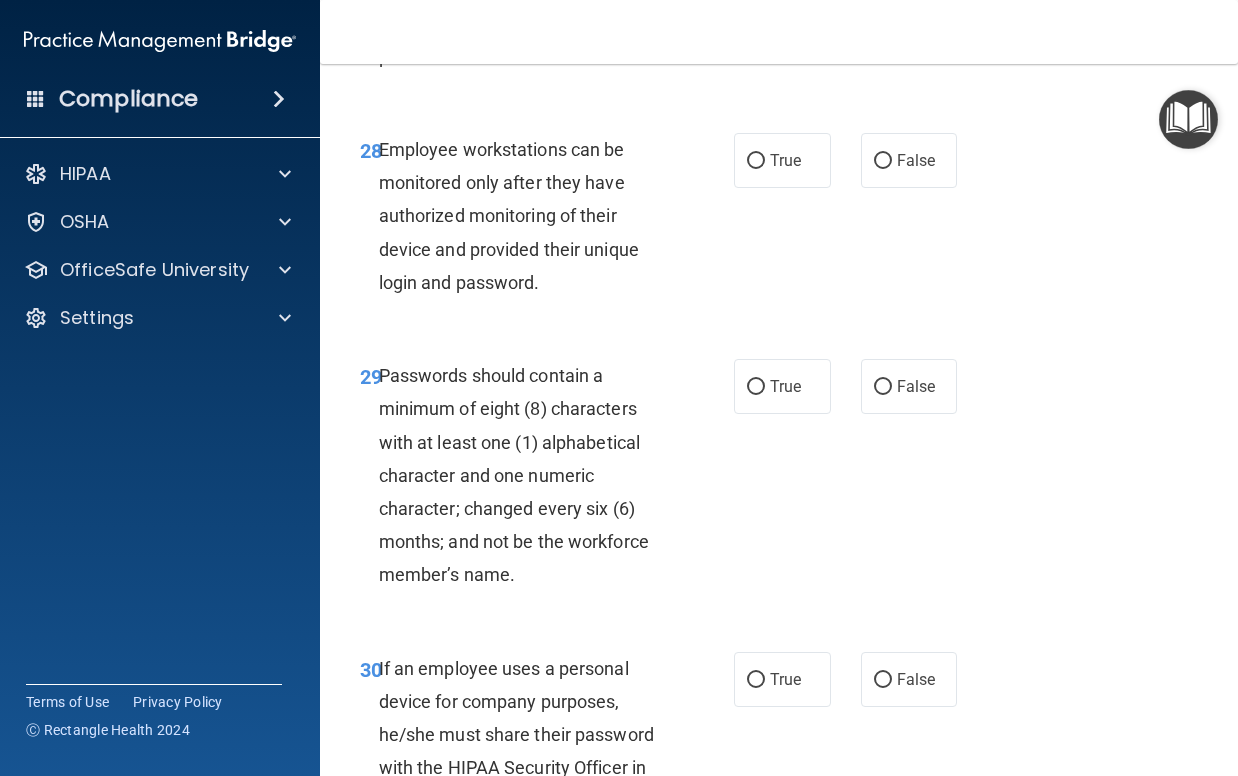 scroll, scrollTop: 6300, scrollLeft: 0, axis: vertical 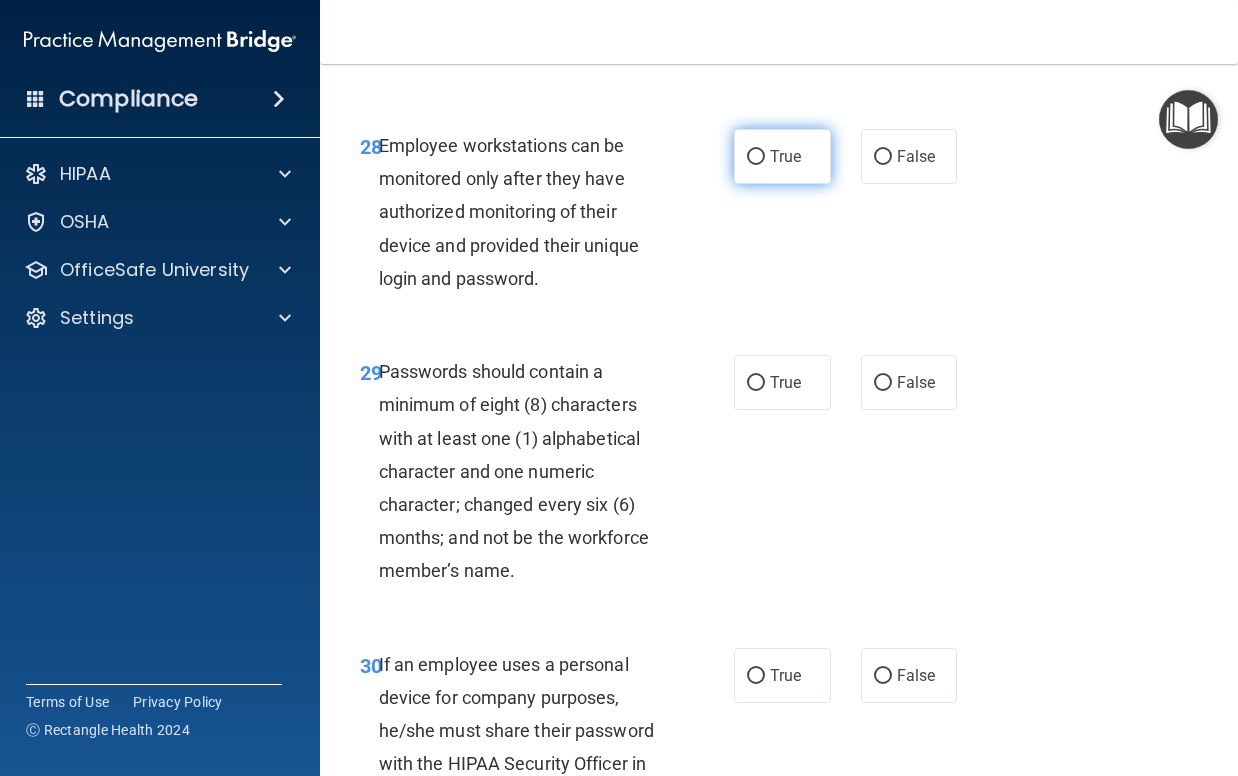 click on "True" at bounding box center (782, 156) 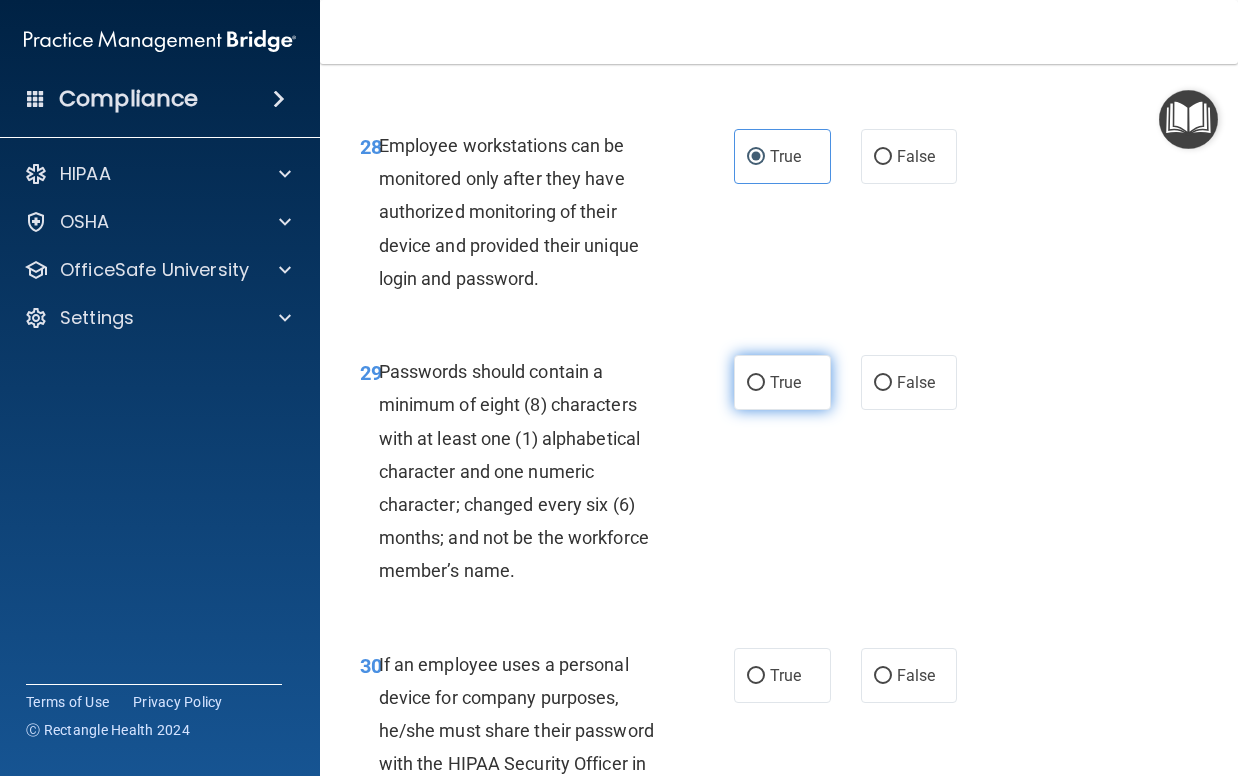click on "True" at bounding box center (785, 382) 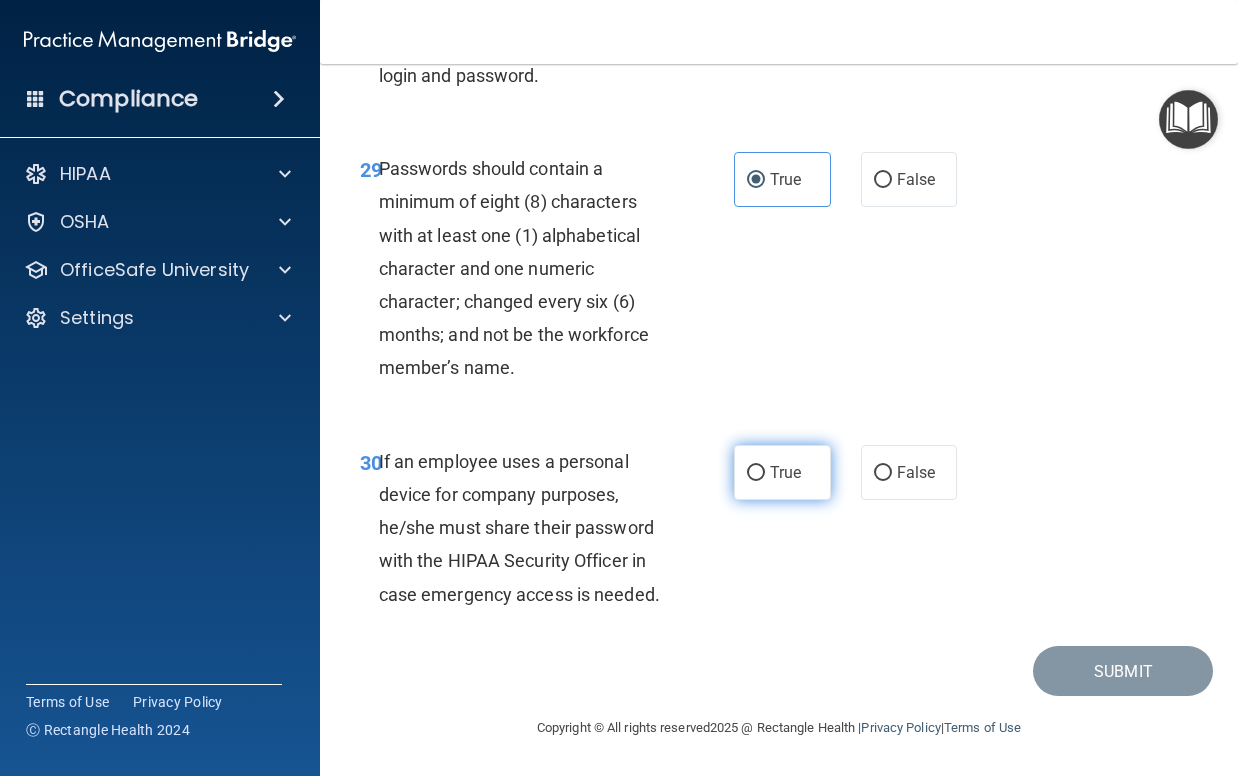 scroll, scrollTop: 6603, scrollLeft: 0, axis: vertical 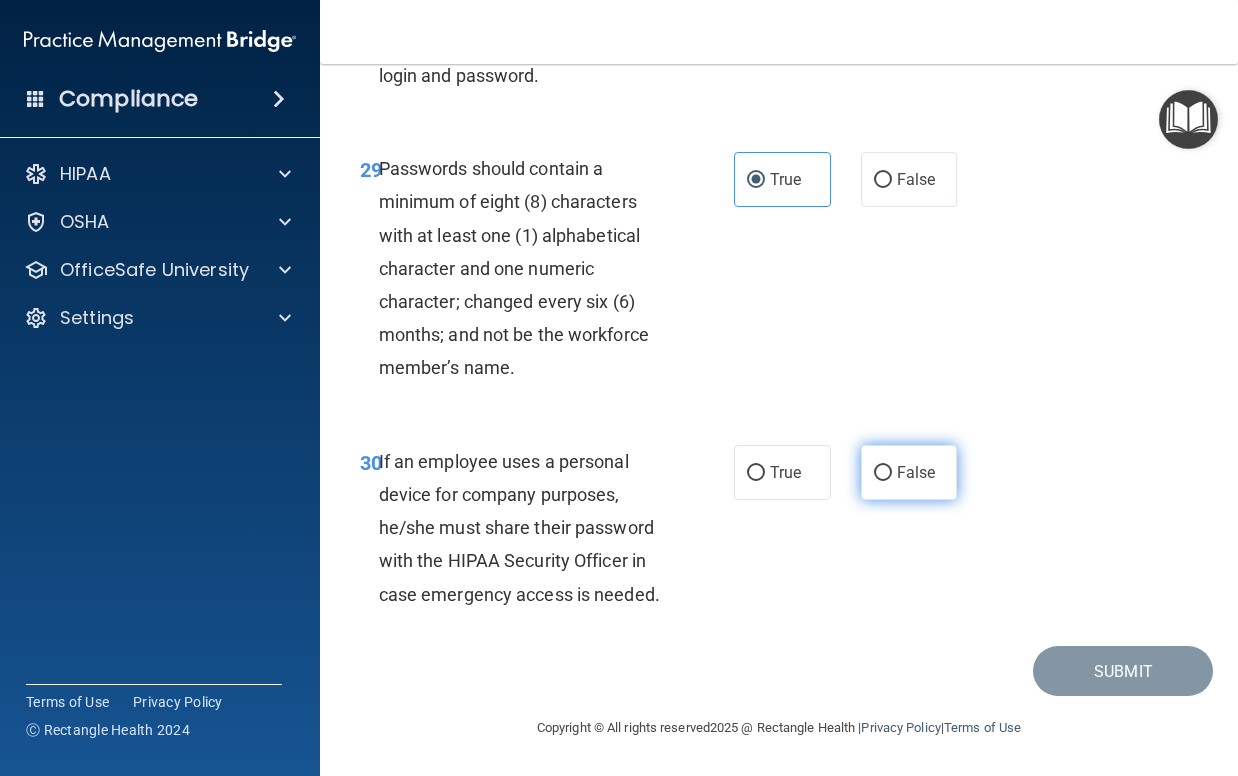 click on "False" at bounding box center [916, 472] 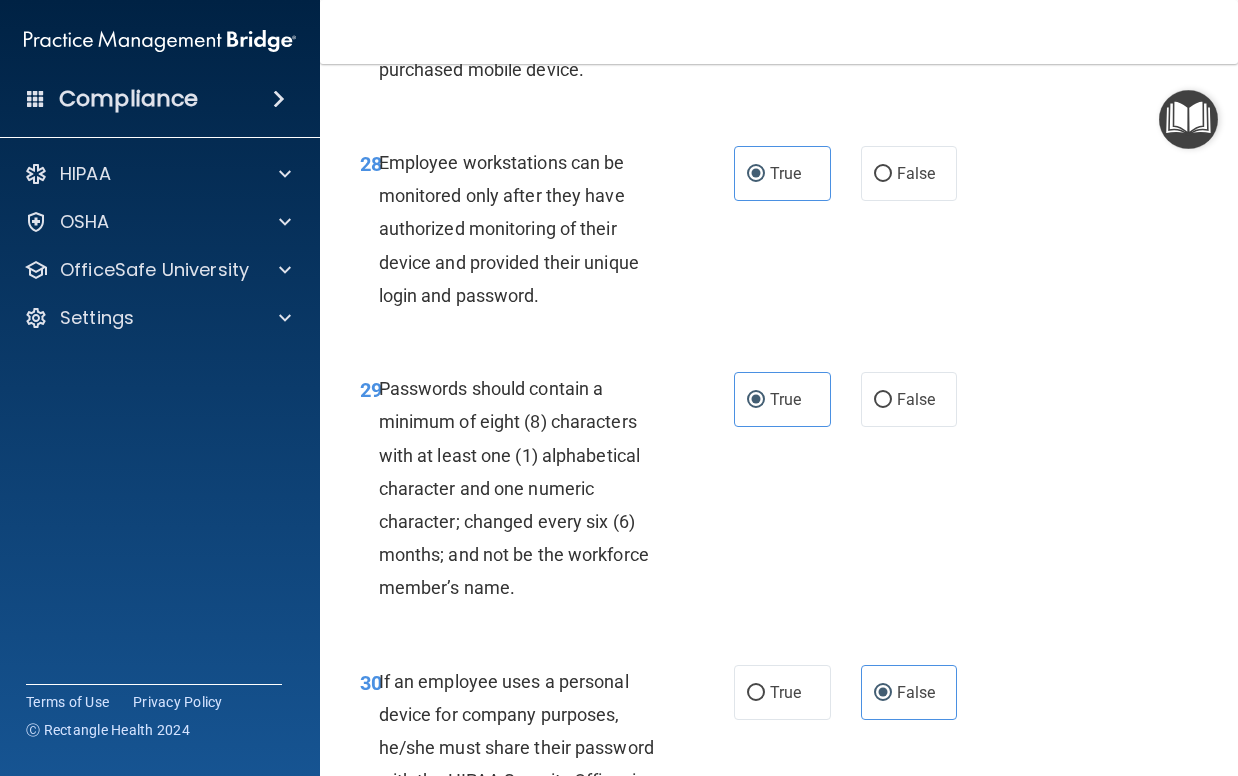 scroll, scrollTop: 6603, scrollLeft: 0, axis: vertical 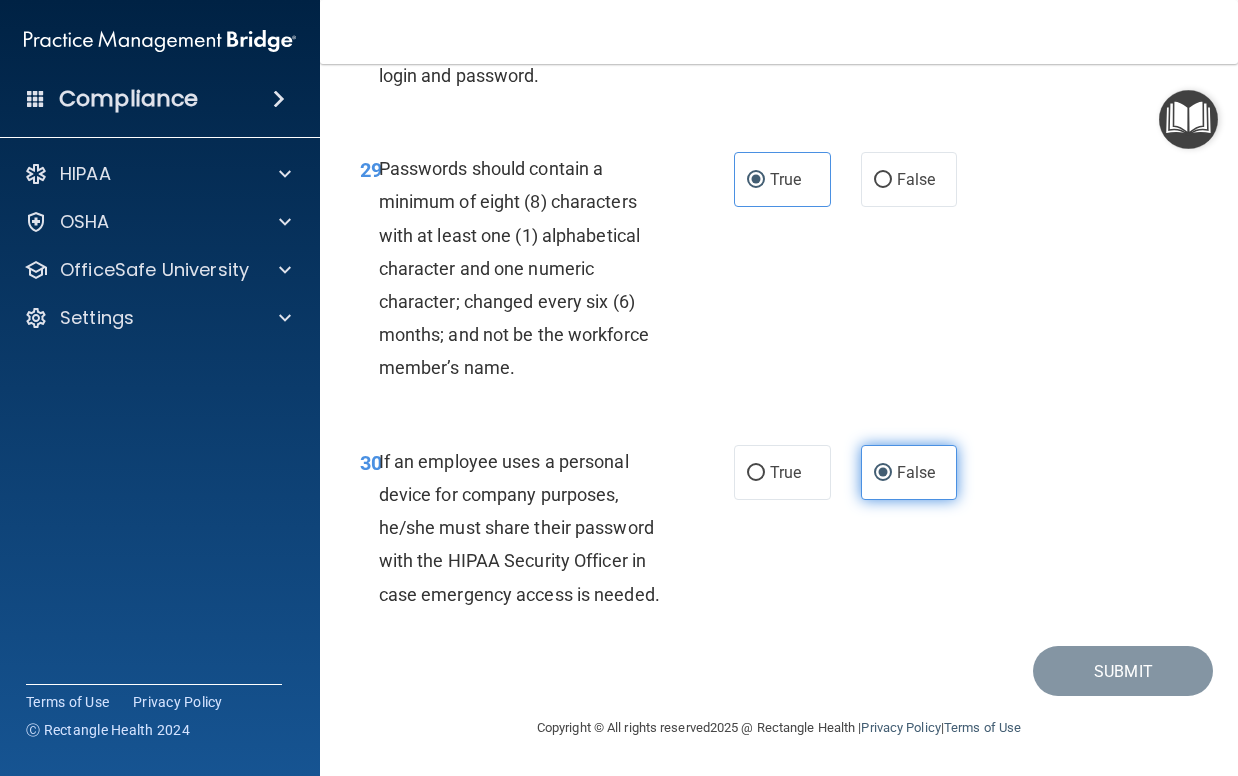 click on "False" at bounding box center [909, 472] 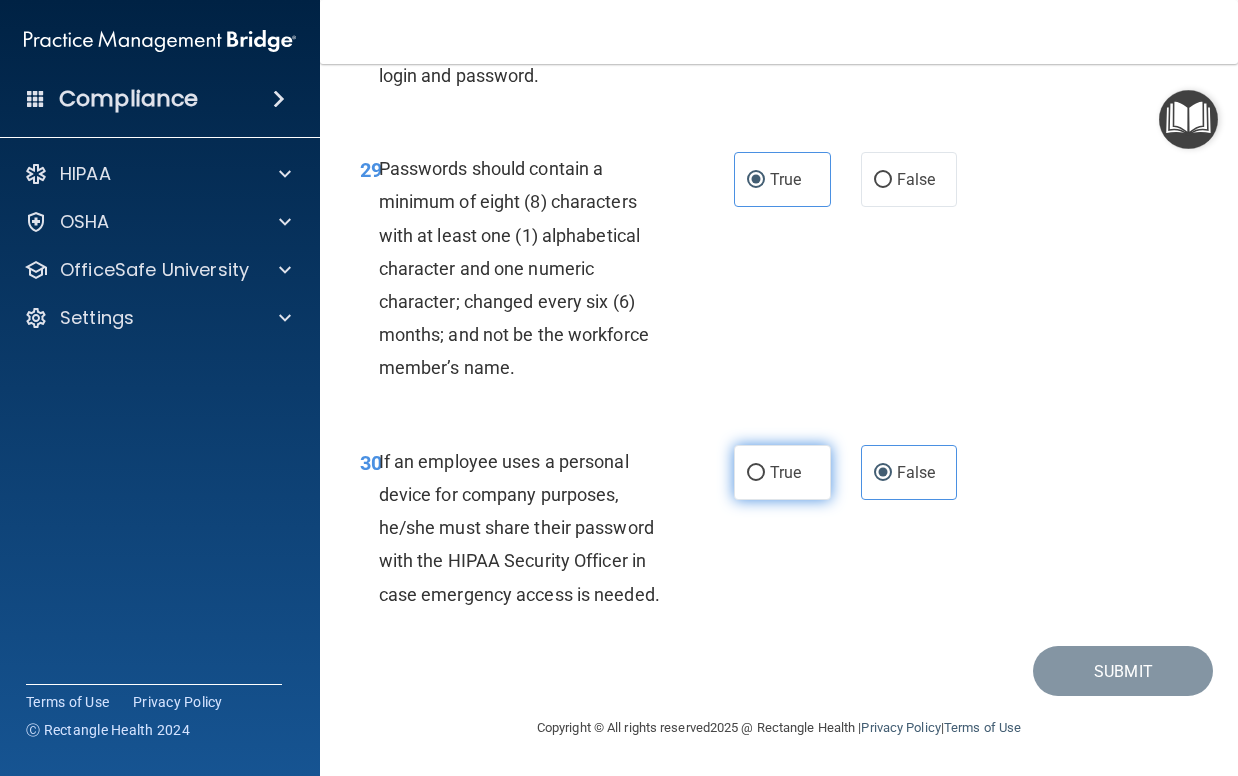 click on "True" at bounding box center [785, 472] 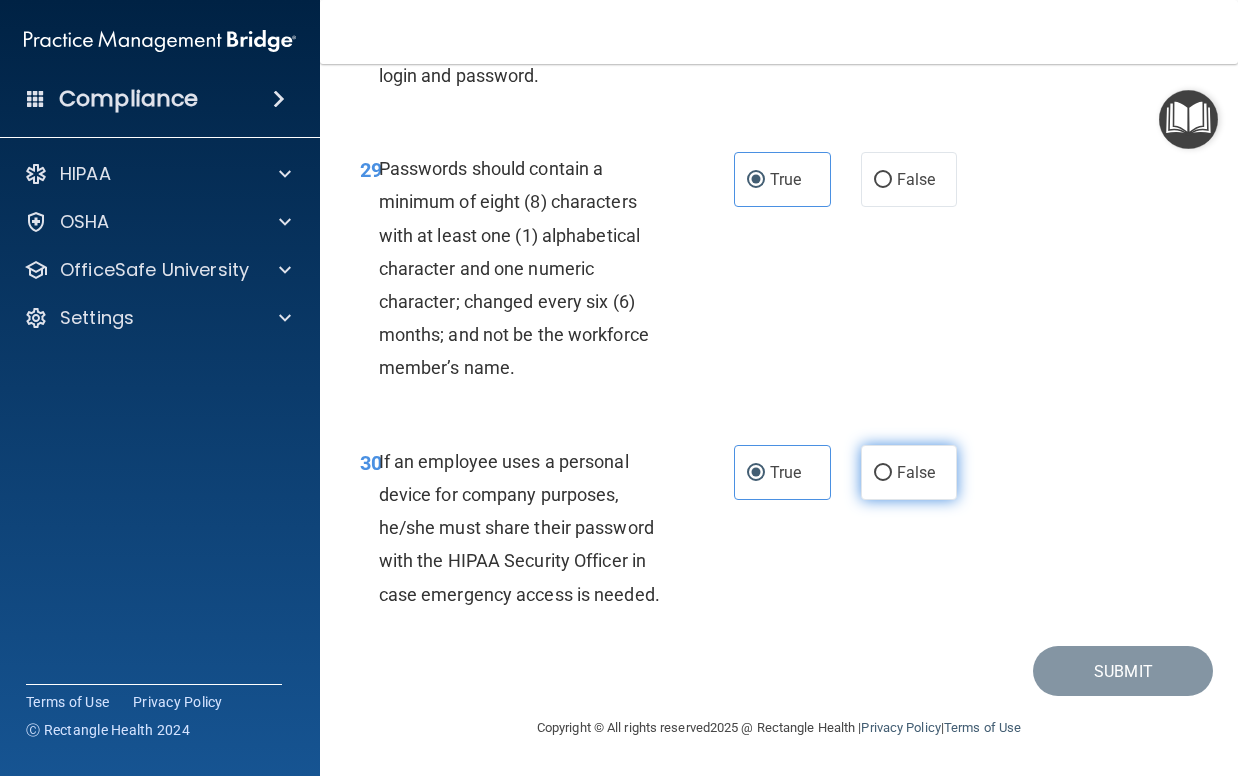 click on "False" at bounding box center [916, 472] 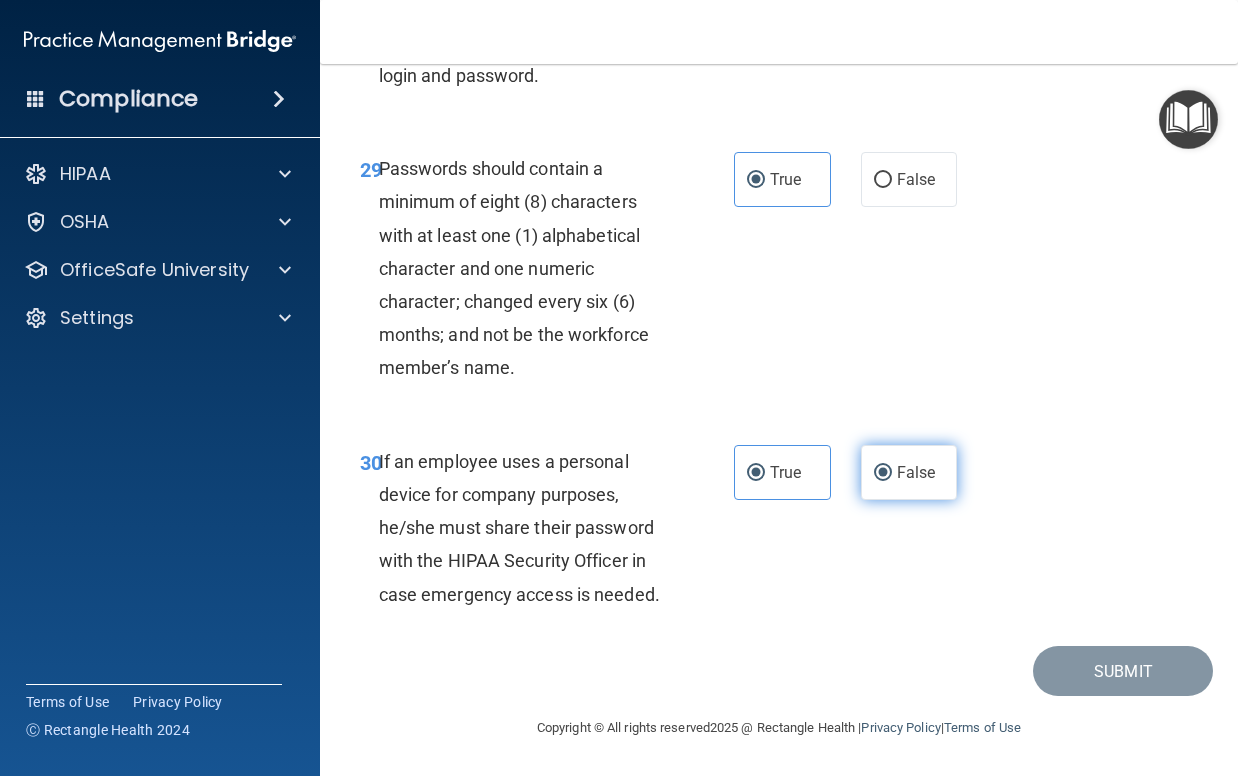 radio on "false" 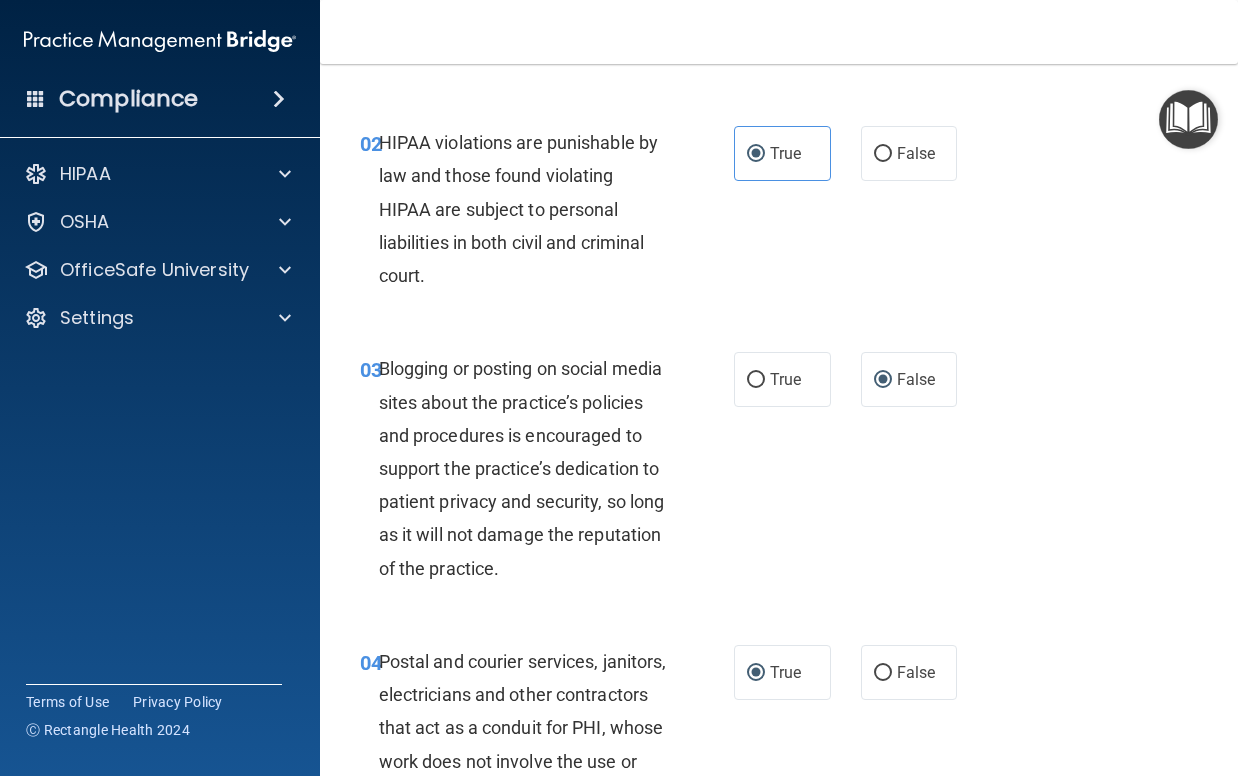 scroll, scrollTop: 300, scrollLeft: 0, axis: vertical 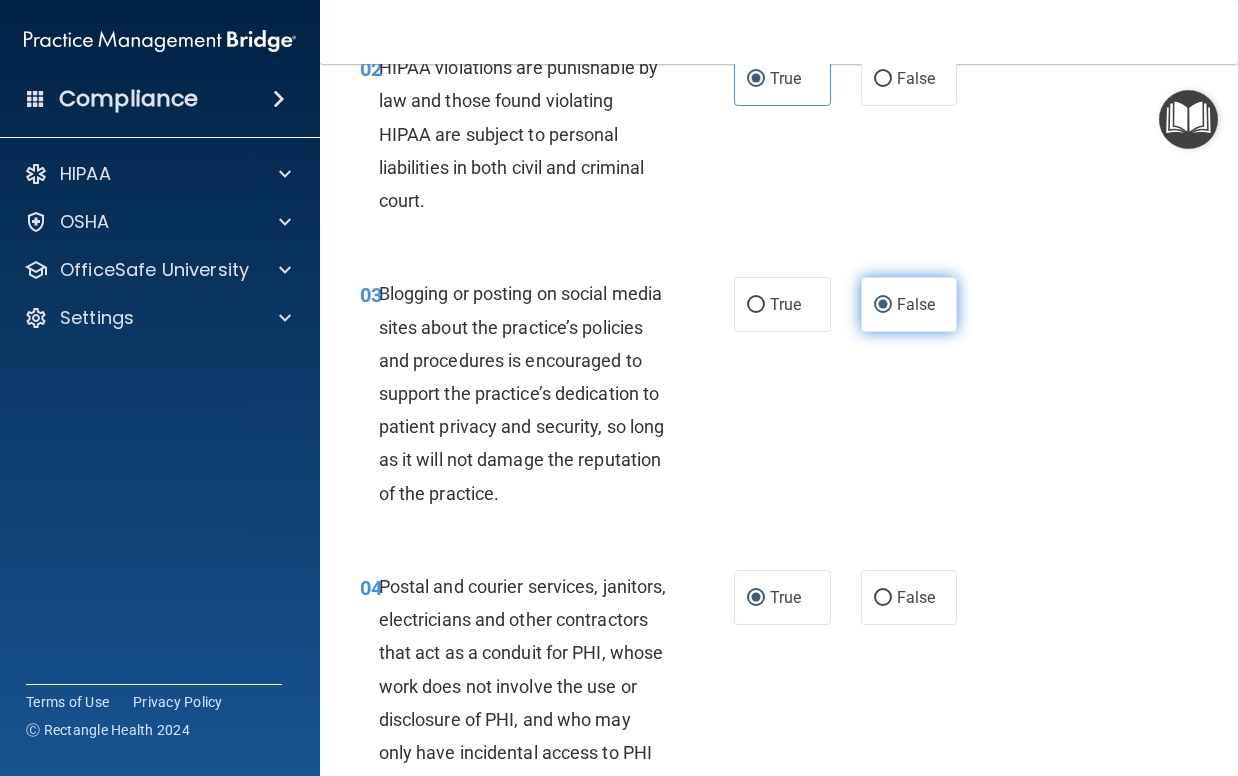 click on "False" at bounding box center [916, 304] 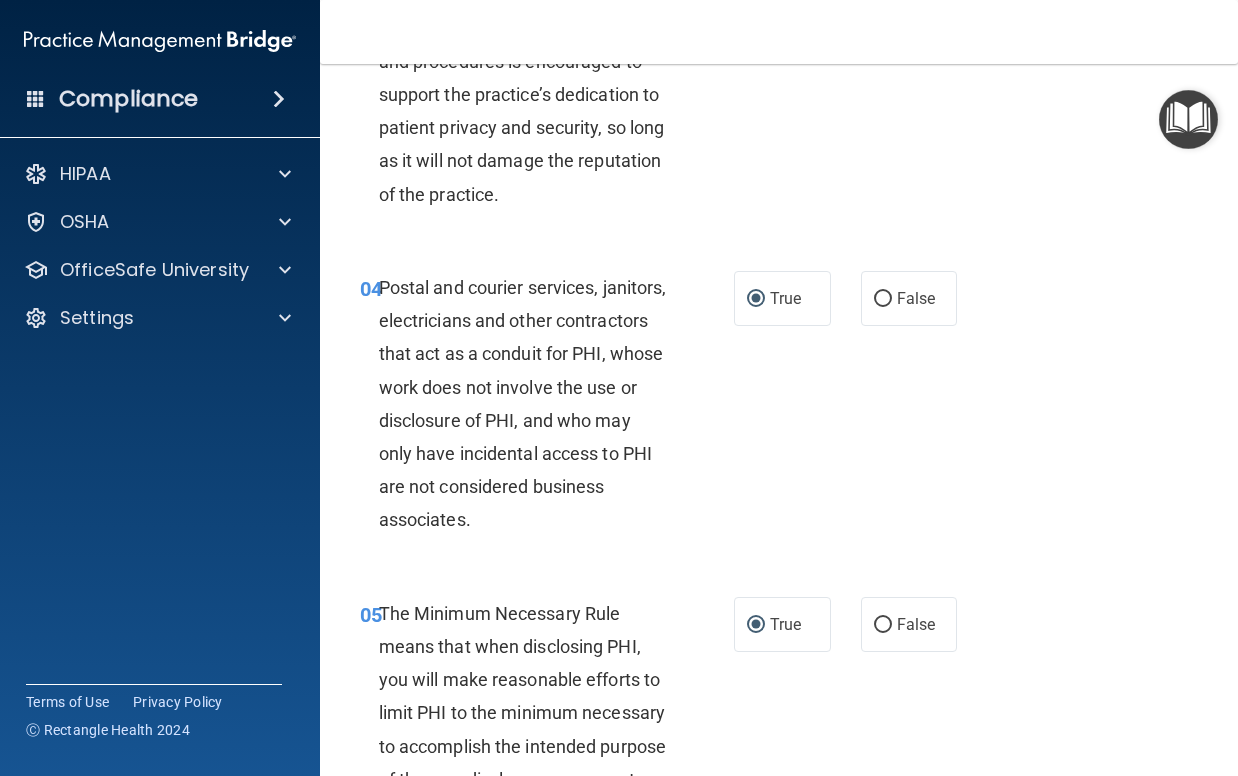 scroll, scrollTop: 600, scrollLeft: 0, axis: vertical 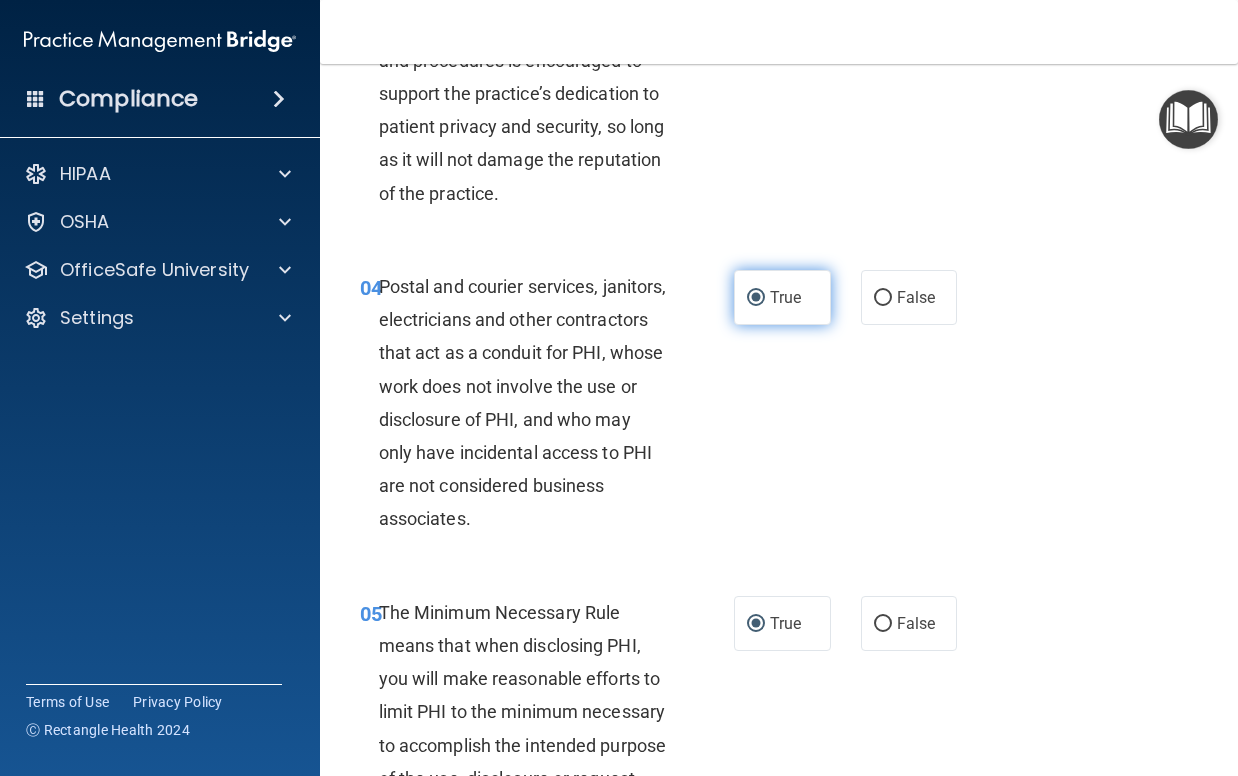 click on "True" at bounding box center [782, 297] 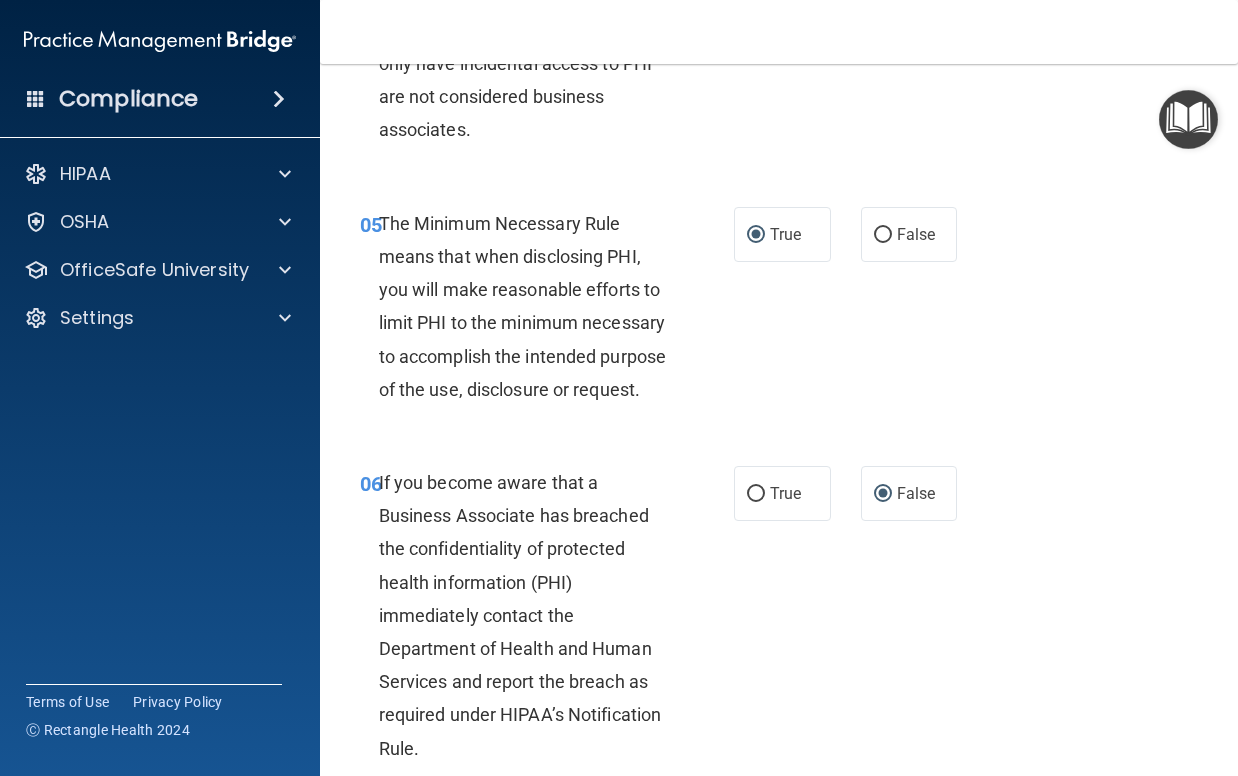 scroll, scrollTop: 1000, scrollLeft: 0, axis: vertical 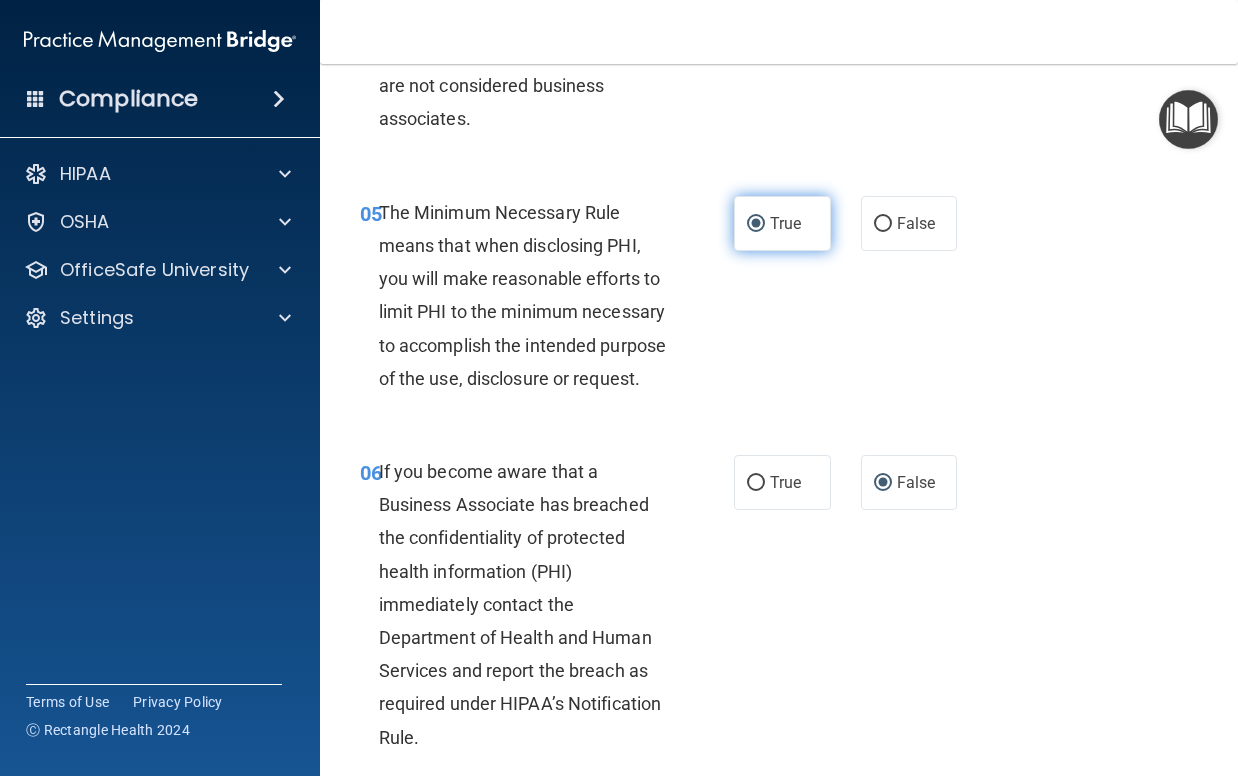 click on "True" at bounding box center [782, 223] 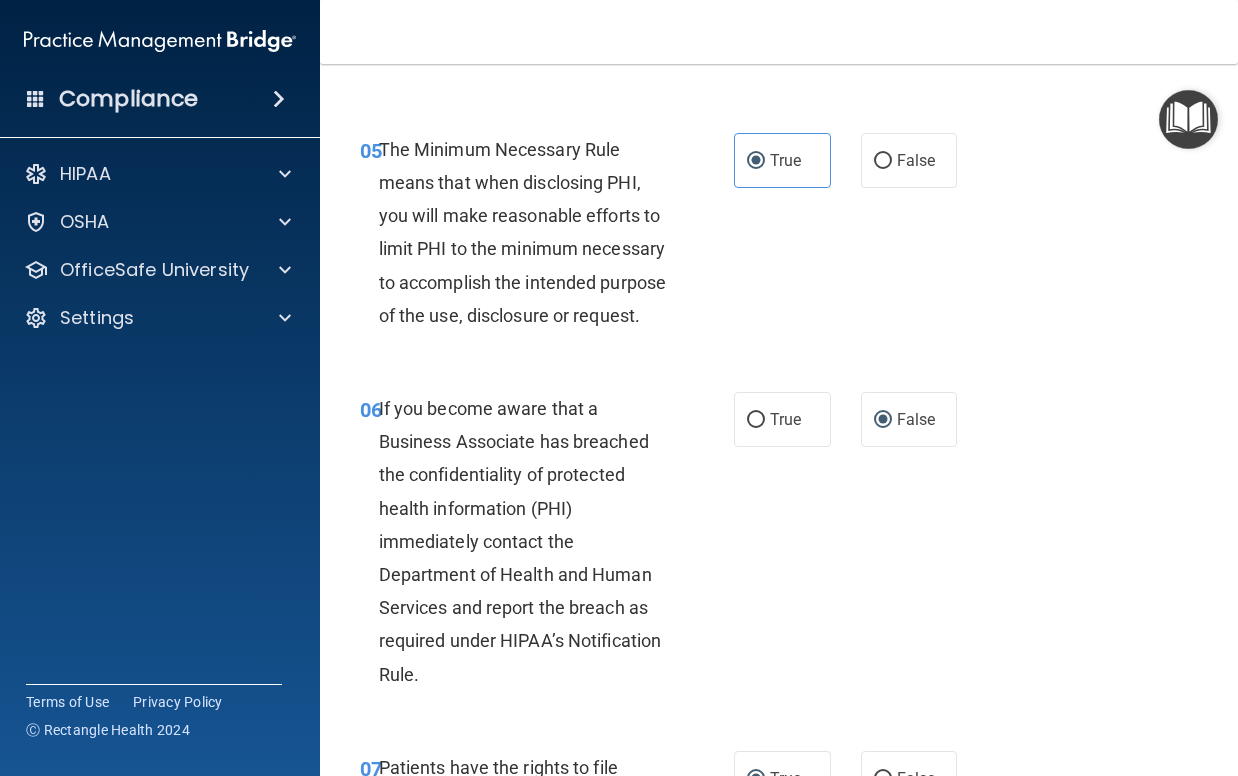 scroll, scrollTop: 1200, scrollLeft: 0, axis: vertical 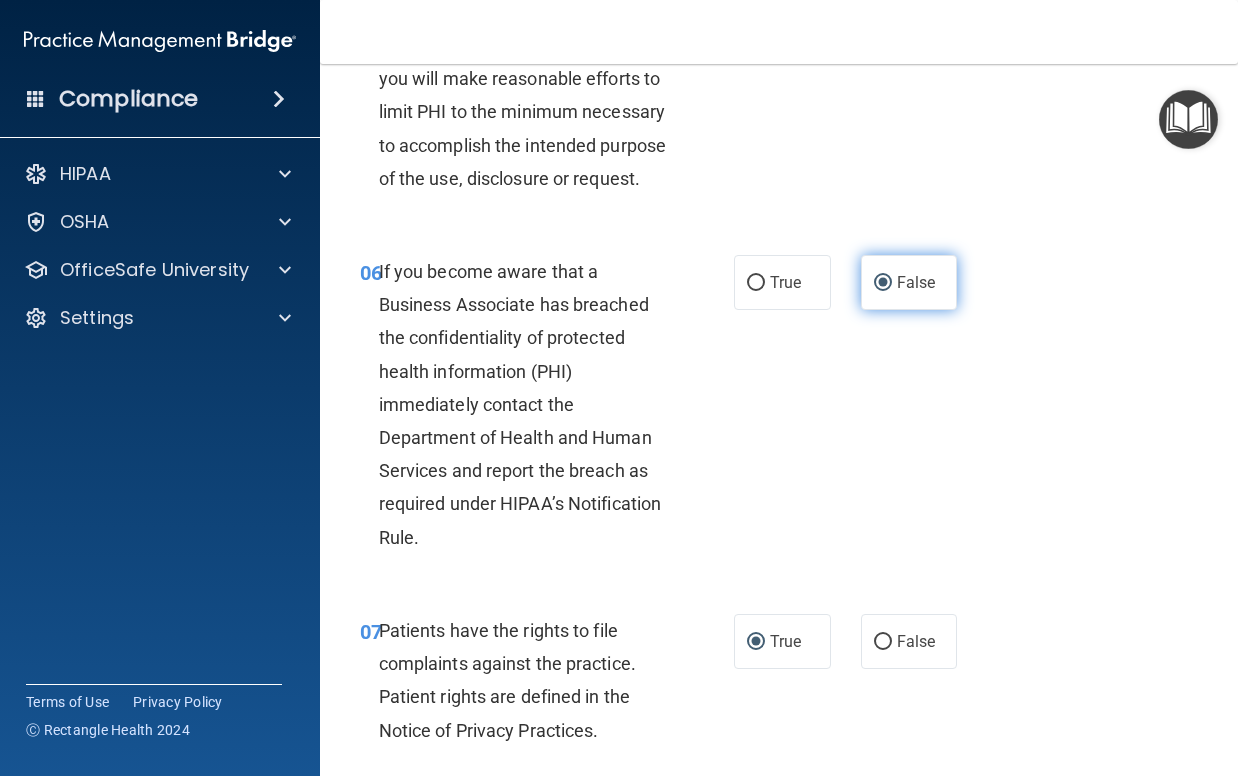 drag, startPoint x: 928, startPoint y: 357, endPoint x: 936, endPoint y: 366, distance: 12.0415945 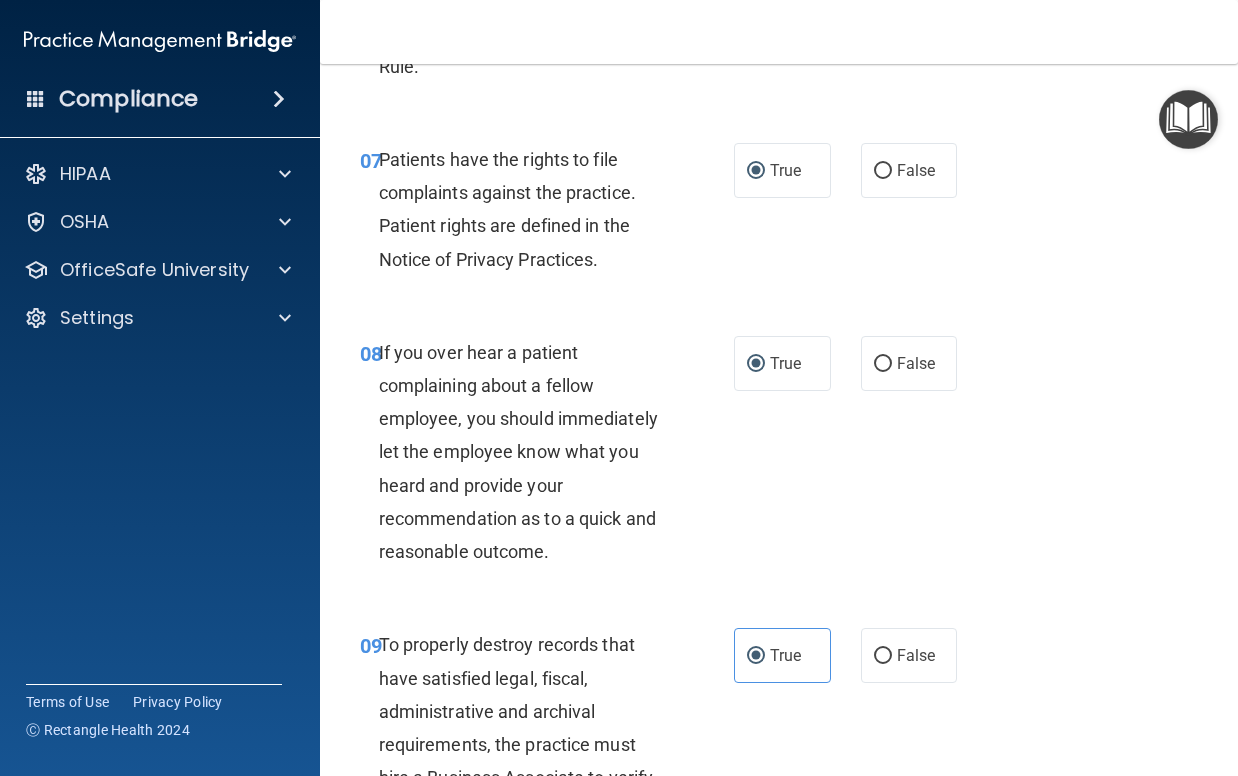 scroll, scrollTop: 1700, scrollLeft: 0, axis: vertical 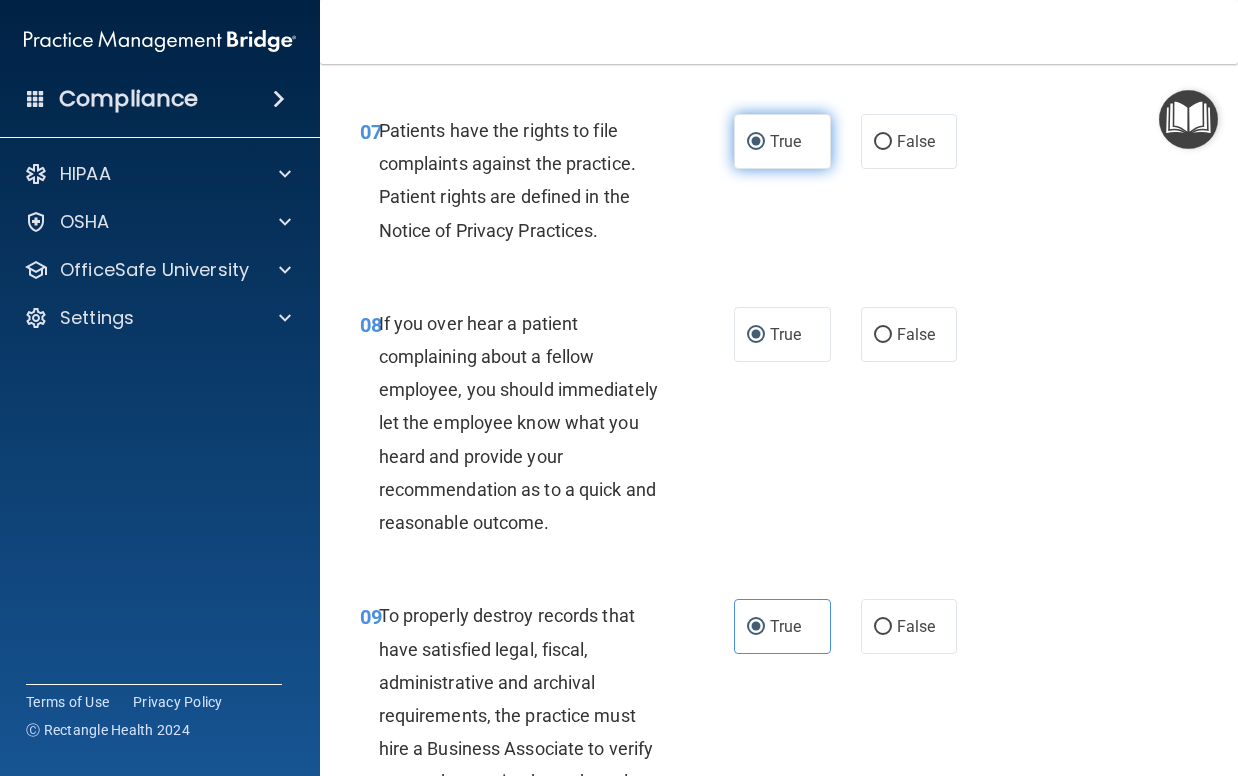click on "True" at bounding box center (782, 141) 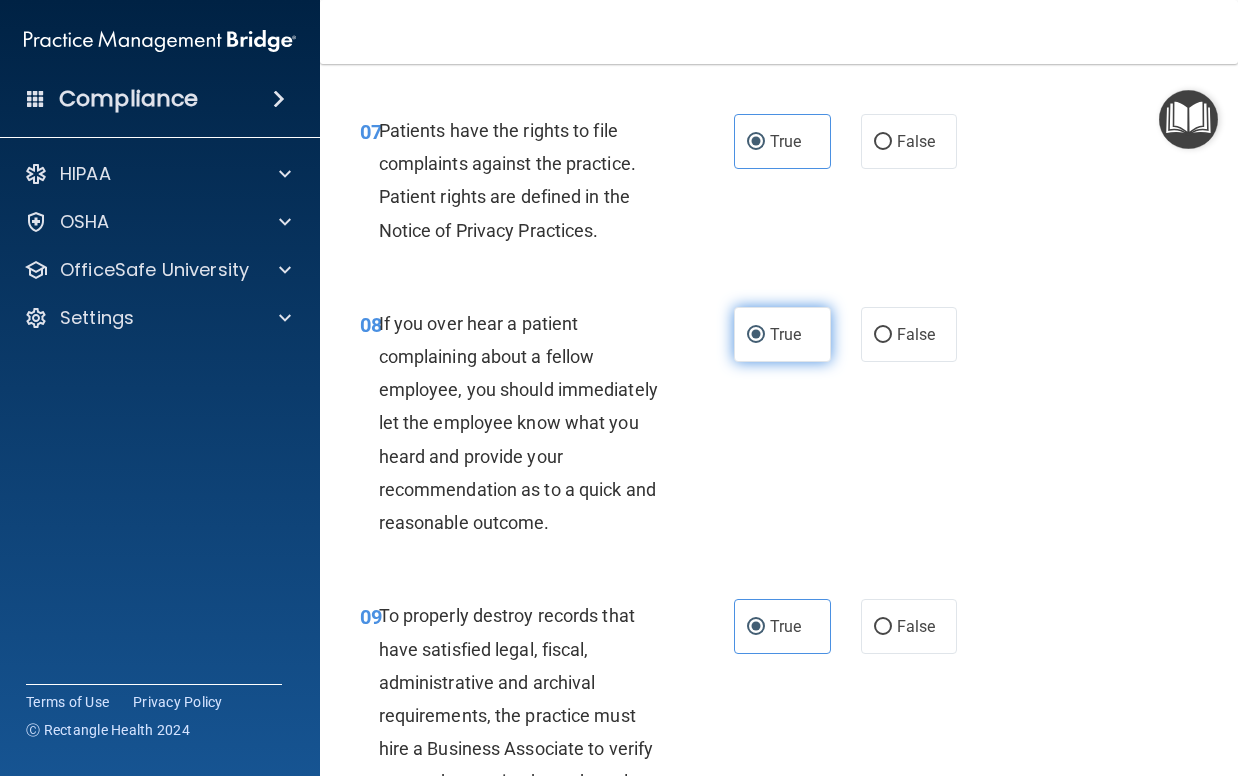 click on "True" at bounding box center (782, 334) 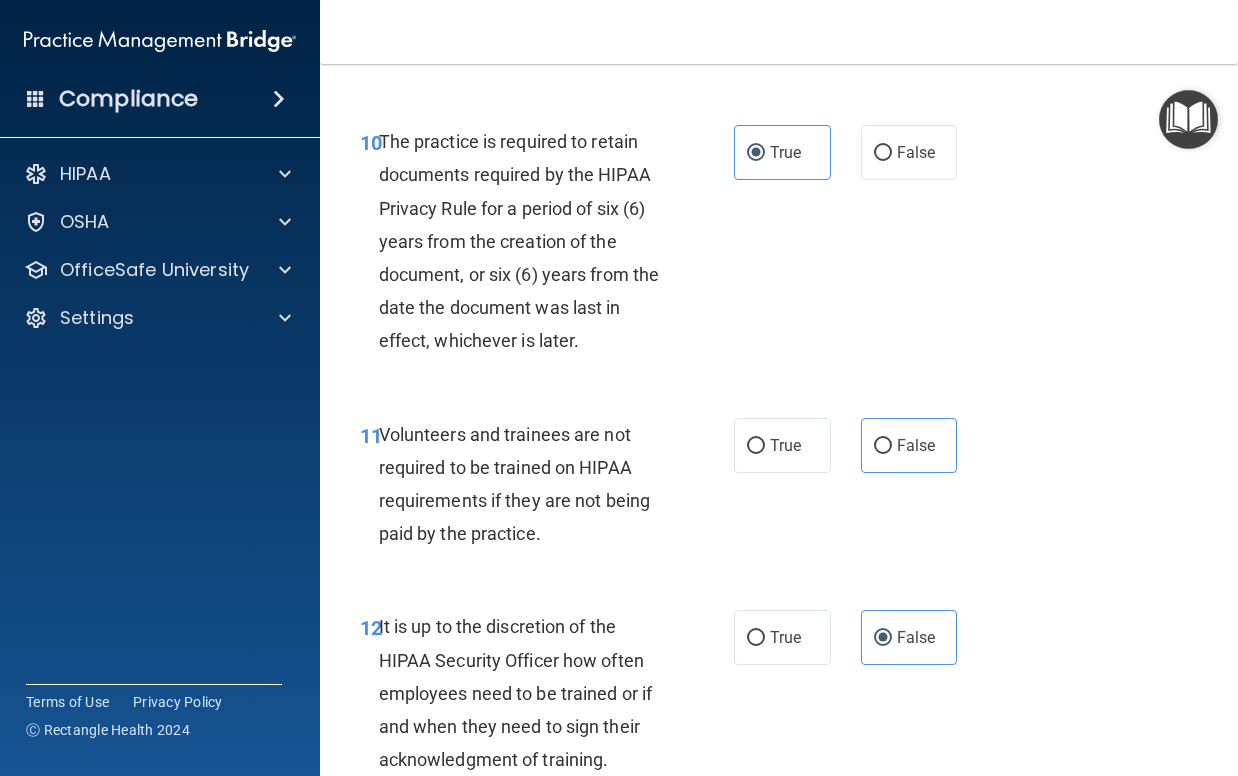 scroll, scrollTop: 2600, scrollLeft: 0, axis: vertical 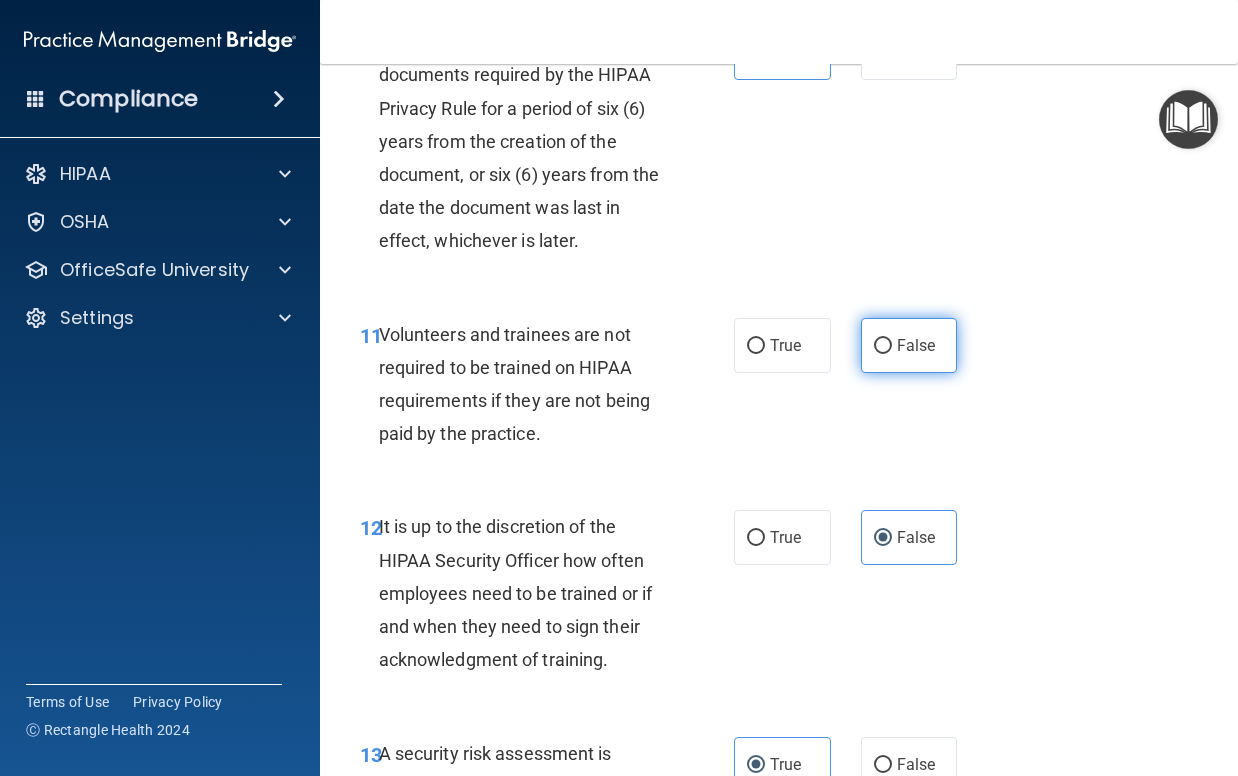 click on "False" at bounding box center (916, 345) 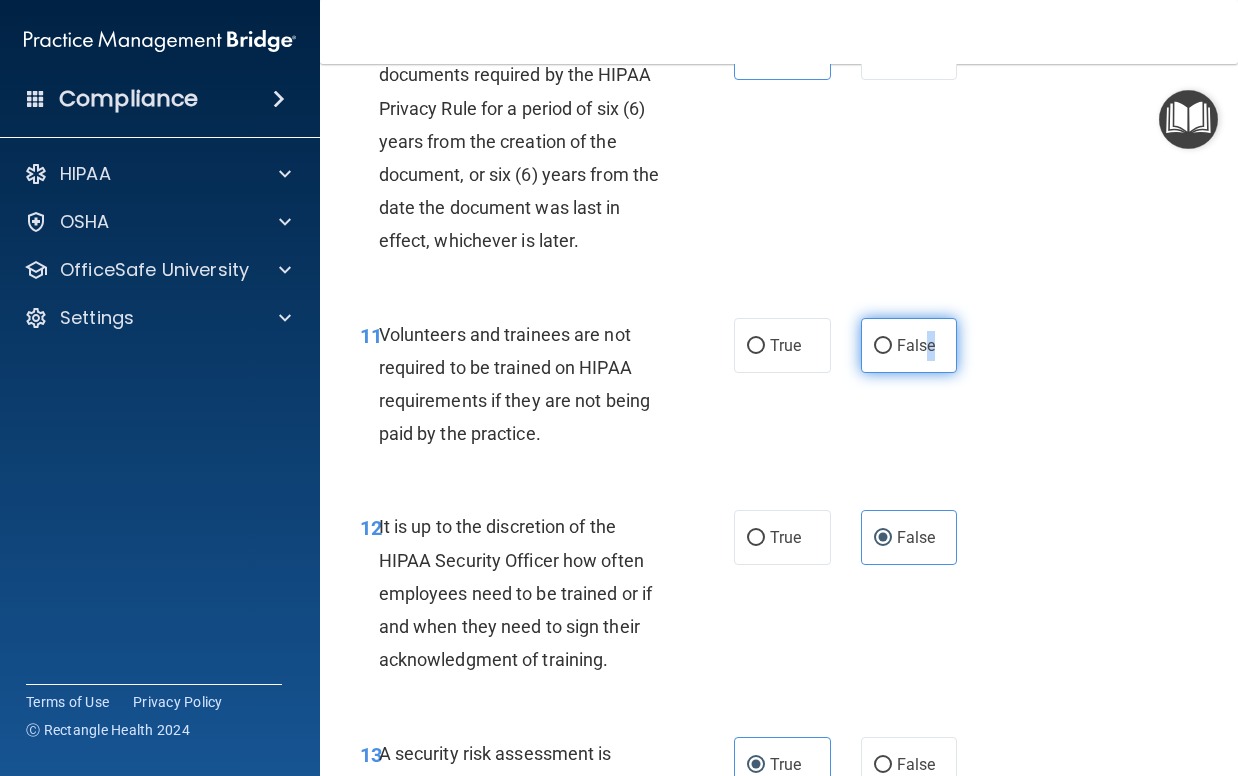 click on "False" at bounding box center (883, 346) 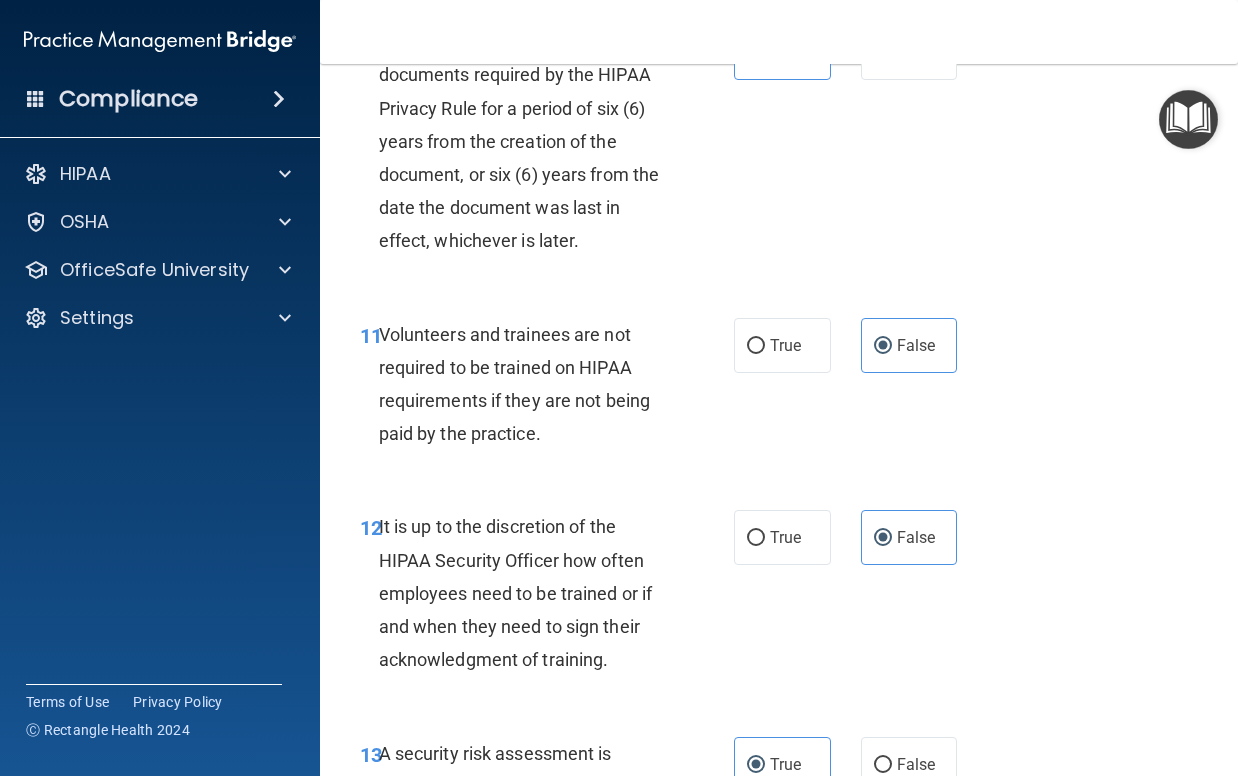 click on "11       Volunteers and trainees are not required to be trained on HIPAA requirements if they are not being paid by the practice.                 True           False" at bounding box center (779, 389) 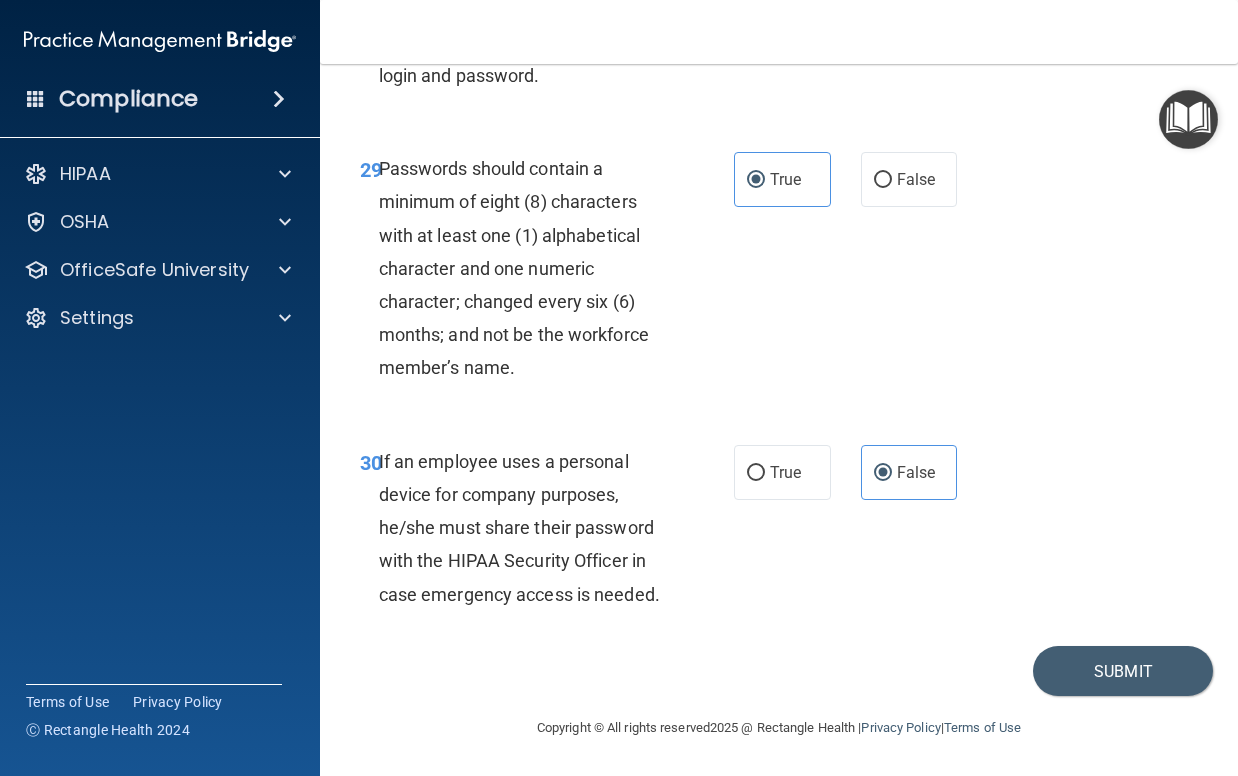 scroll, scrollTop: 6603, scrollLeft: 0, axis: vertical 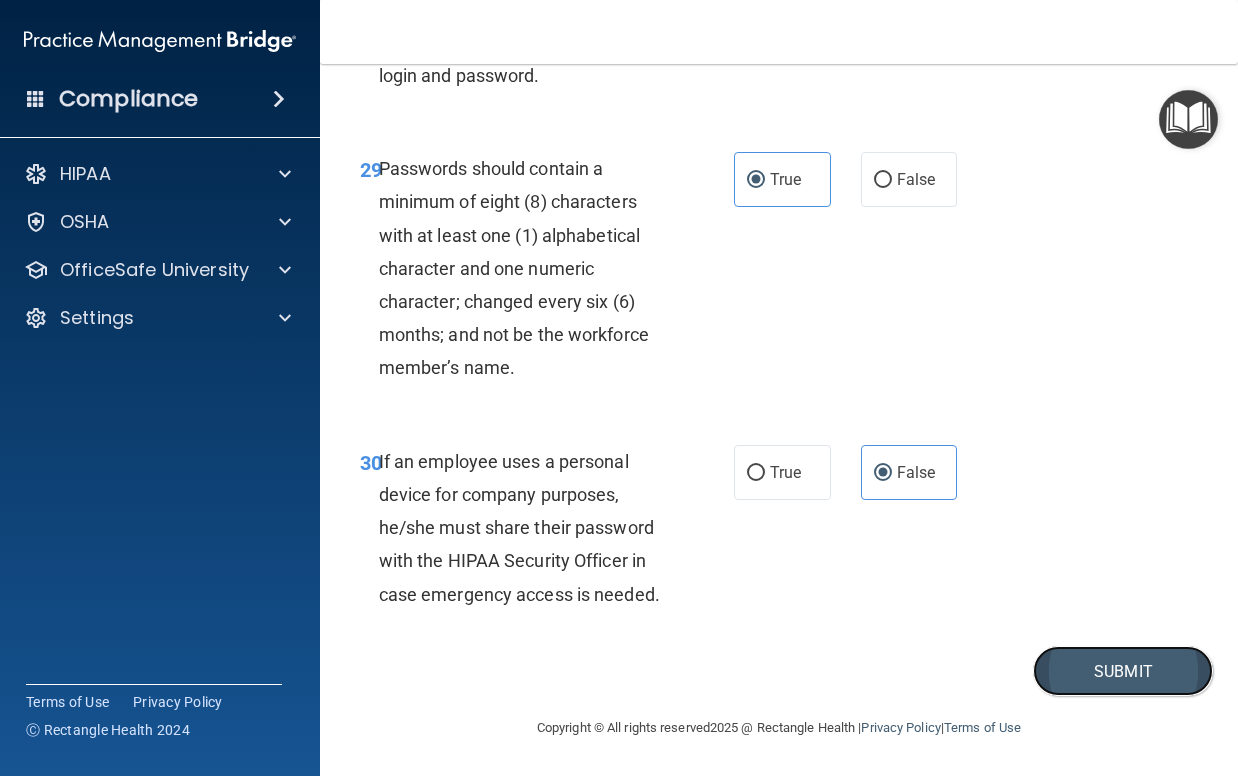 click on "Submit" at bounding box center (1123, 671) 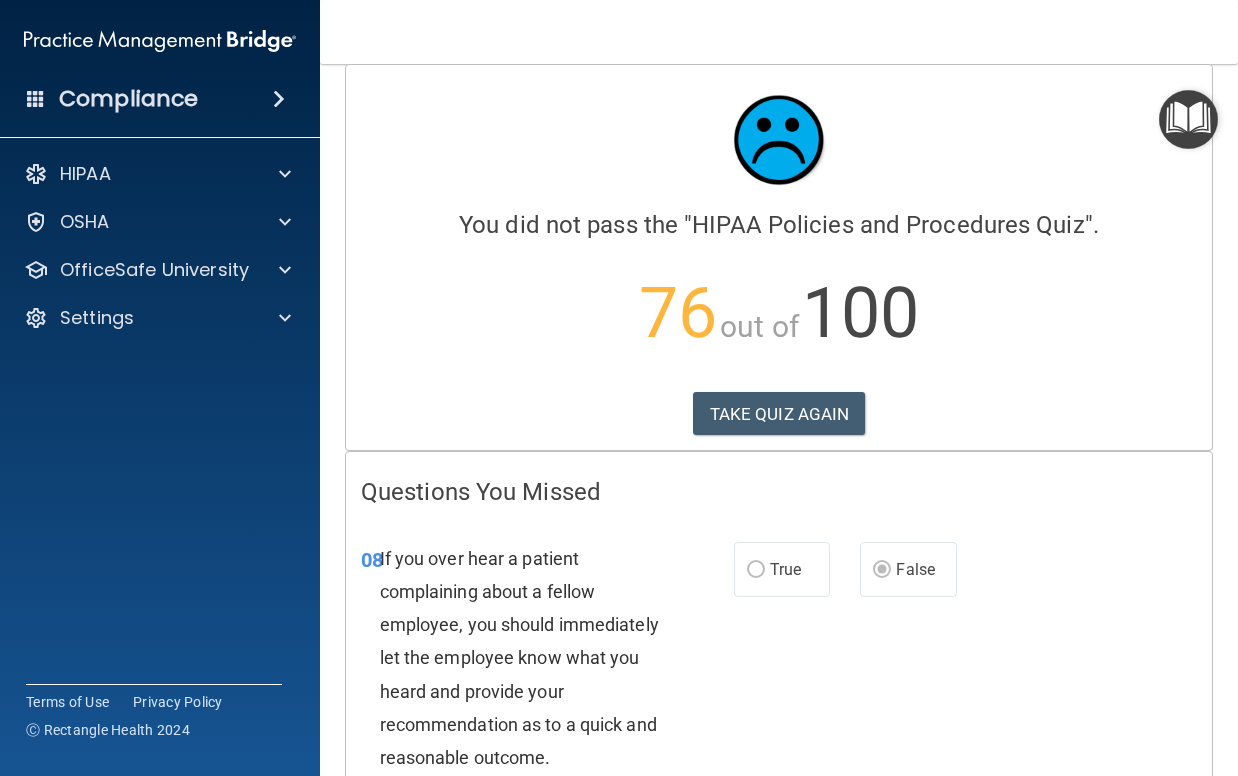 scroll, scrollTop: 0, scrollLeft: 0, axis: both 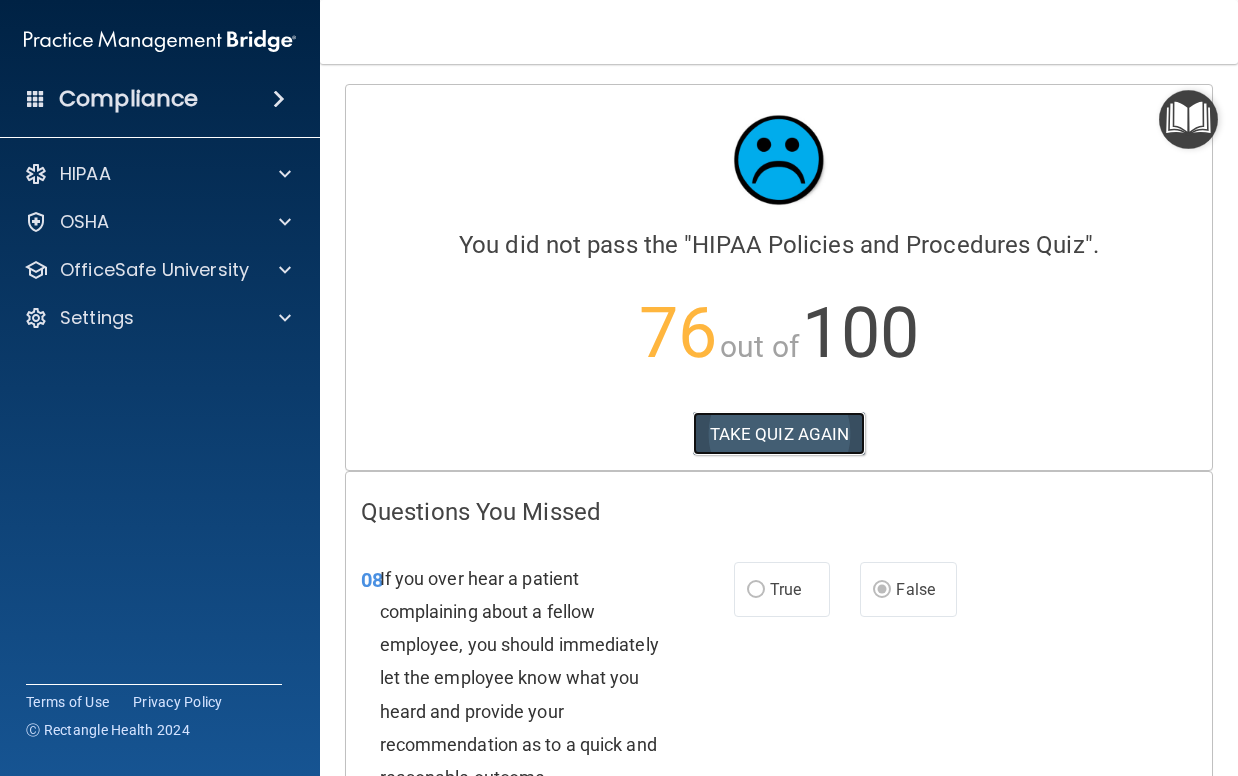 click on "TAKE QUIZ AGAIN" at bounding box center [779, 434] 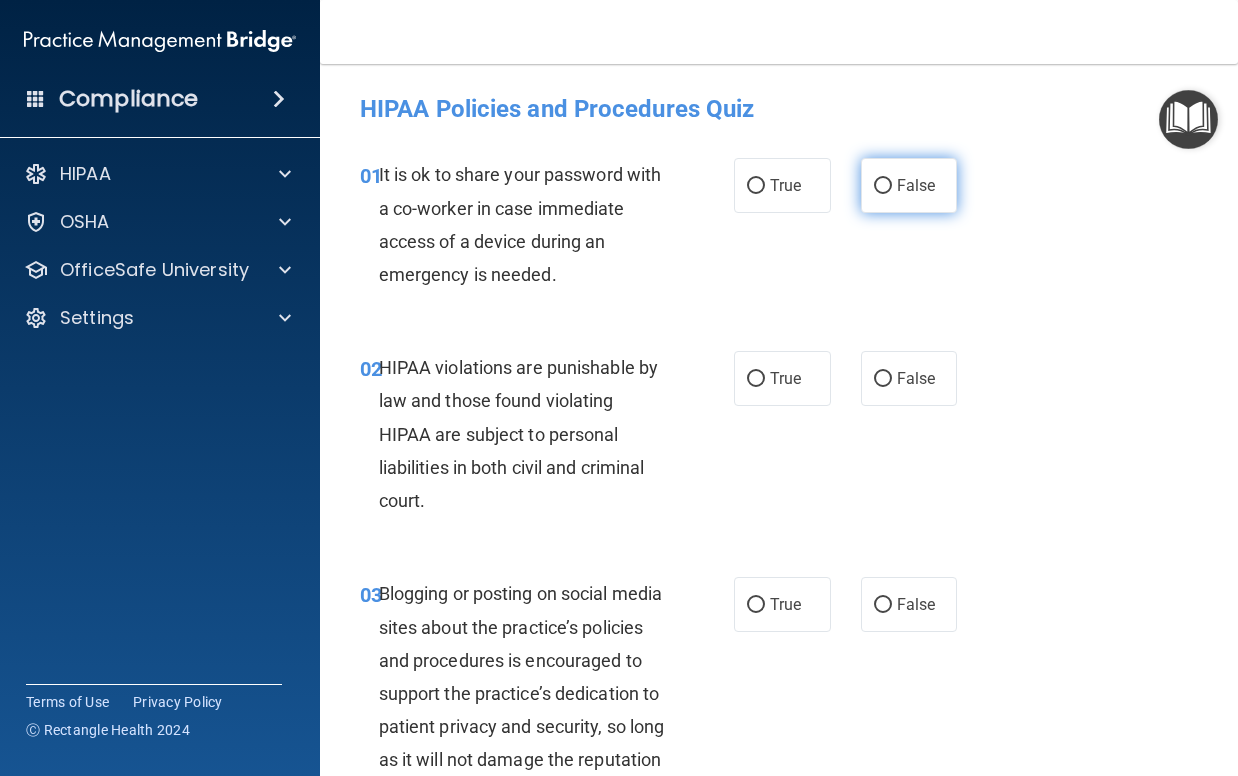 click on "False" at bounding box center [916, 185] 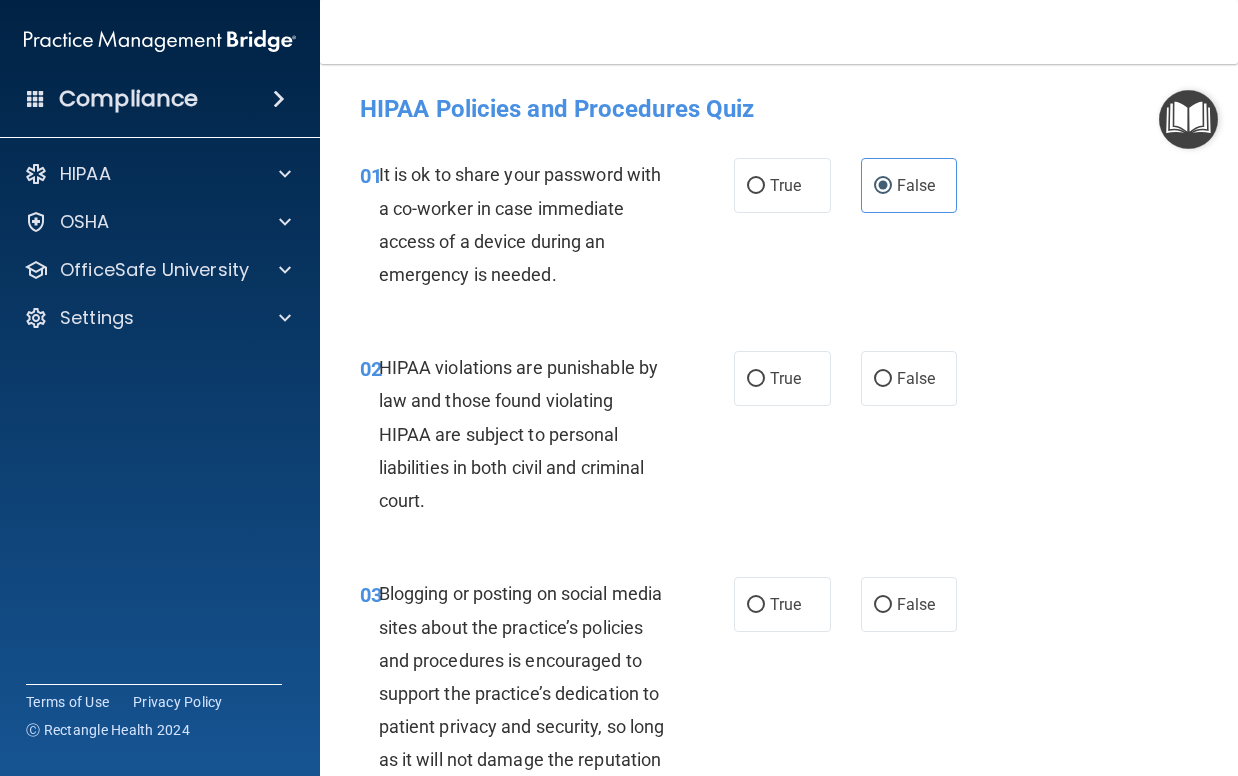 drag, startPoint x: 755, startPoint y: 382, endPoint x: 782, endPoint y: 416, distance: 43.416588 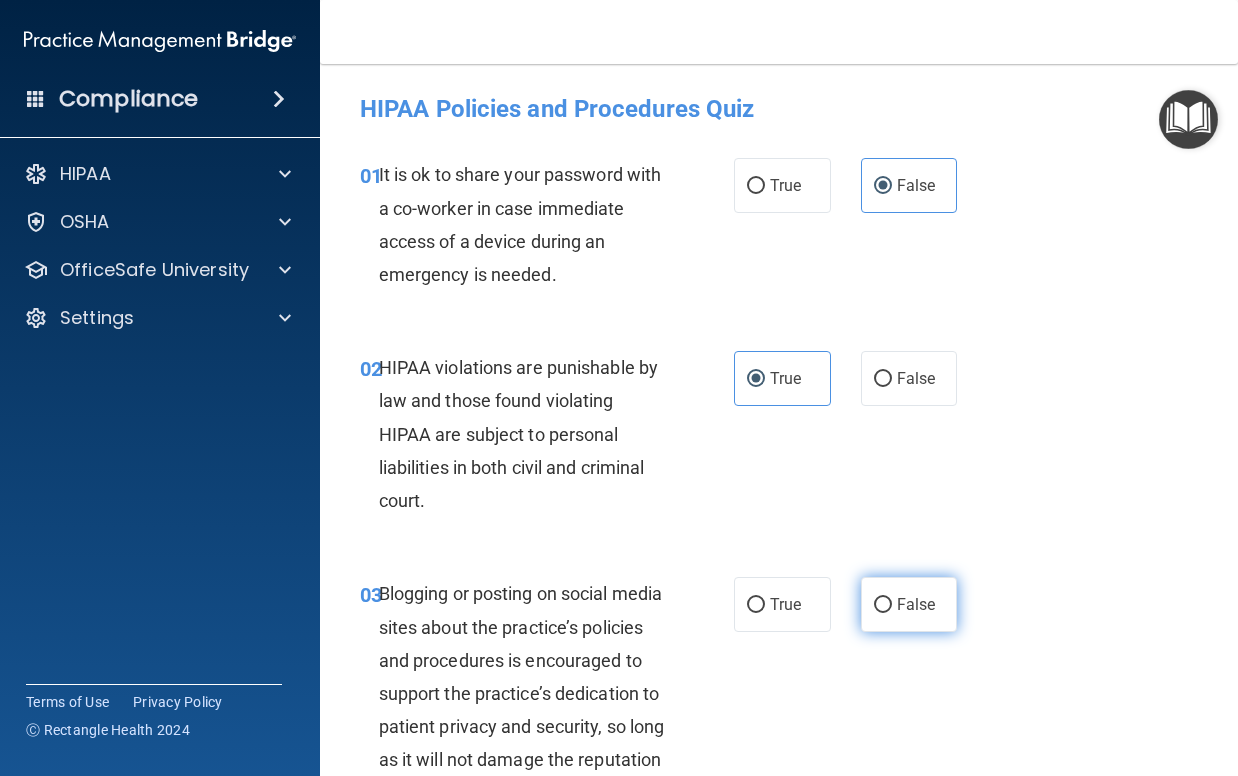 click on "False" at bounding box center [916, 604] 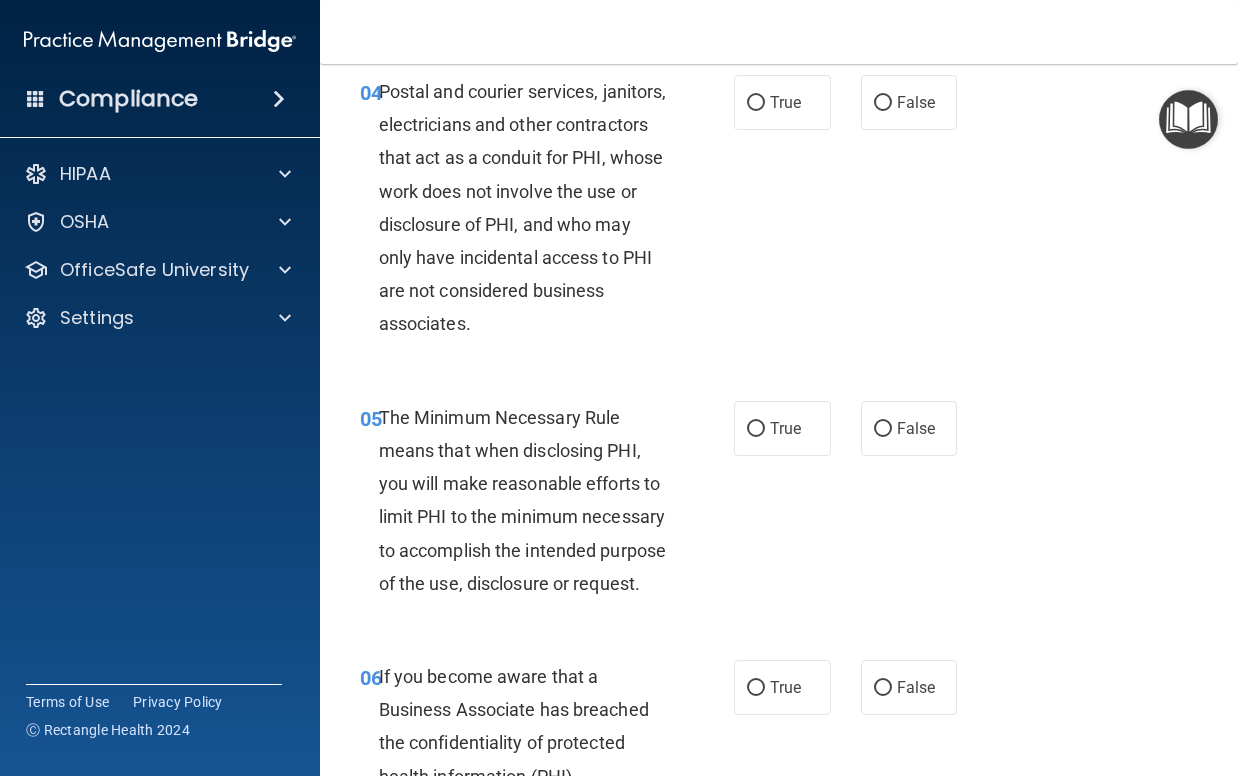 scroll, scrollTop: 800, scrollLeft: 0, axis: vertical 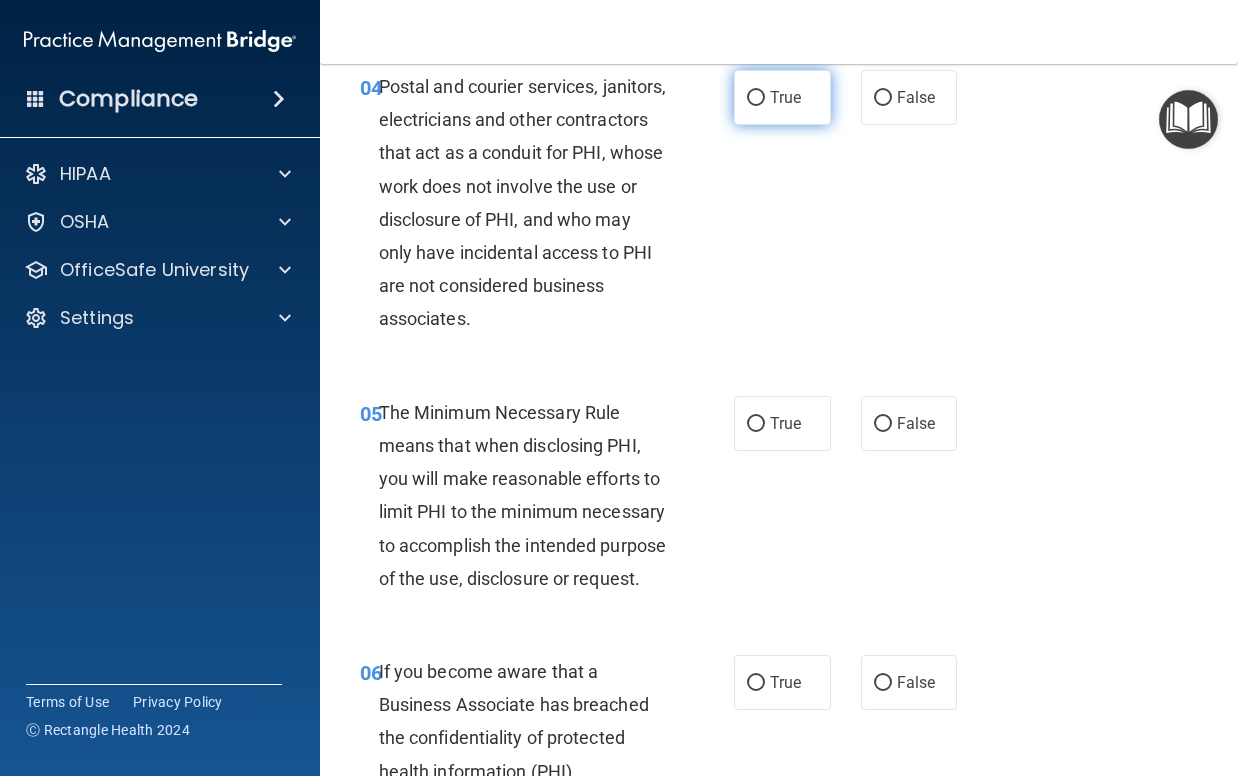 click on "True" at bounding box center (782, 97) 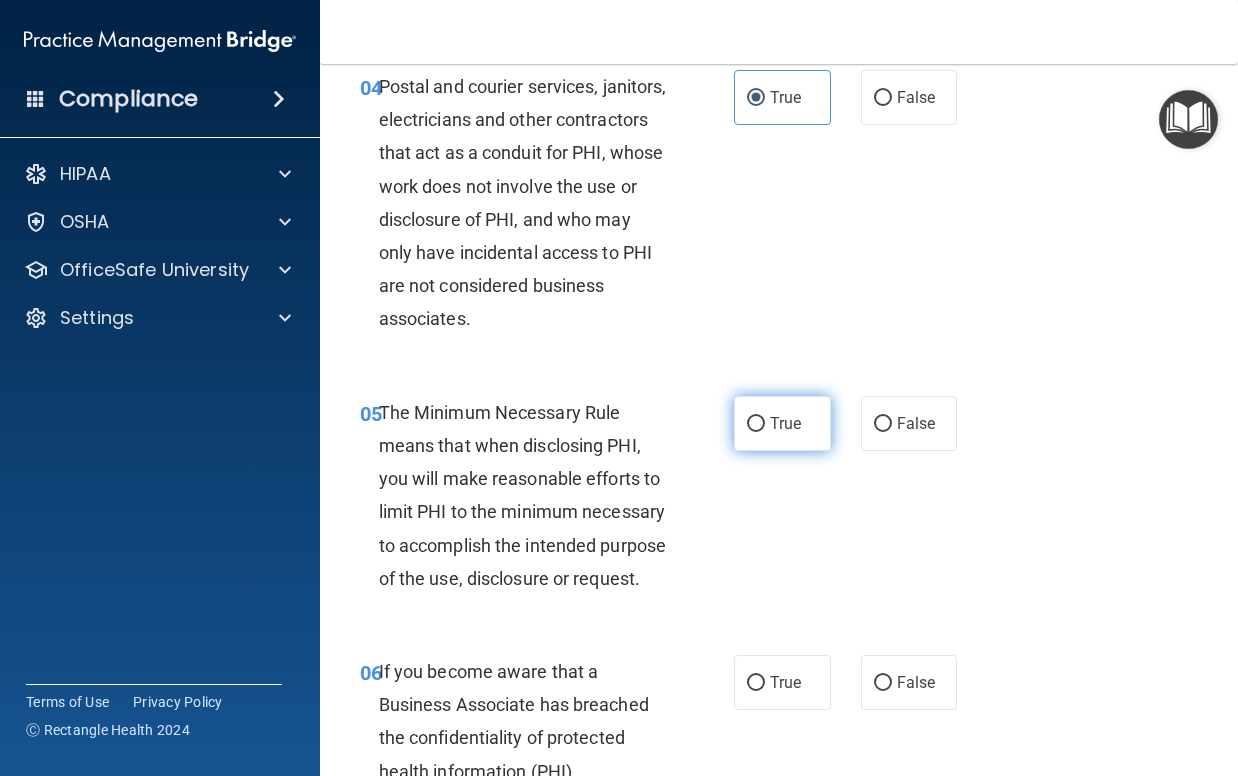 click on "True" at bounding box center (785, 423) 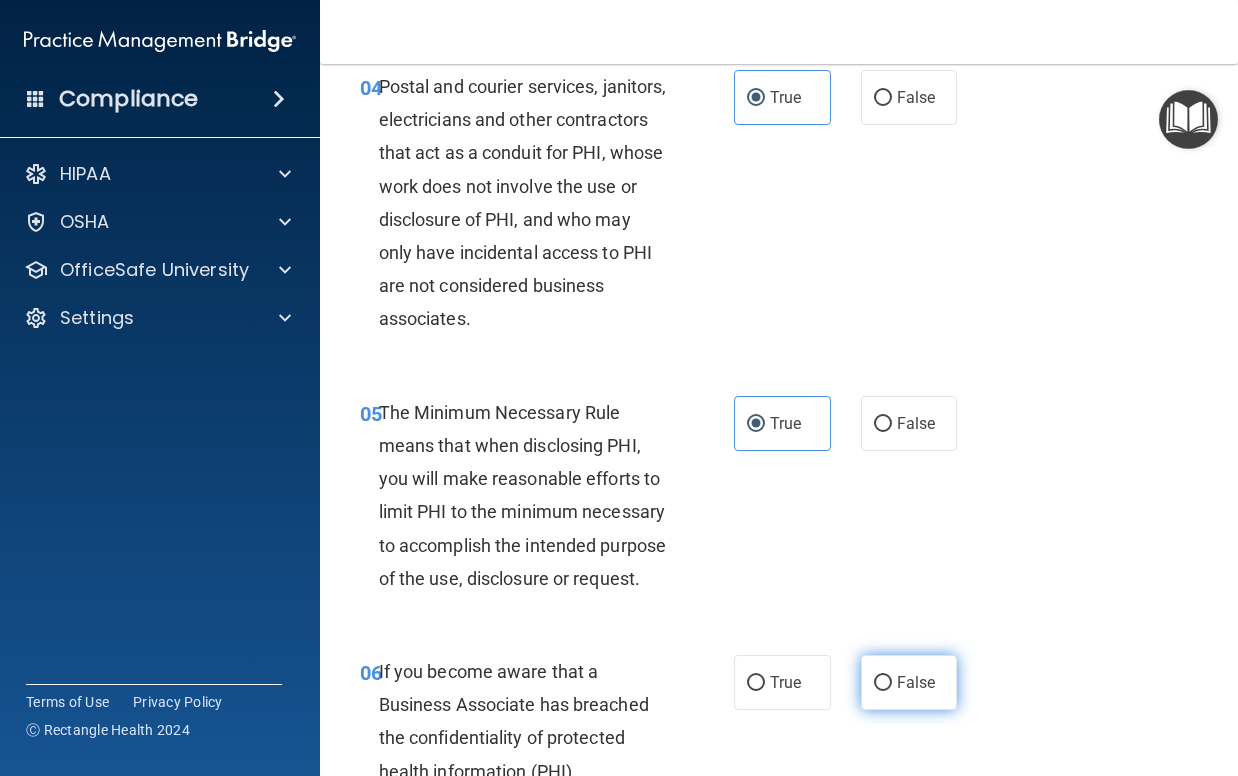 click on "False" at bounding box center (916, 682) 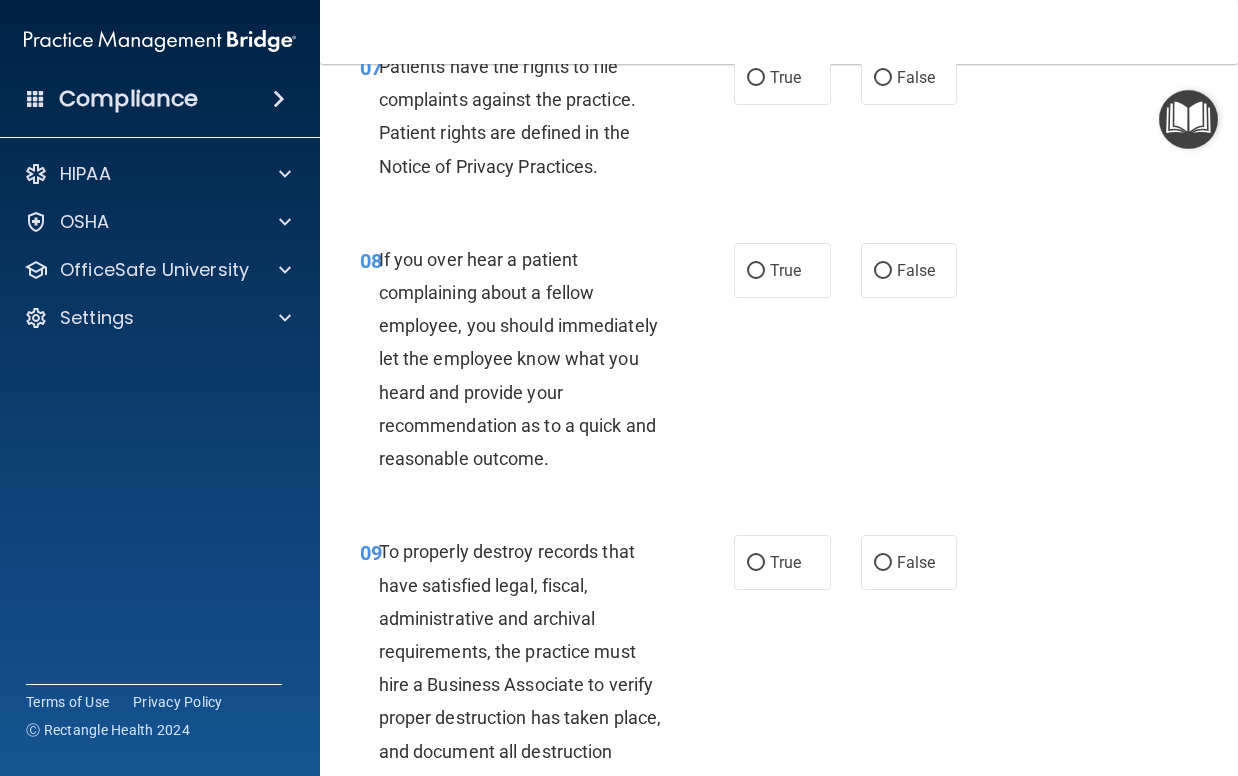scroll, scrollTop: 1800, scrollLeft: 0, axis: vertical 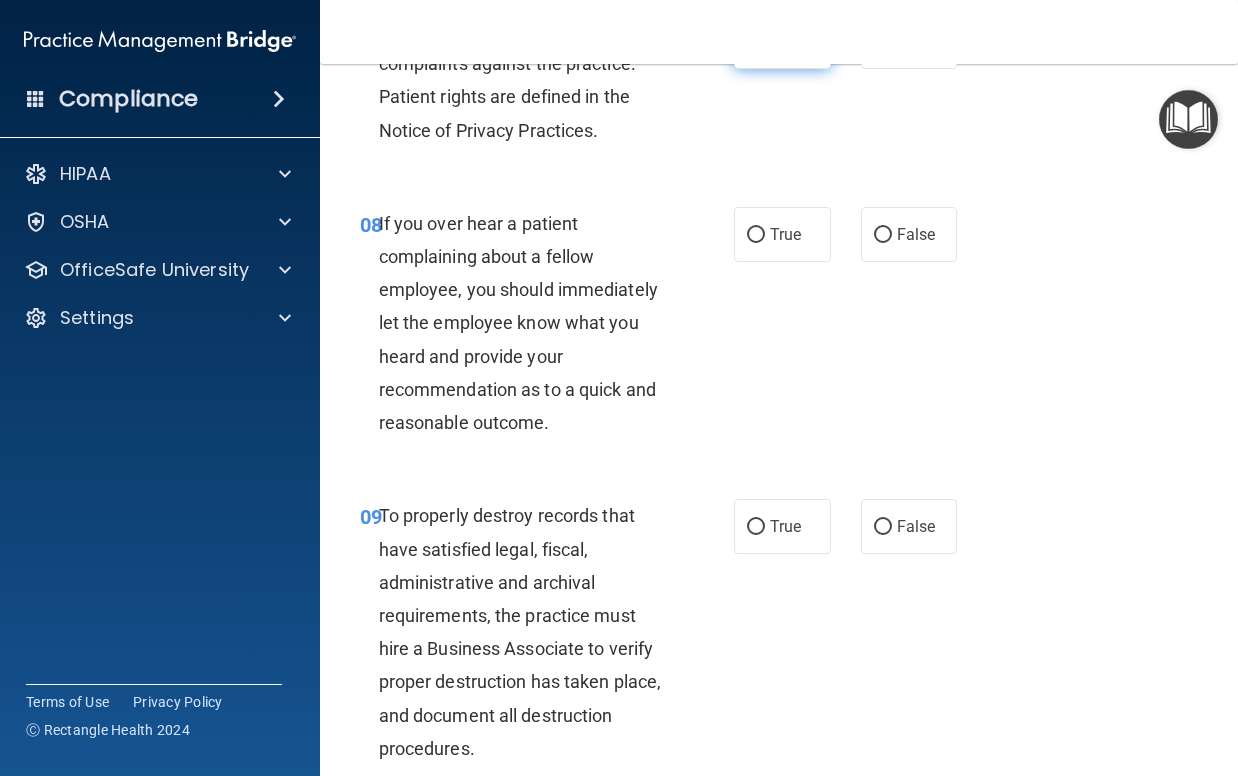 drag, startPoint x: 760, startPoint y: 109, endPoint x: 772, endPoint y: 121, distance: 16.970562 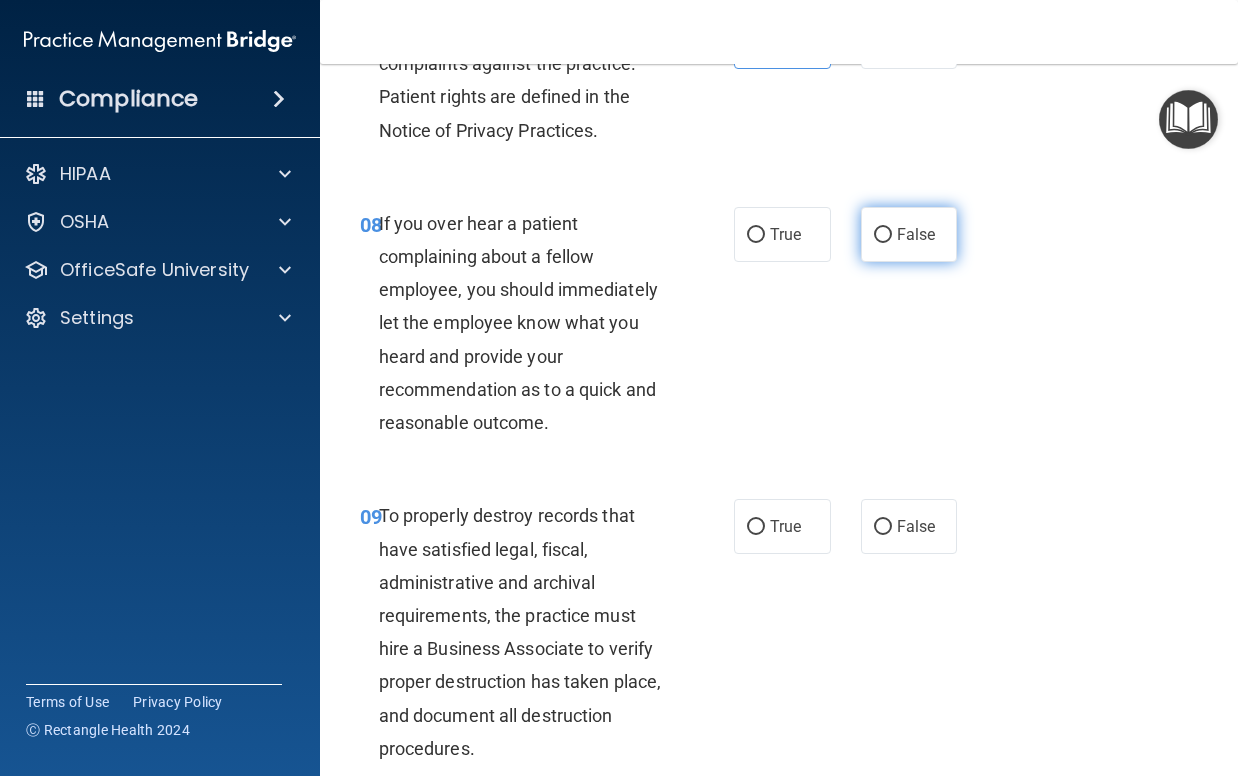 click on "False" at bounding box center (909, 234) 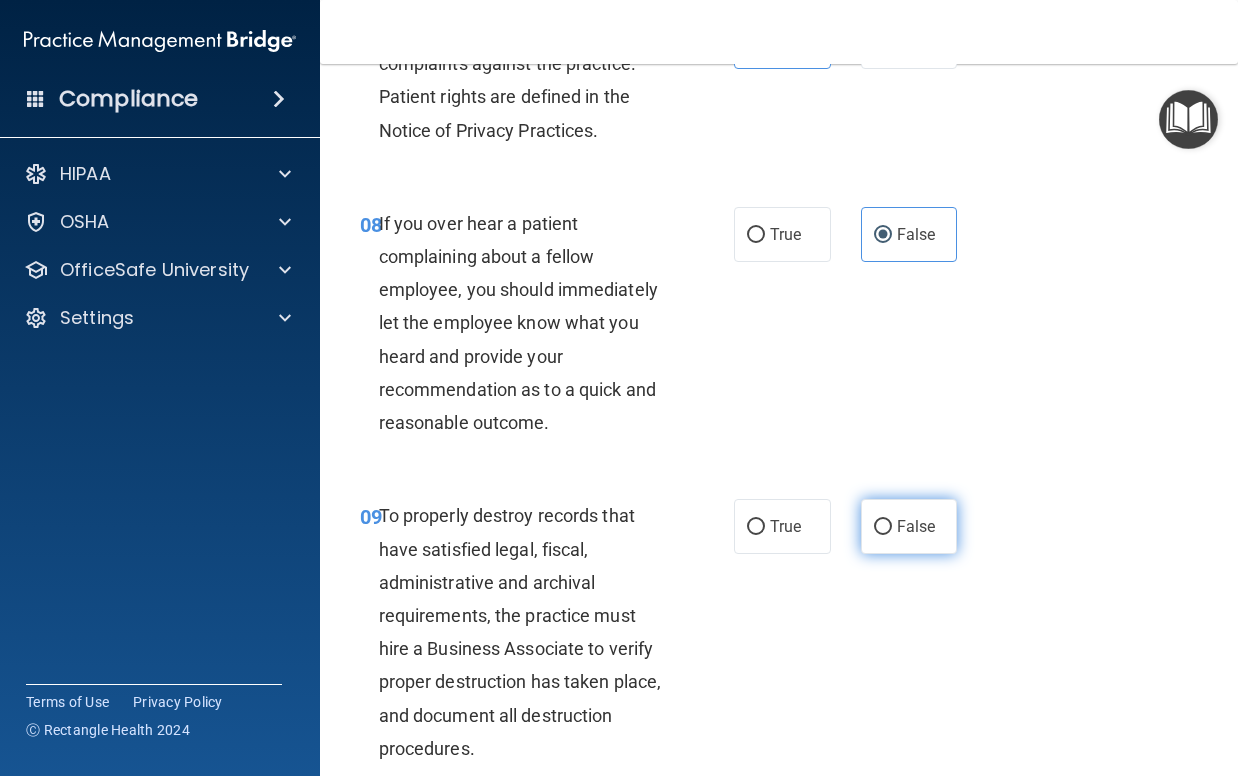 click on "False" at bounding box center (909, 526) 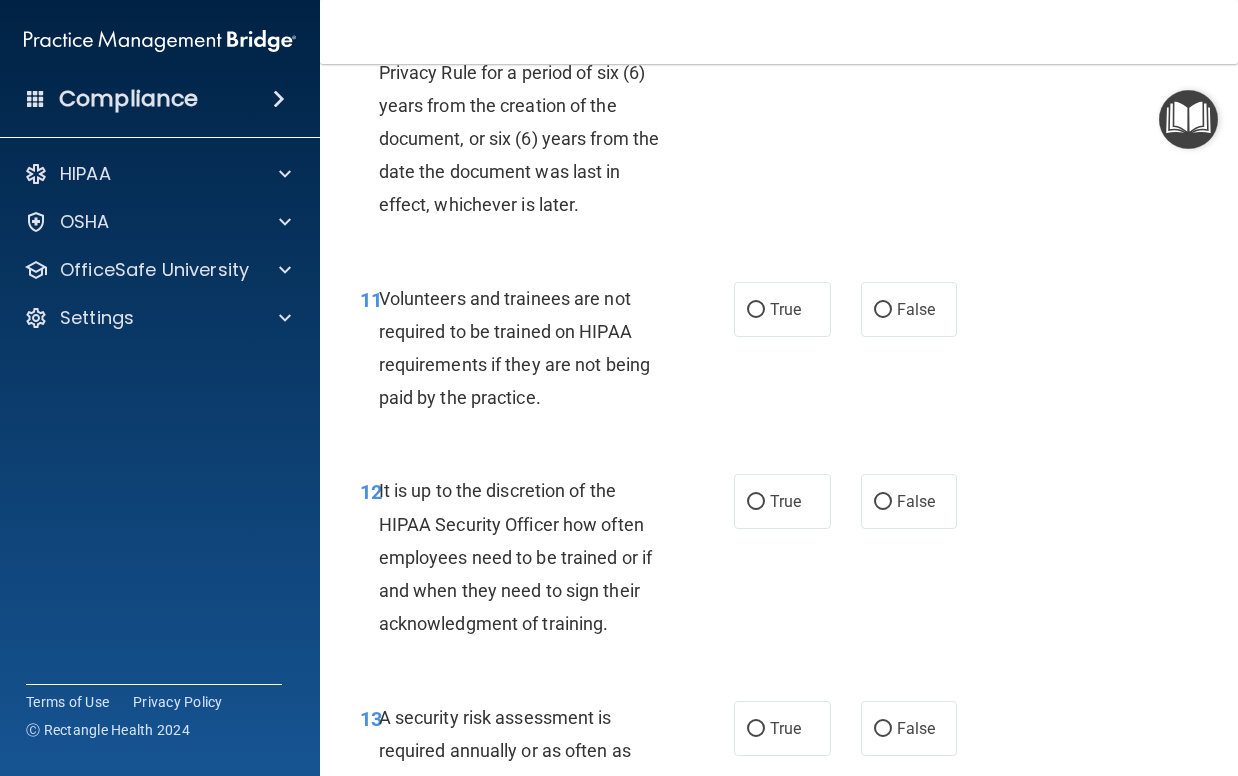 scroll, scrollTop: 2600, scrollLeft: 0, axis: vertical 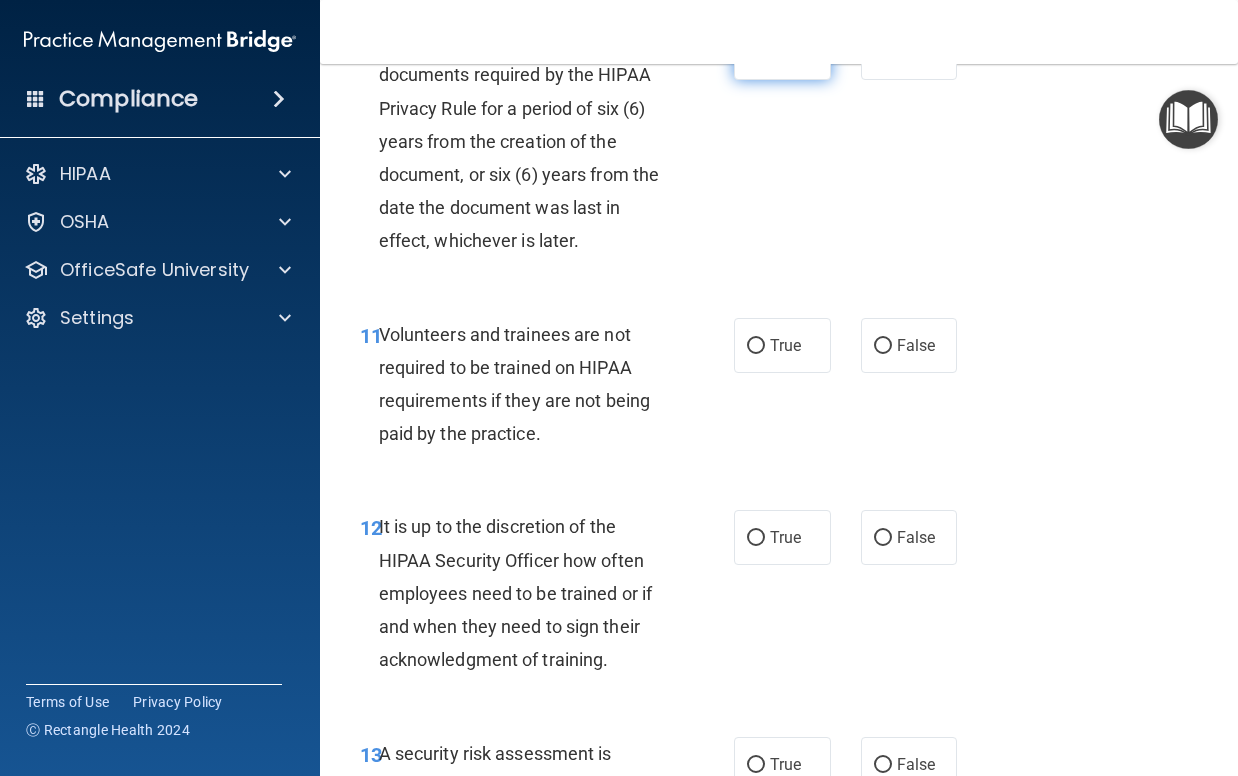 click on "True" at bounding box center [785, 52] 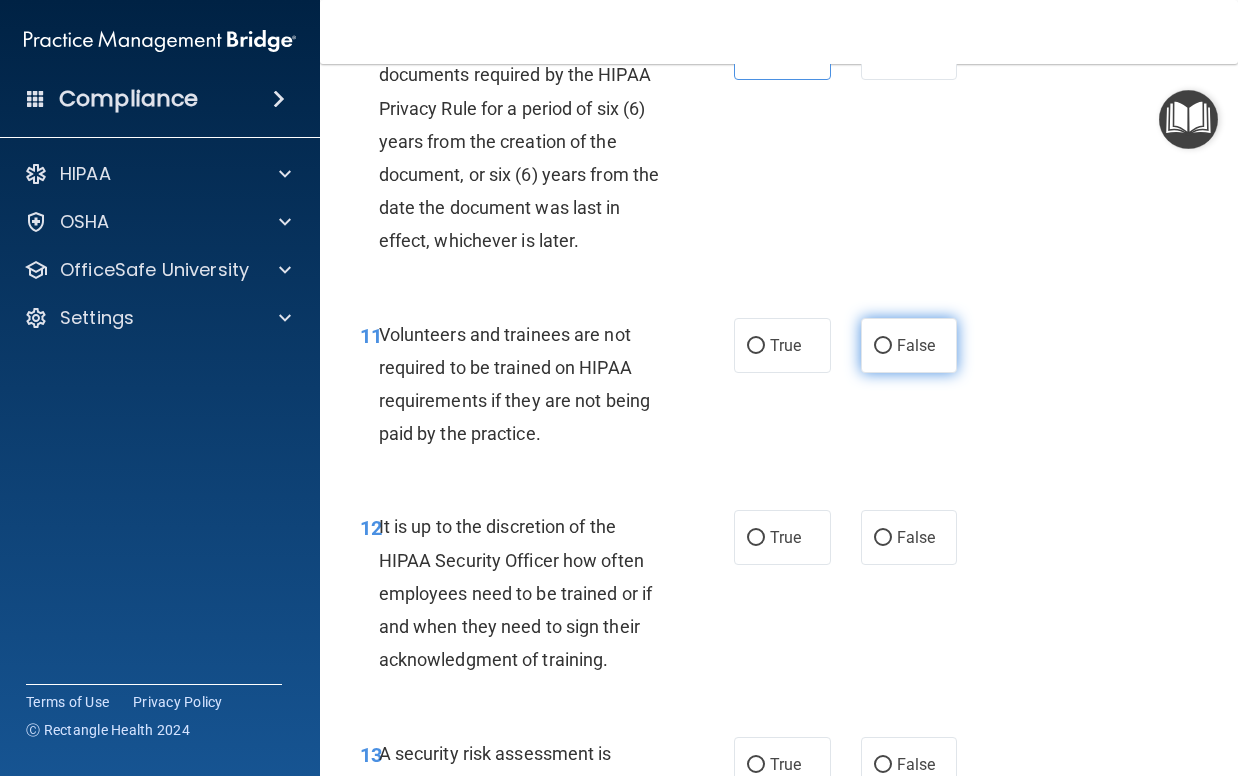 click on "False" at bounding box center (916, 345) 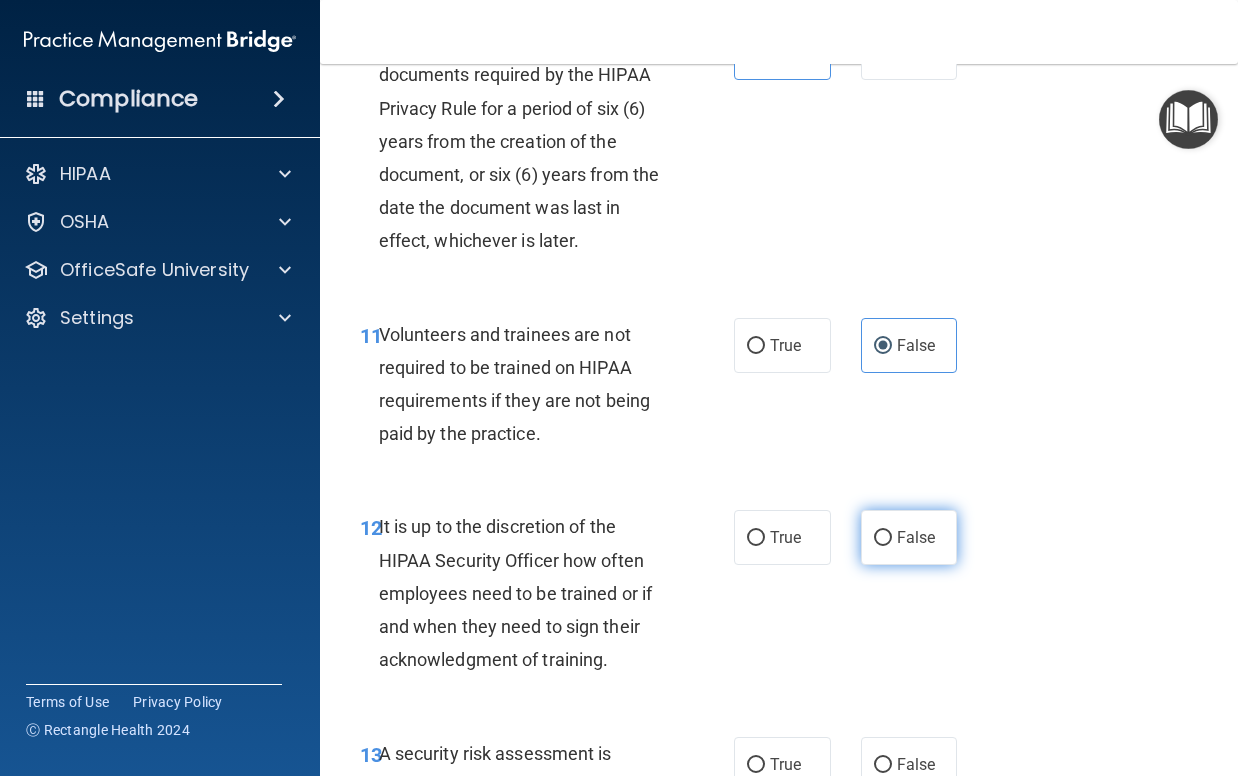 click on "False" at bounding box center (916, 537) 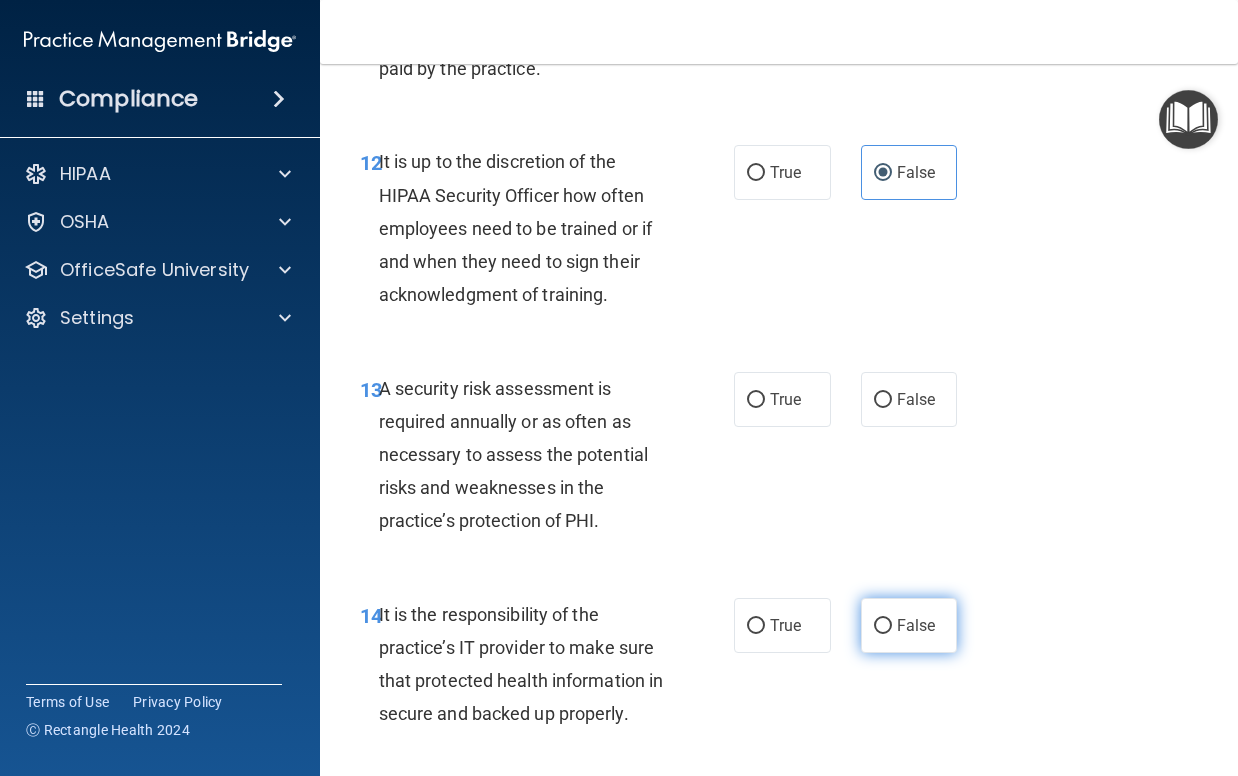 scroll, scrollTop: 3100, scrollLeft: 0, axis: vertical 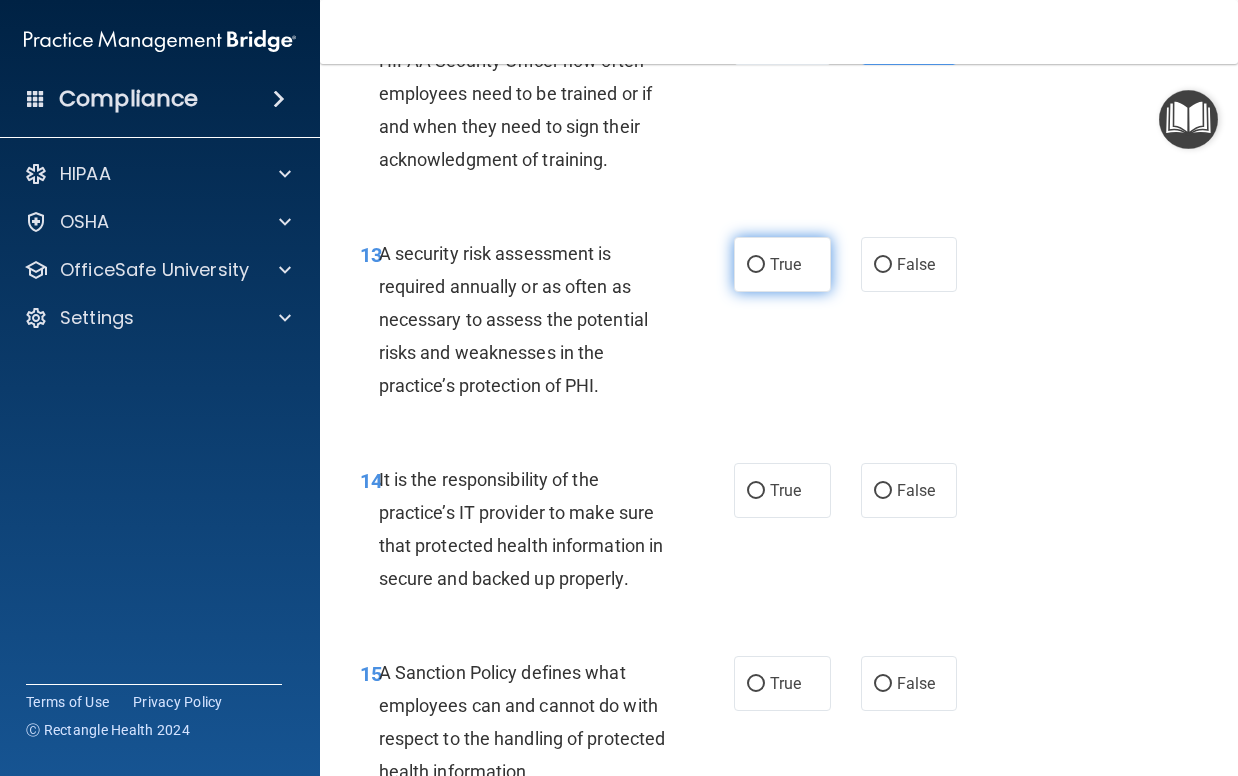 drag, startPoint x: 782, startPoint y: 323, endPoint x: 815, endPoint y: 356, distance: 46.66905 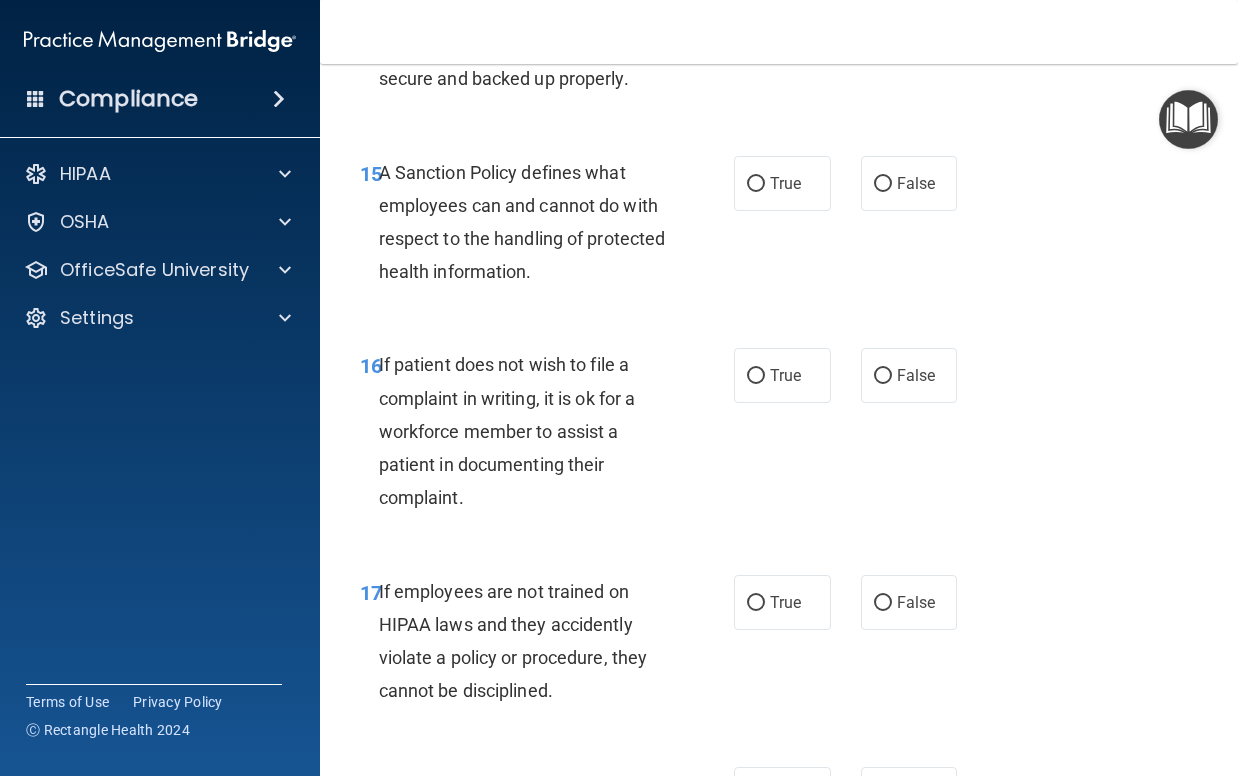 scroll, scrollTop: 3500, scrollLeft: 0, axis: vertical 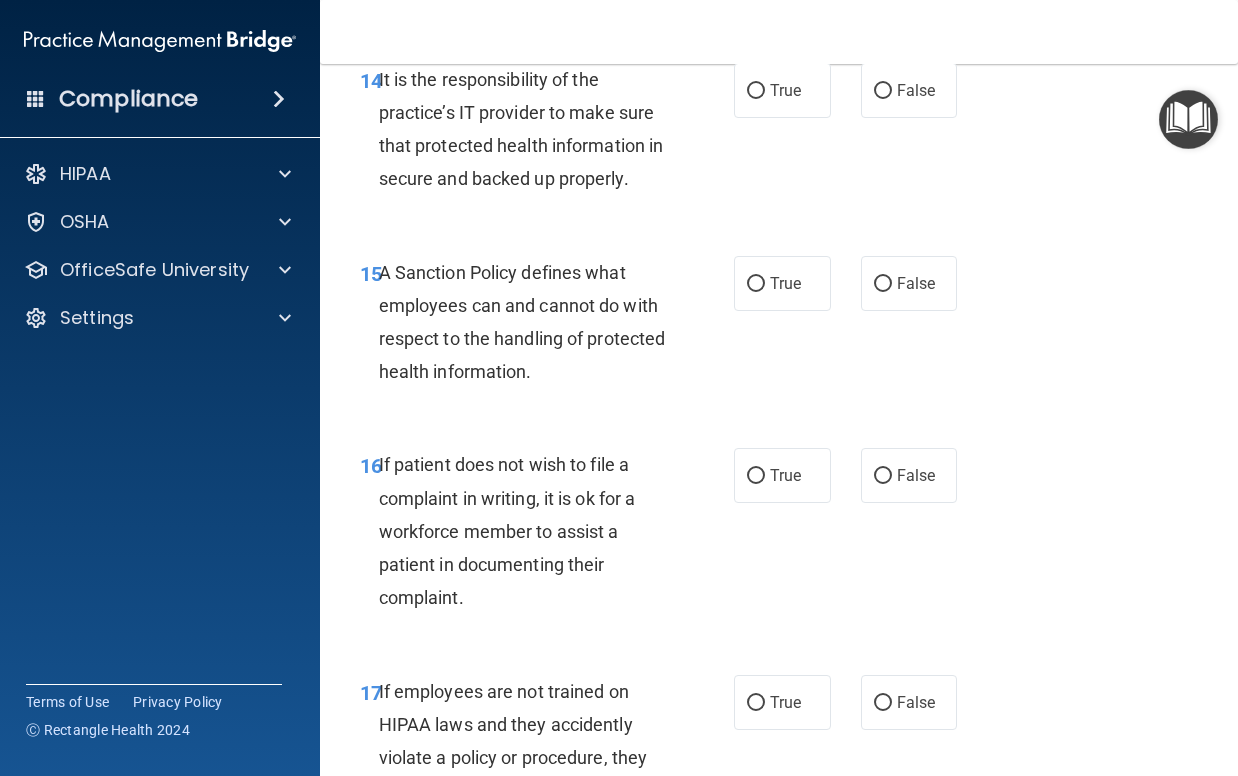 drag, startPoint x: 902, startPoint y: 155, endPoint x: 878, endPoint y: 219, distance: 68.35203 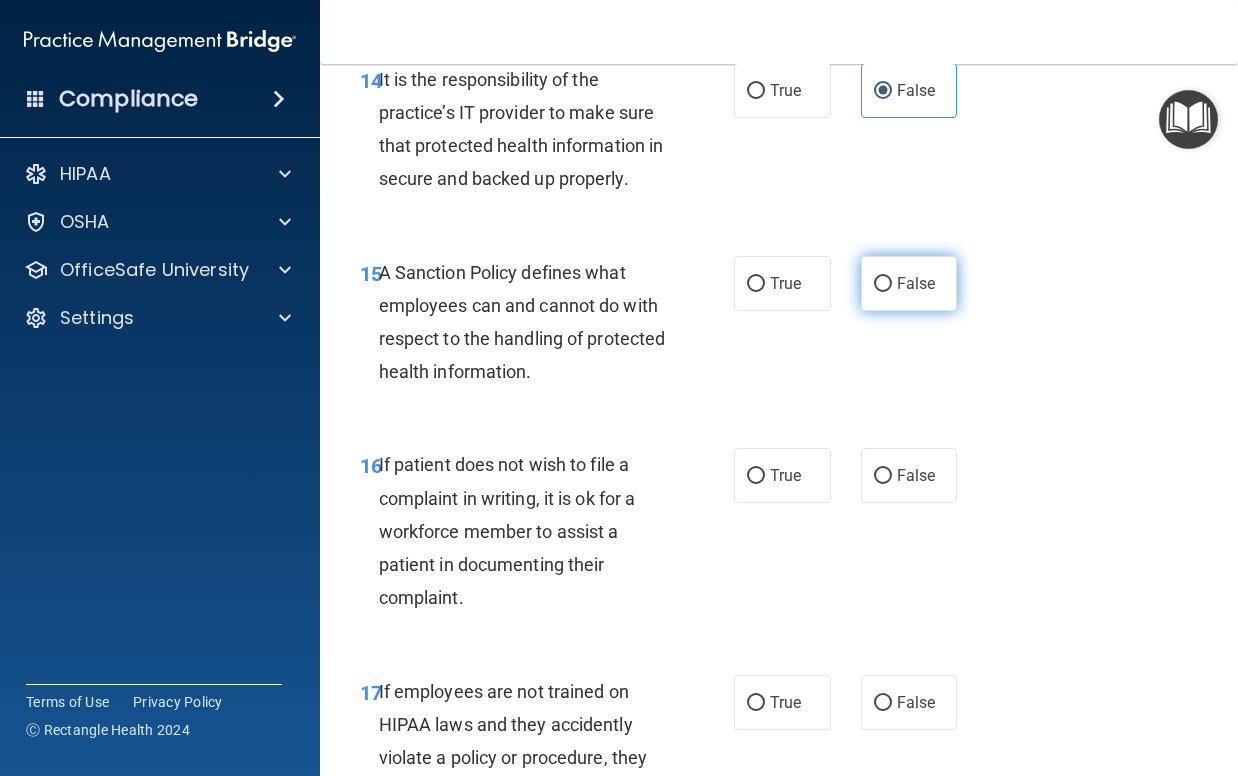 click on "False" at bounding box center (909, 283) 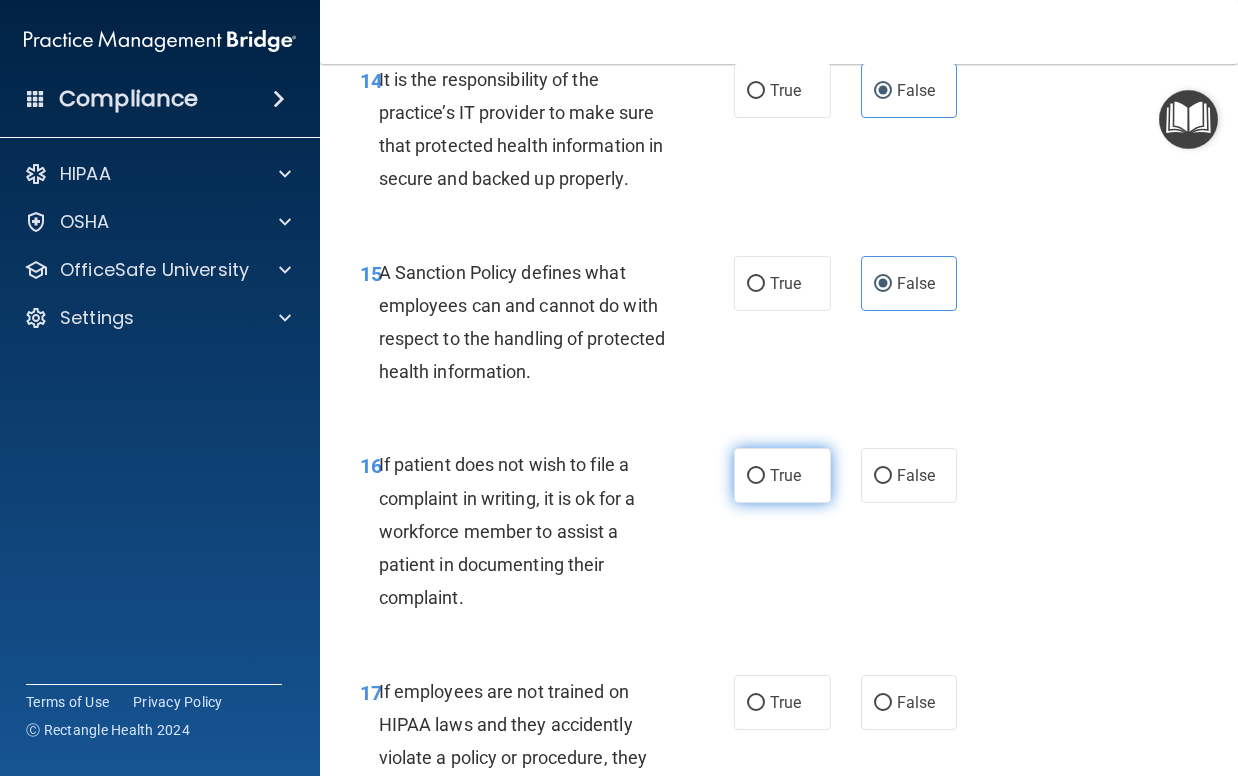 click on "True" at bounding box center (785, 475) 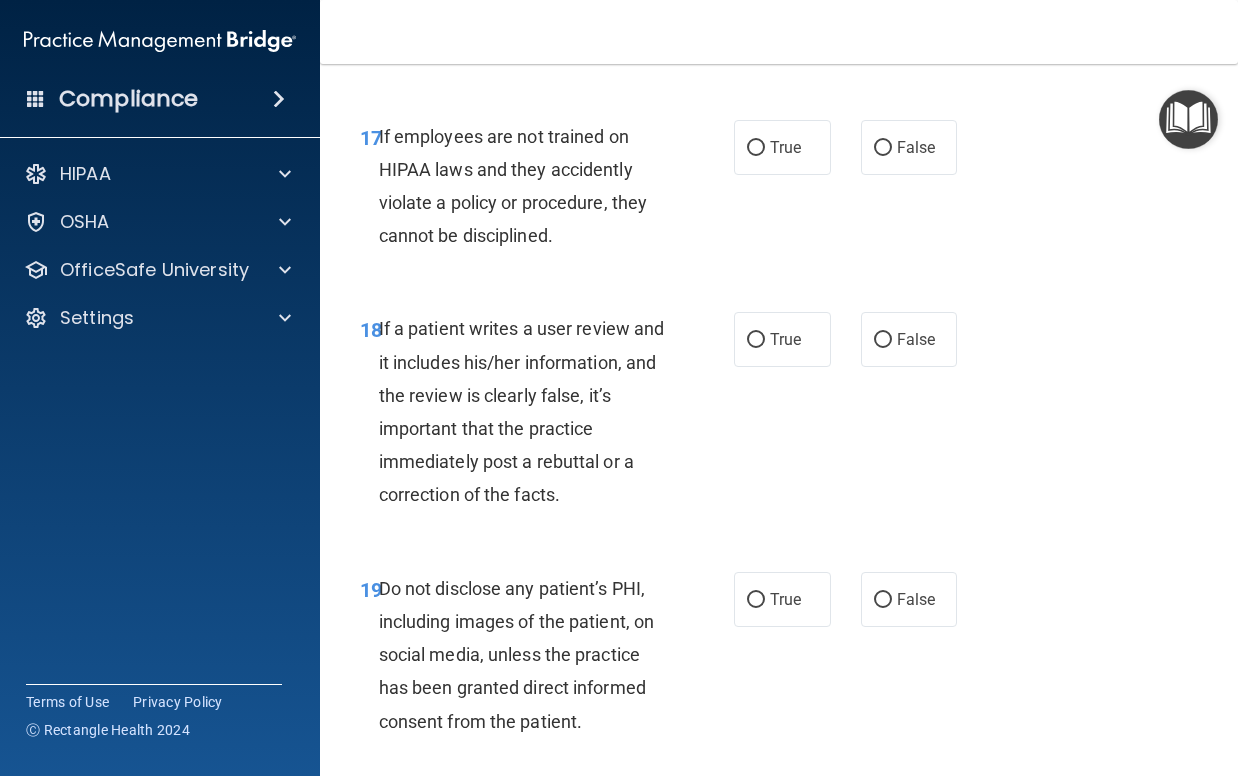 scroll, scrollTop: 4100, scrollLeft: 0, axis: vertical 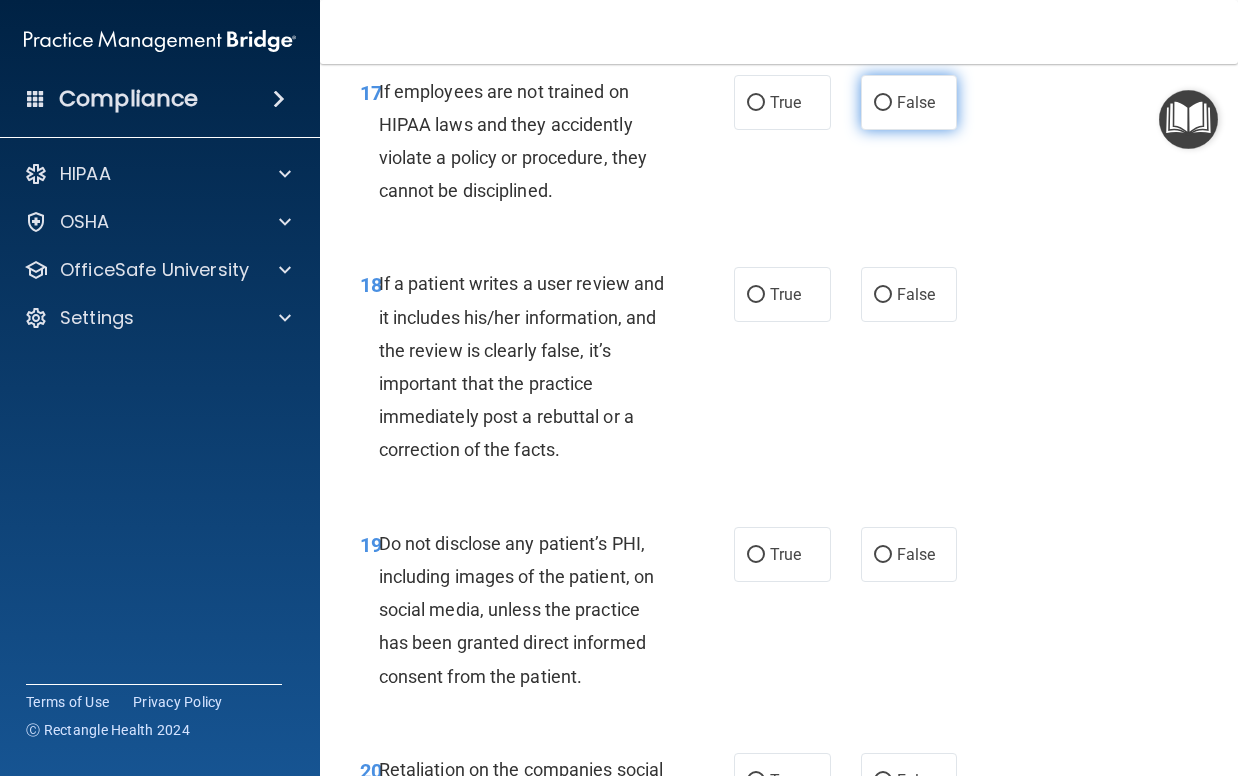 drag, startPoint x: 904, startPoint y: 163, endPoint x: 914, endPoint y: 232, distance: 69.72087 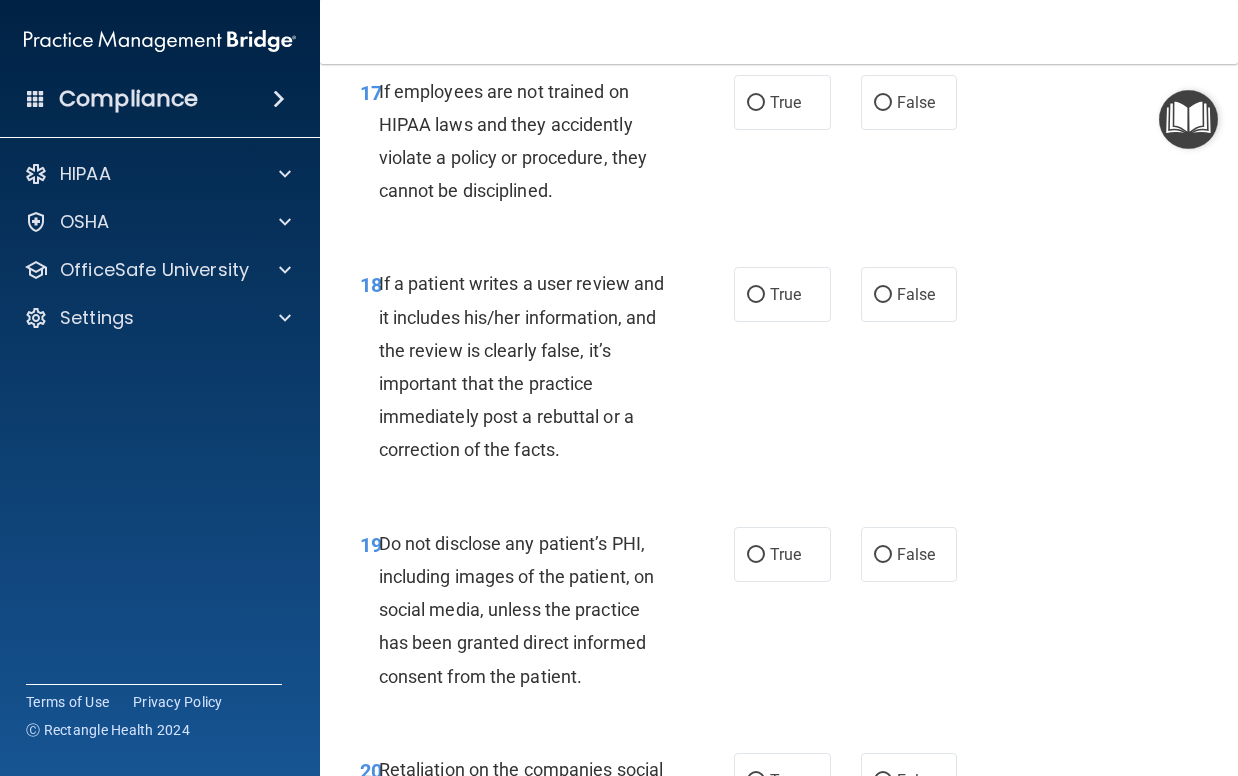 click on "False" at bounding box center (883, 103) 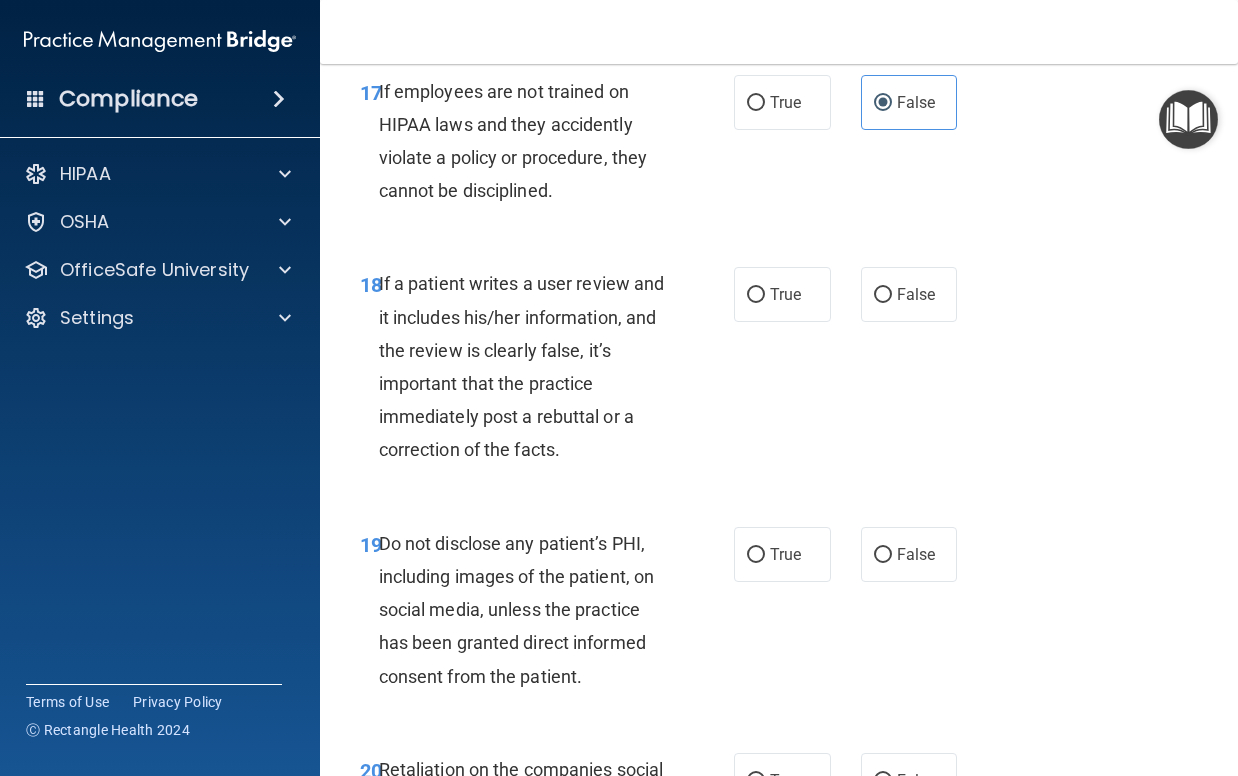 drag, startPoint x: 892, startPoint y: 368, endPoint x: 793, endPoint y: 522, distance: 183.07649 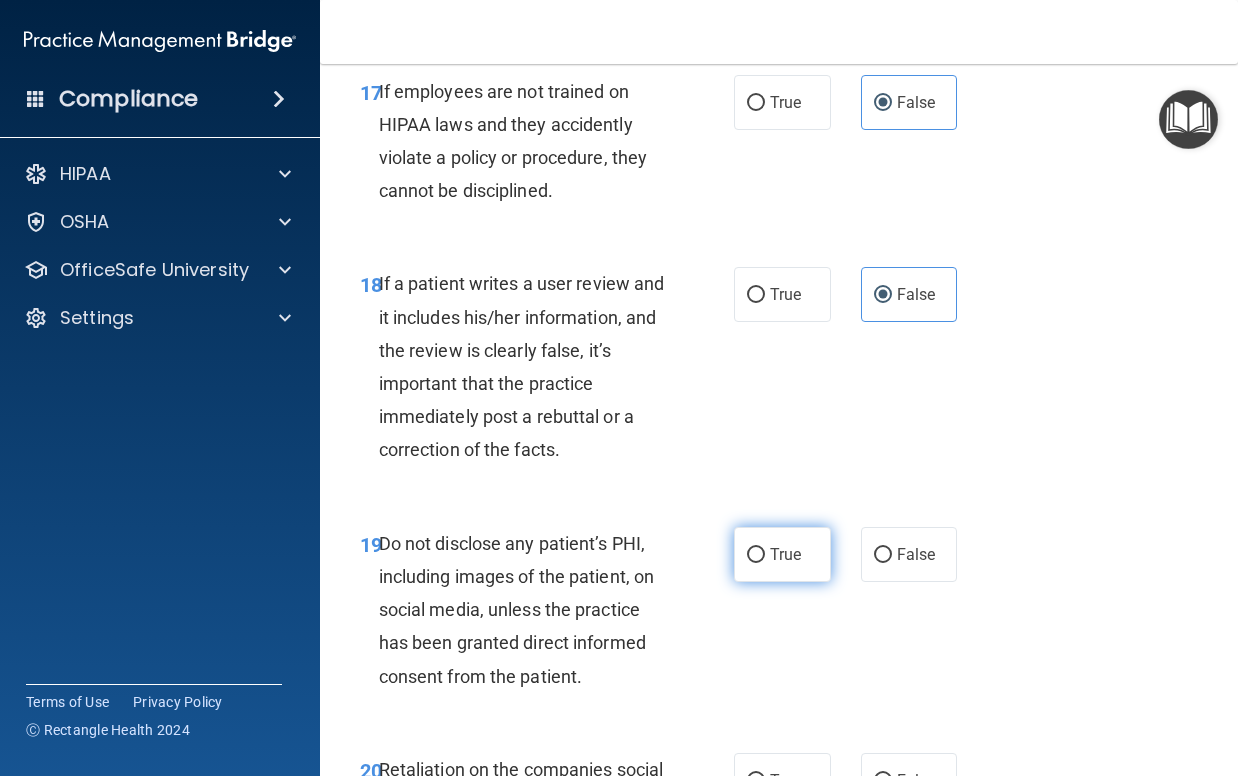 click on "True" at bounding box center [785, 554] 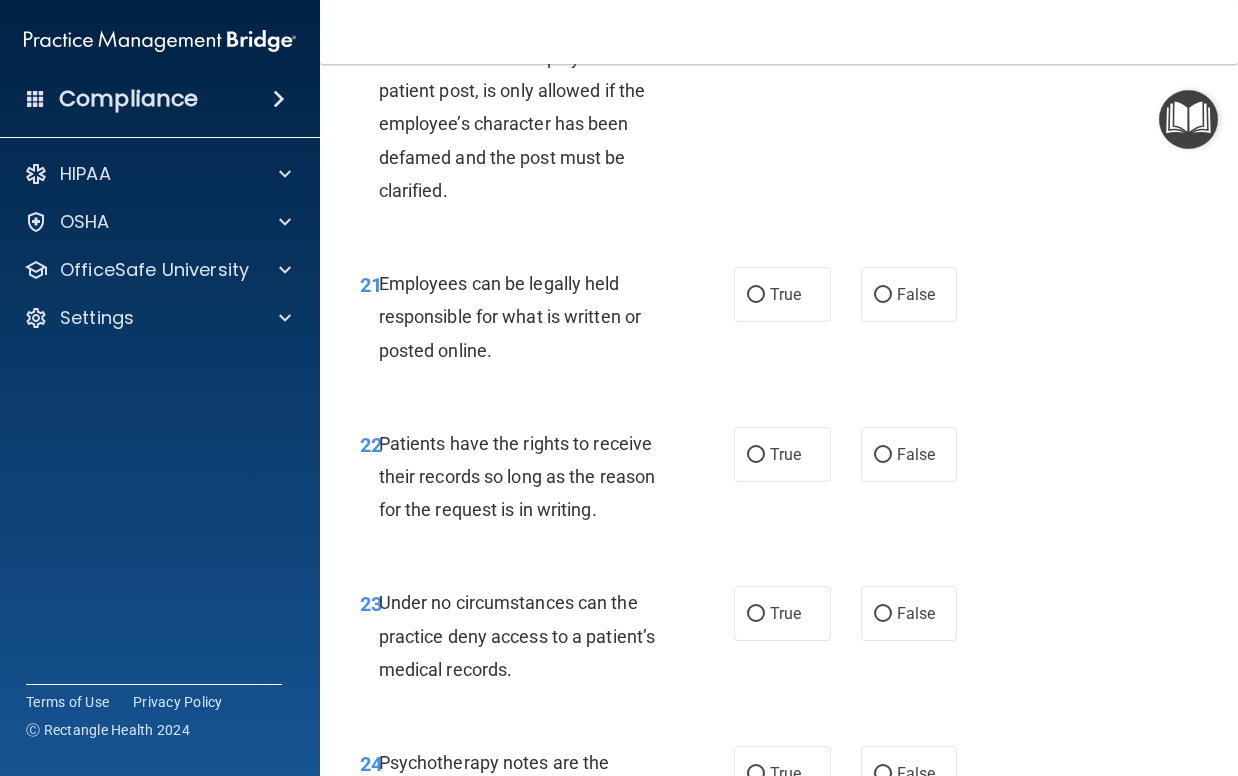 scroll, scrollTop: 4800, scrollLeft: 0, axis: vertical 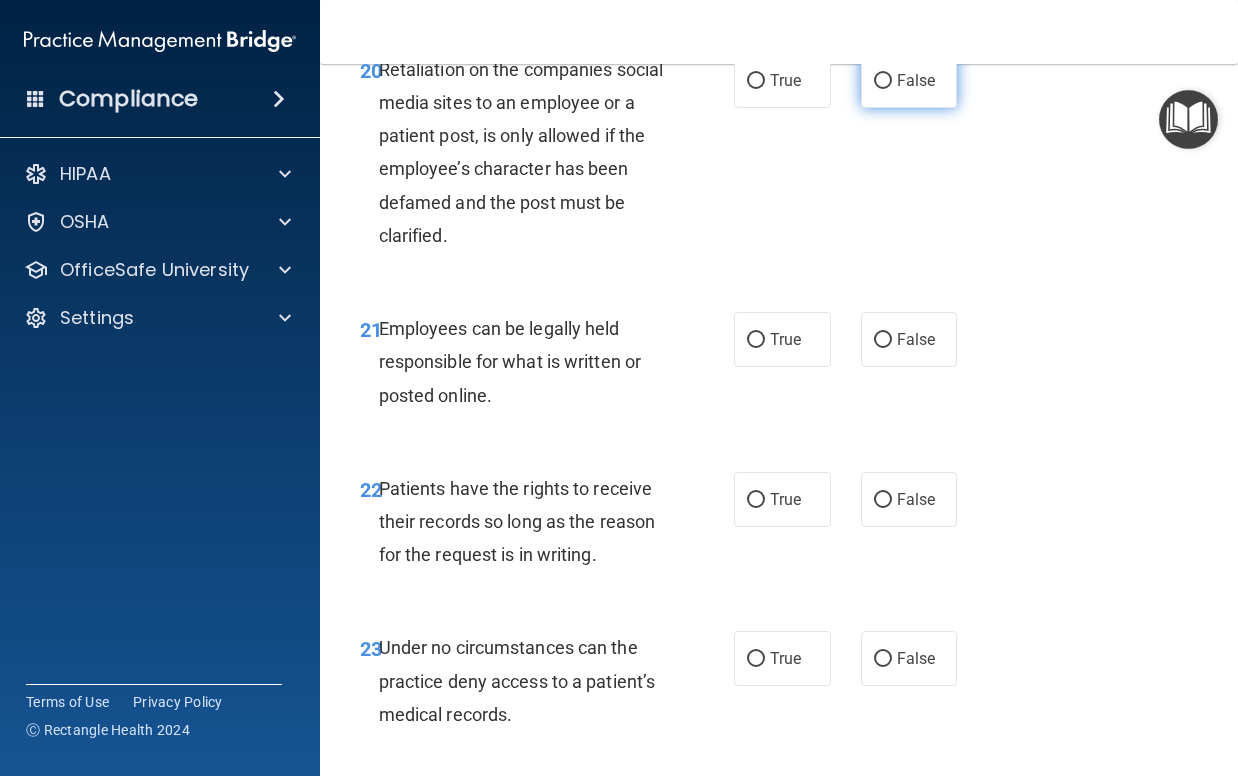 click on "False" at bounding box center (916, 80) 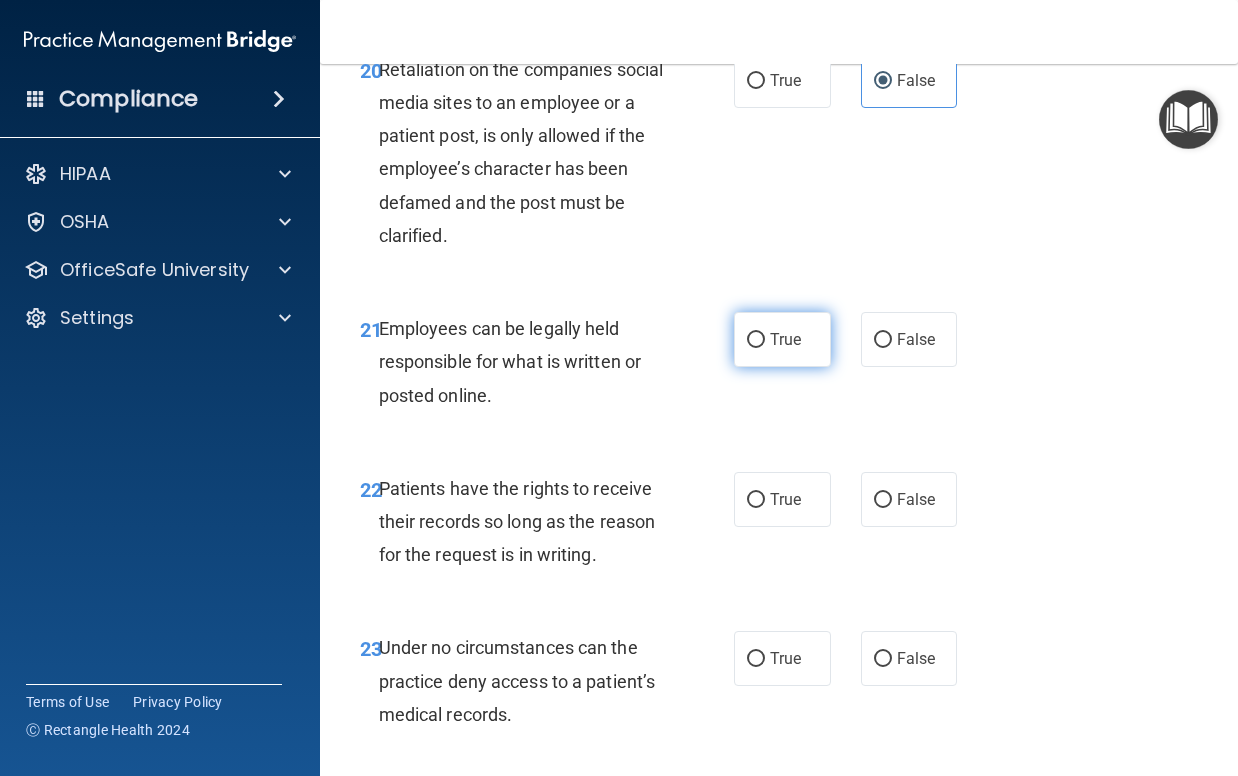 drag, startPoint x: 770, startPoint y: 400, endPoint x: 779, endPoint y: 407, distance: 11.401754 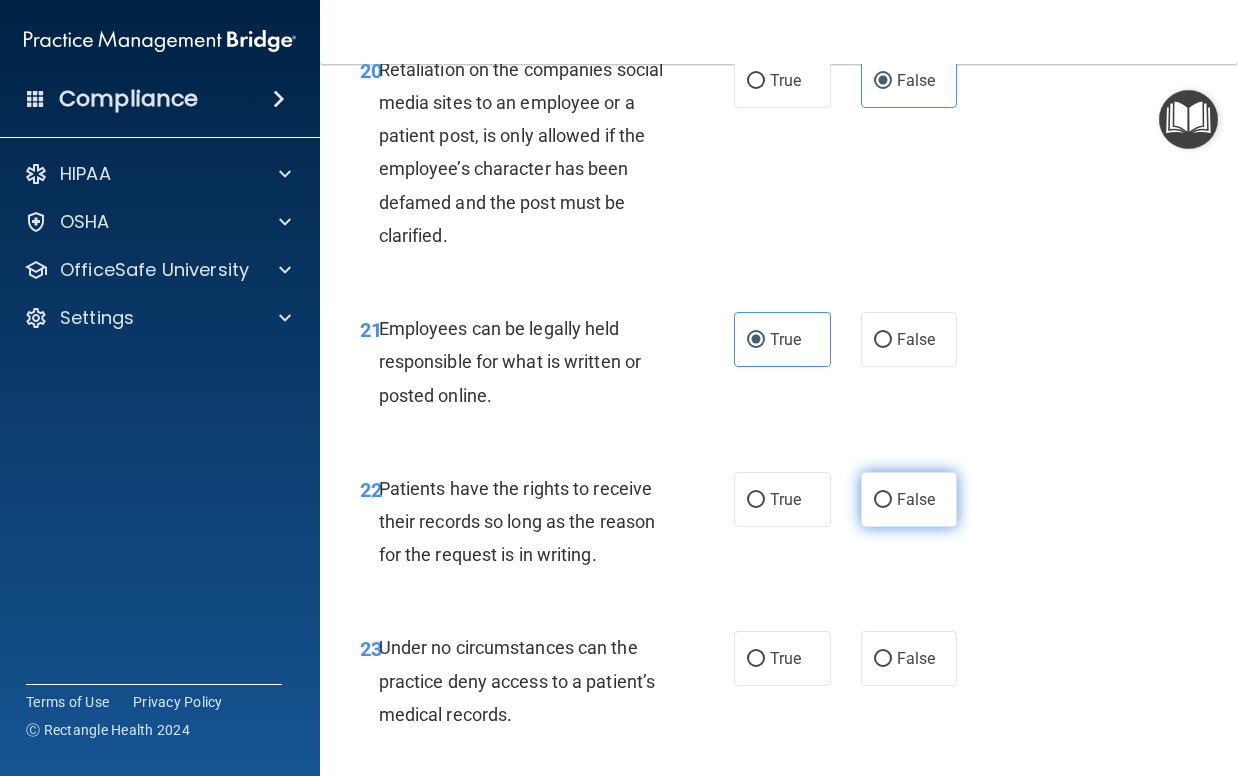 click on "False" at bounding box center (916, 499) 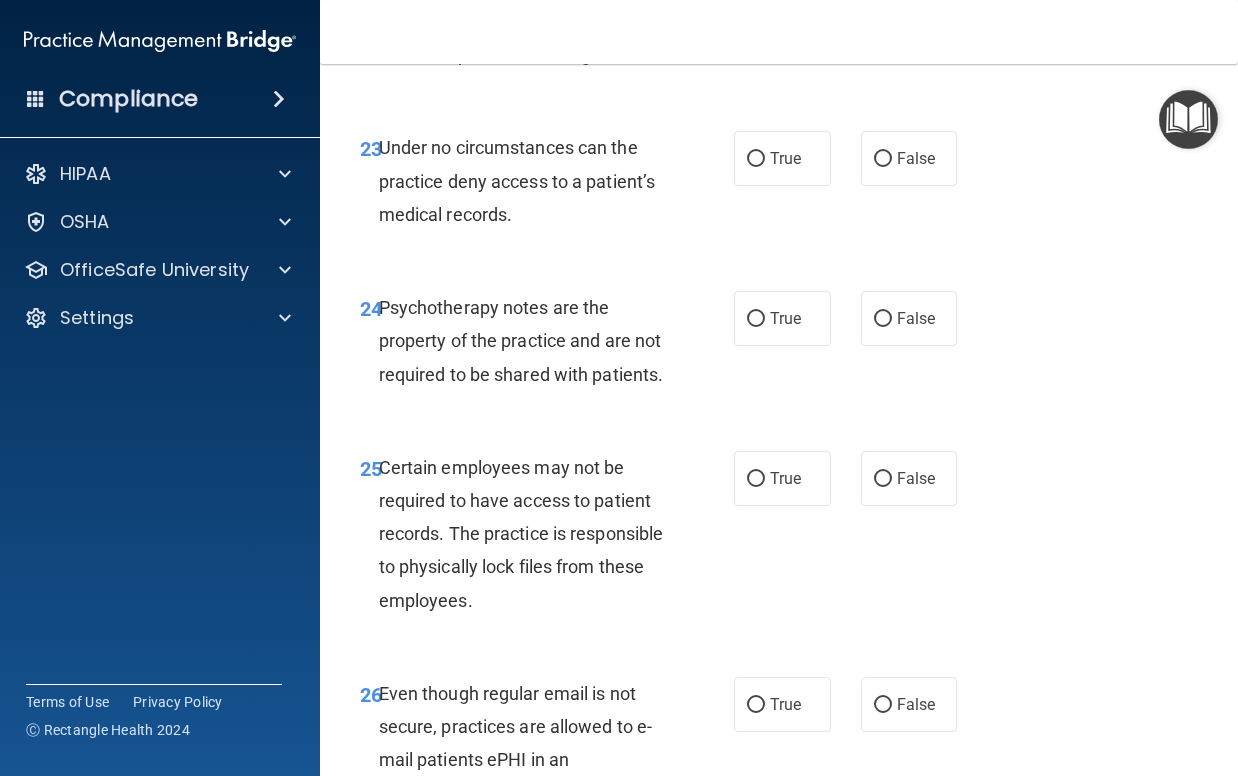 scroll, scrollTop: 5400, scrollLeft: 0, axis: vertical 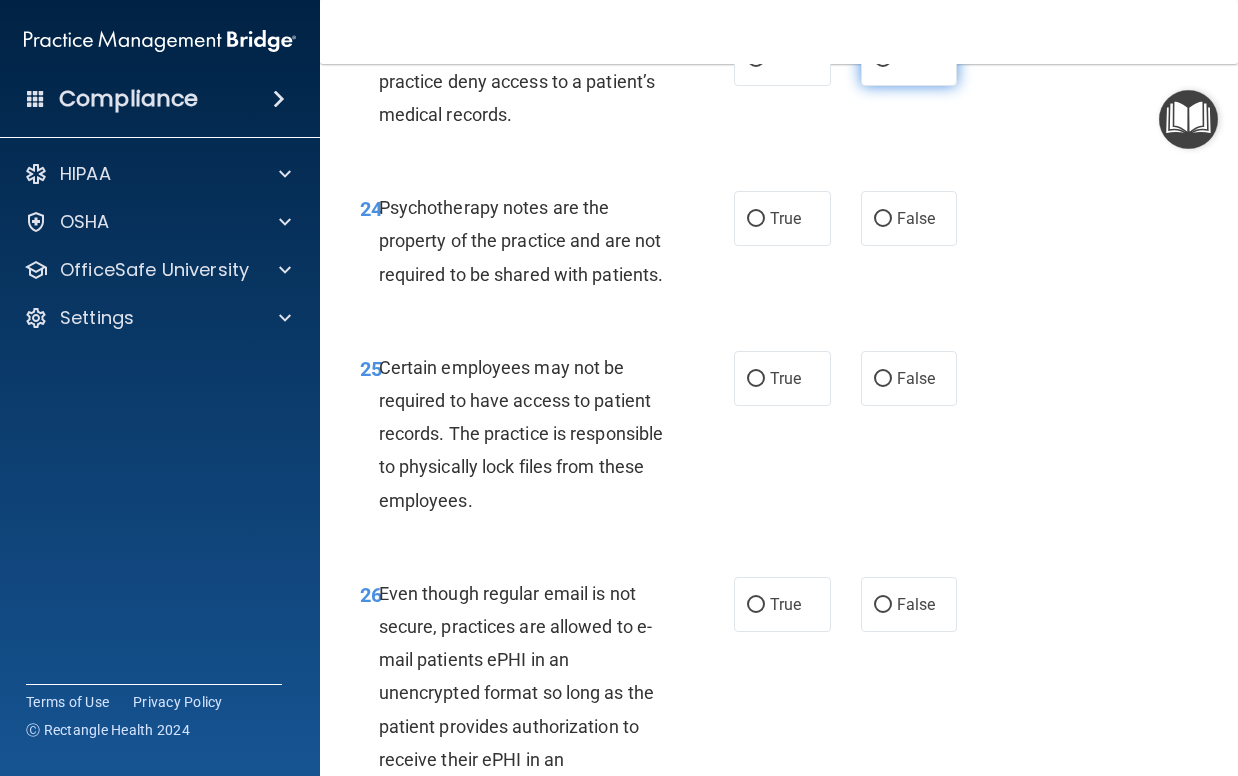 click on "False" at bounding box center (916, 58) 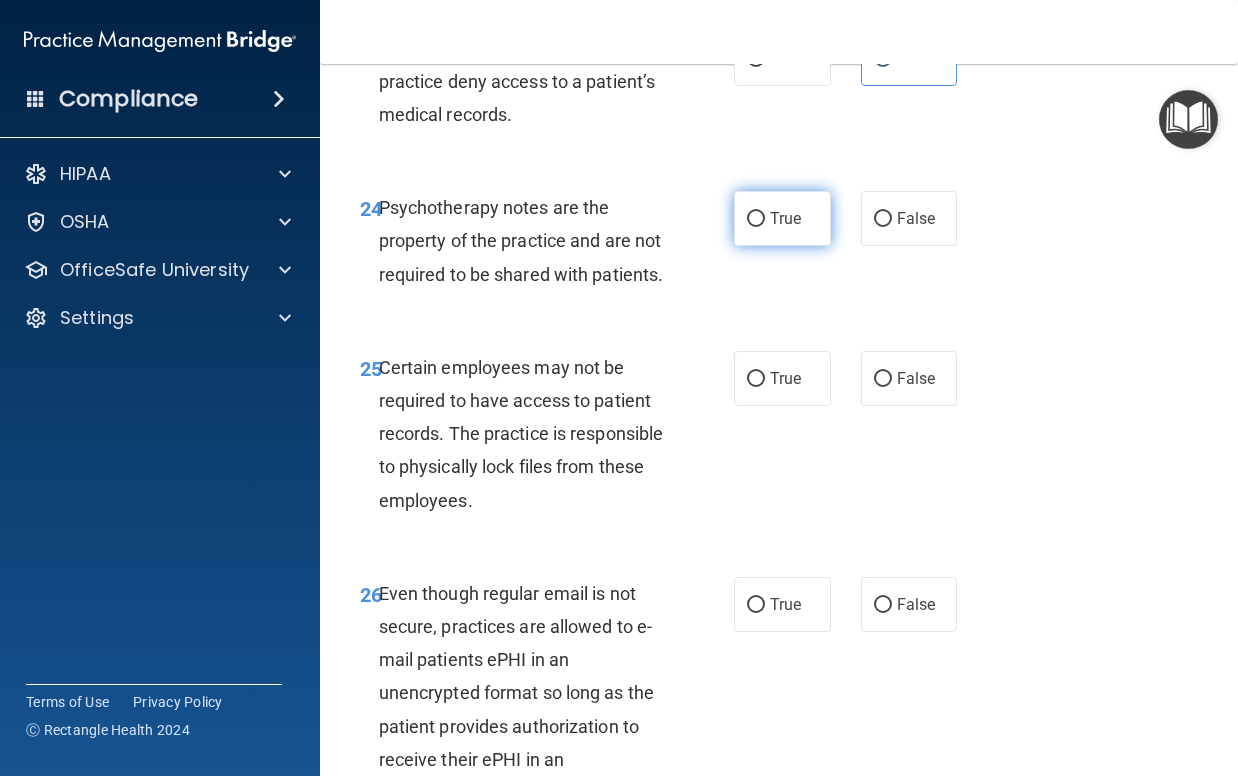 click on "True" at bounding box center (785, 218) 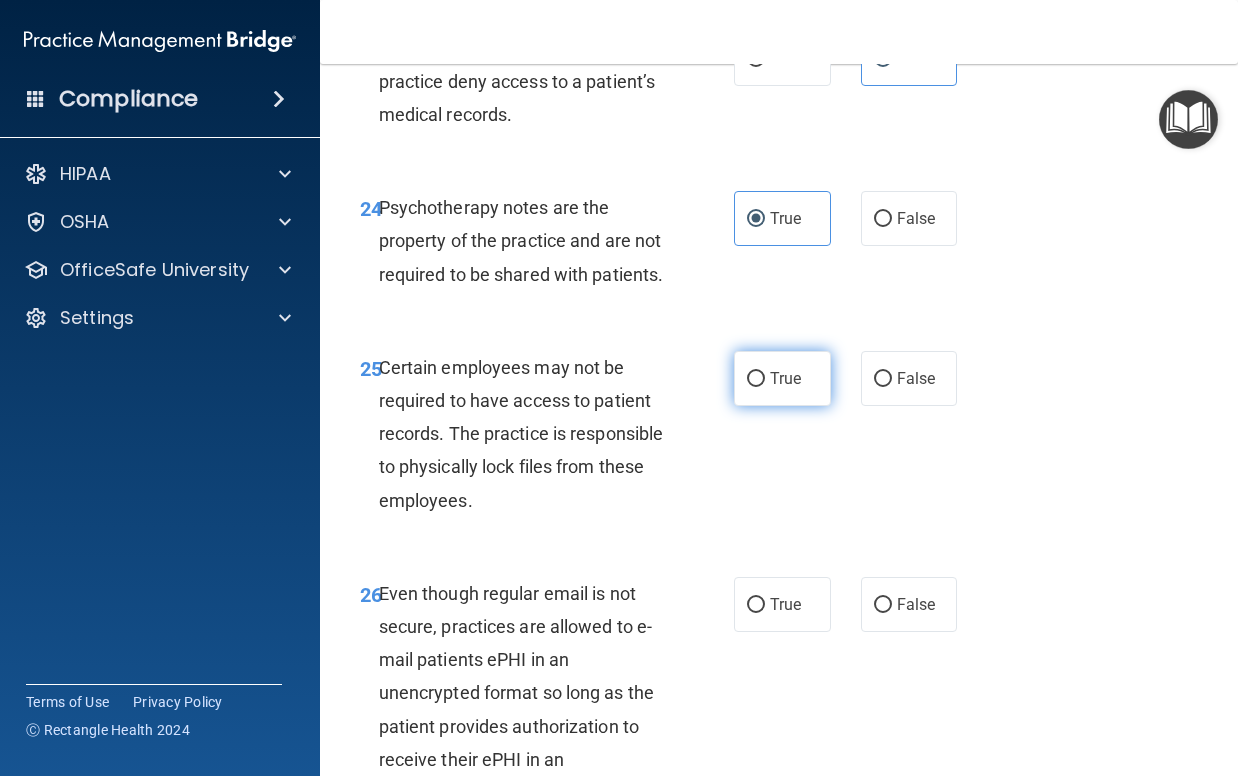 click on "True" at bounding box center (782, 378) 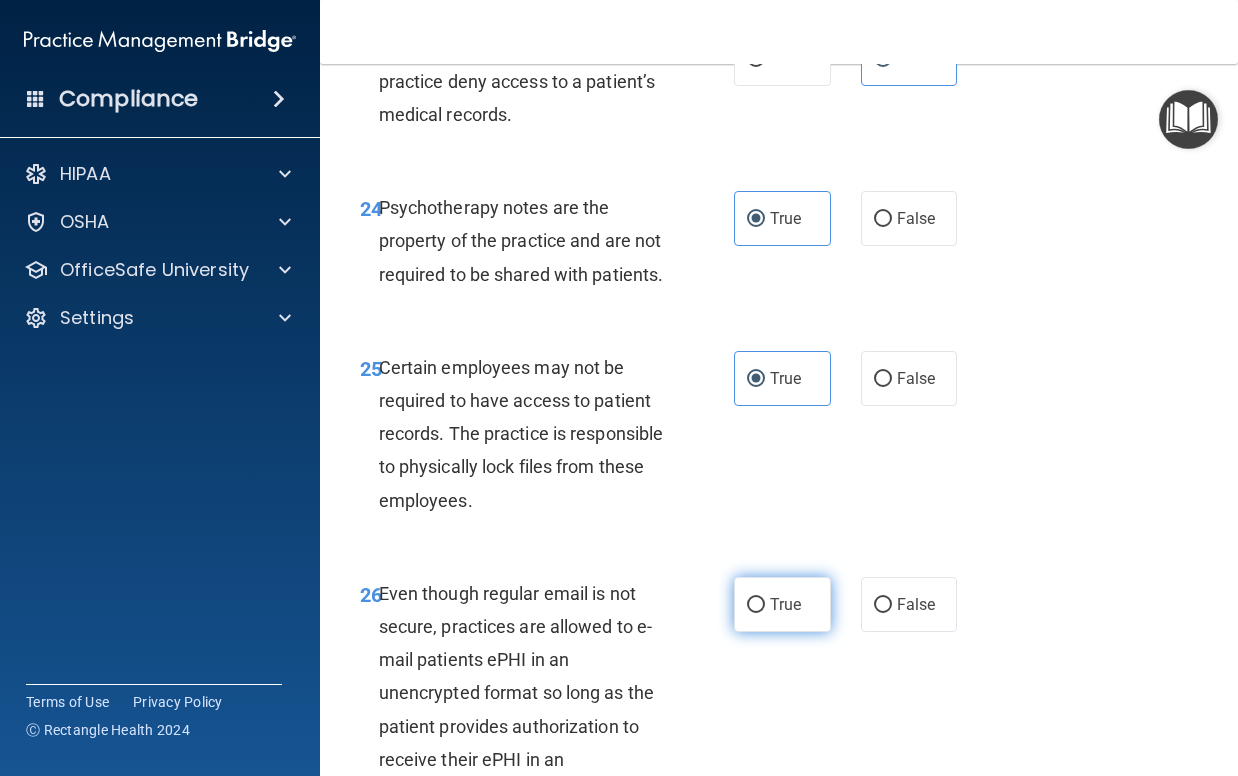 click on "True" at bounding box center (782, 604) 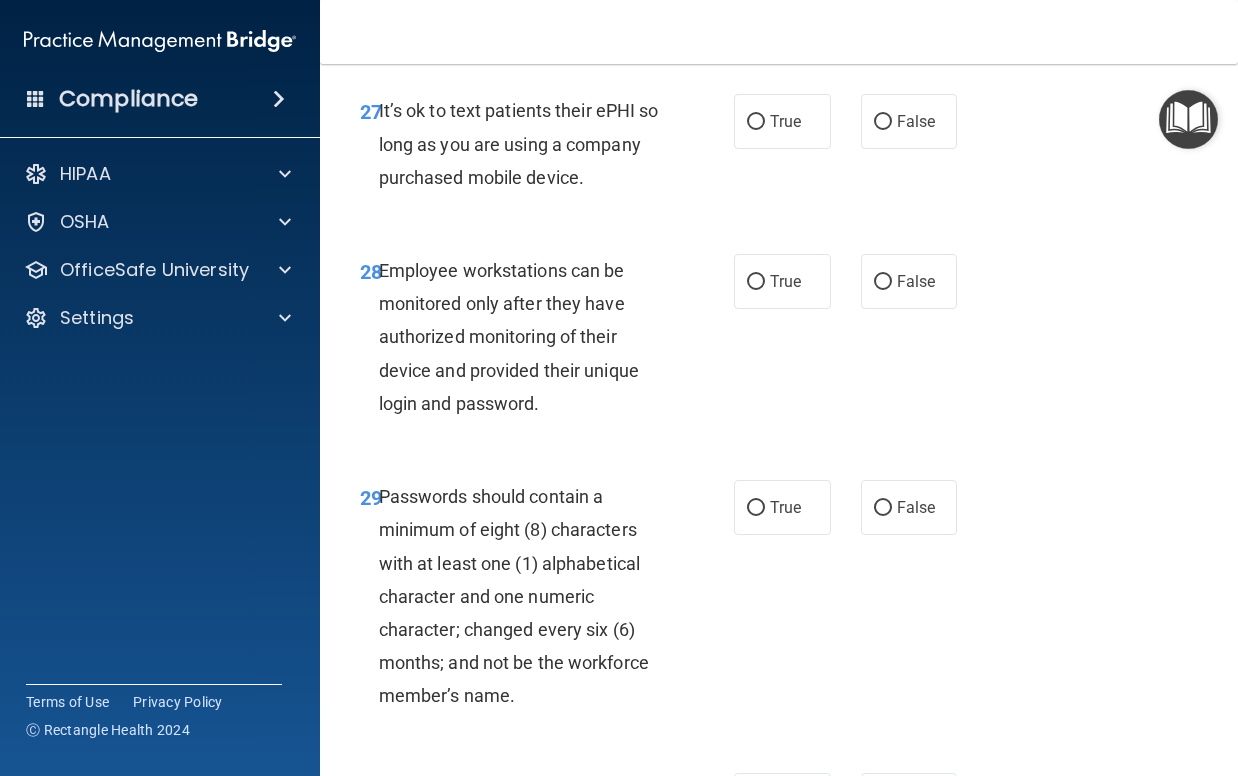 scroll, scrollTop: 6200, scrollLeft: 0, axis: vertical 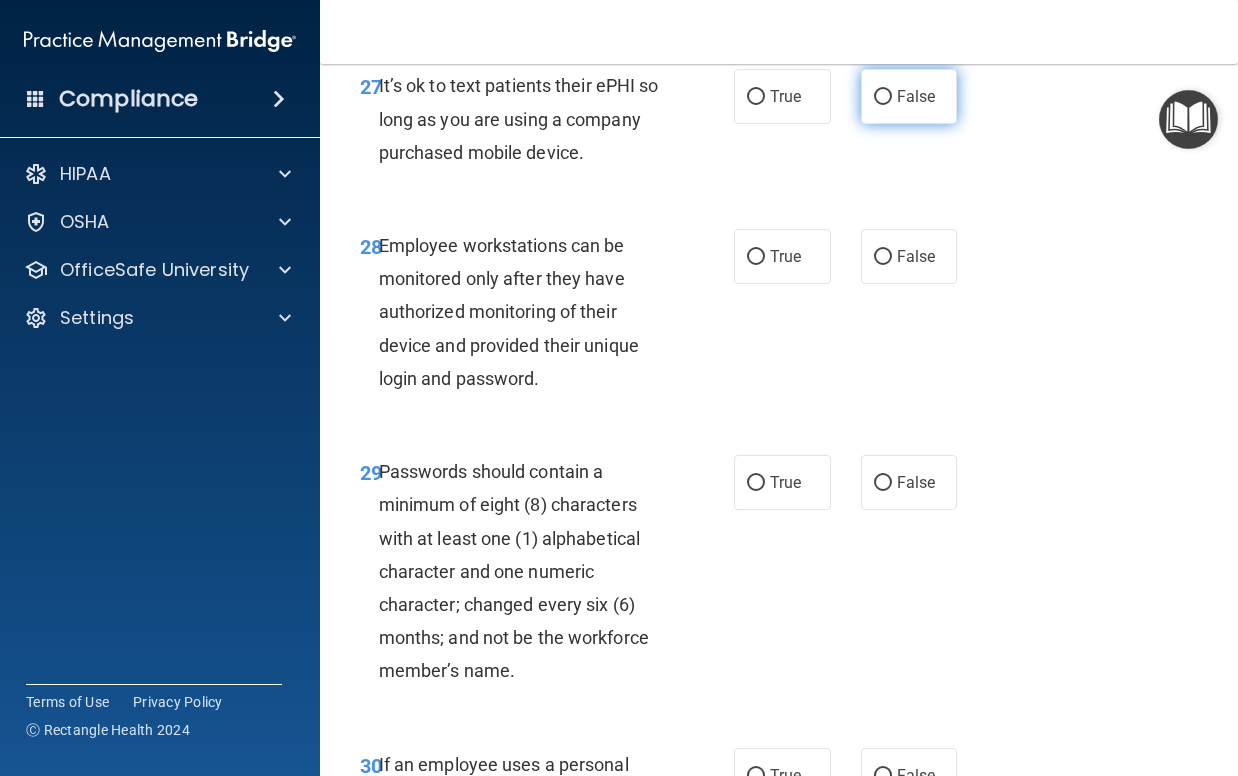click on "False" at bounding box center (909, 96) 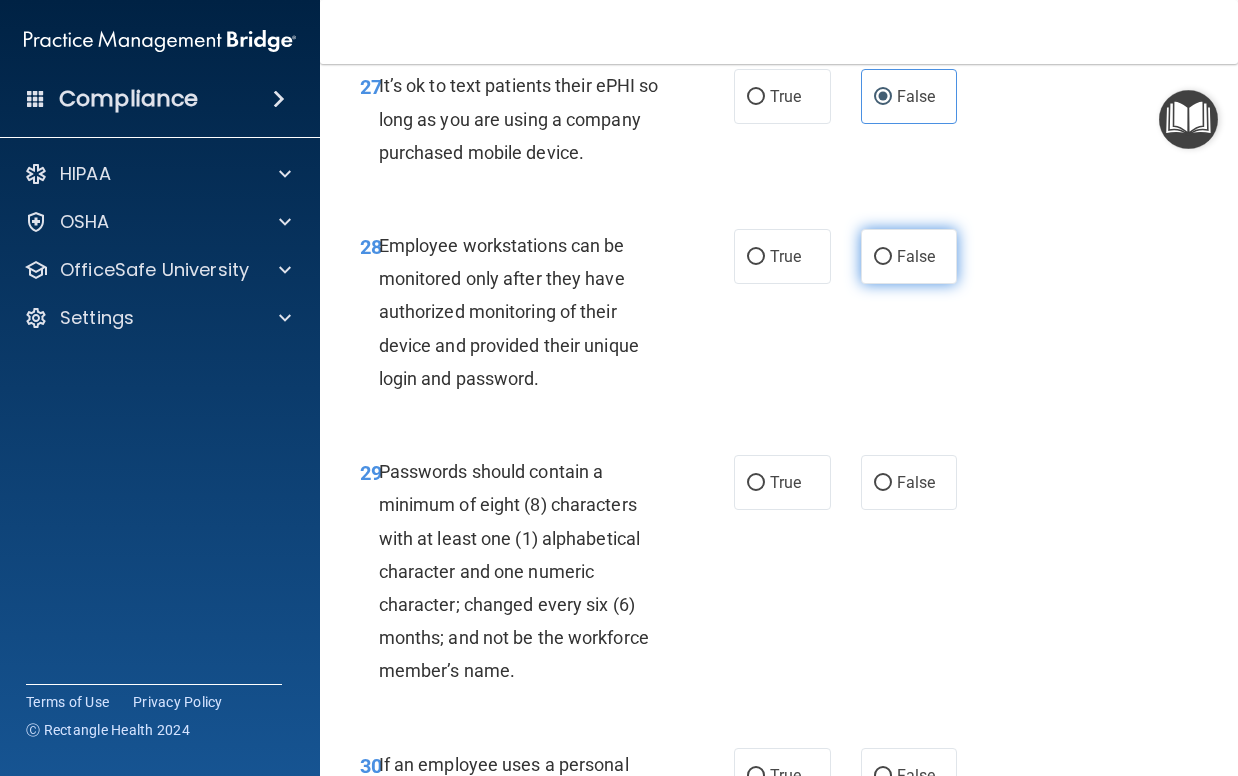 click on "False" at bounding box center (916, 256) 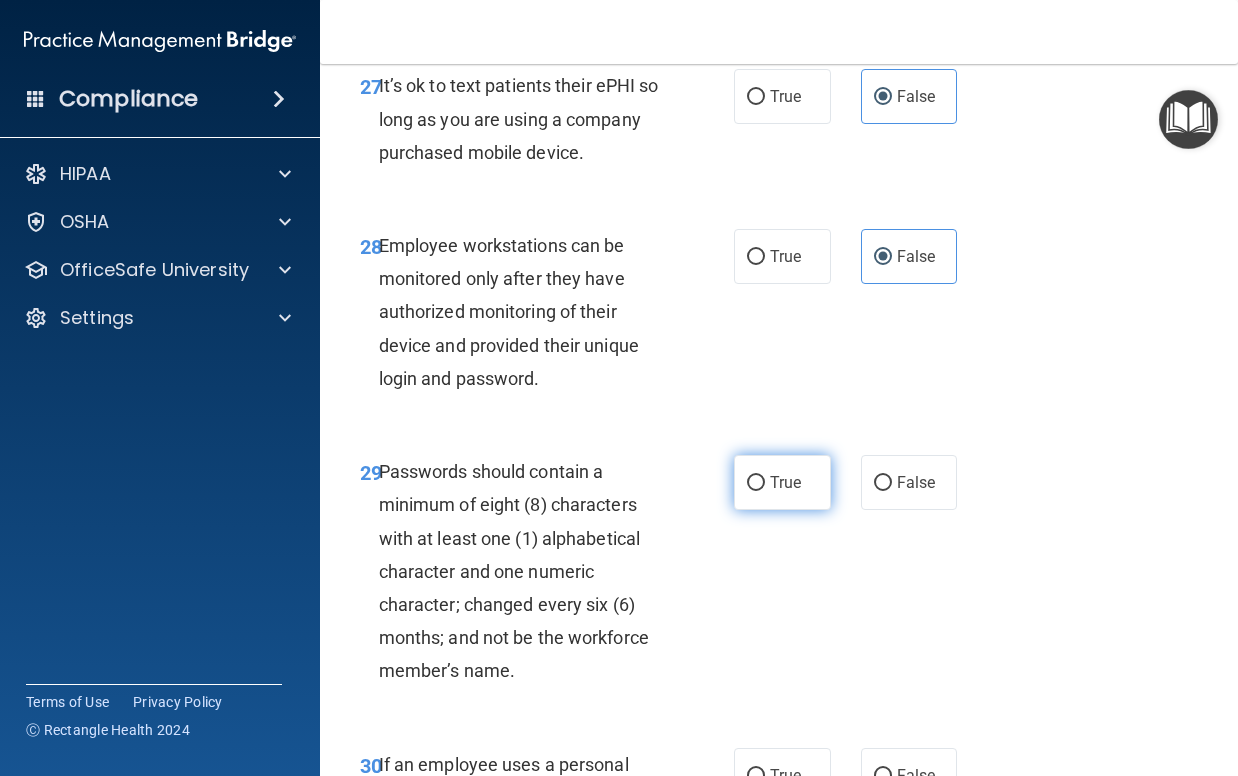 click on "True" at bounding box center (785, 482) 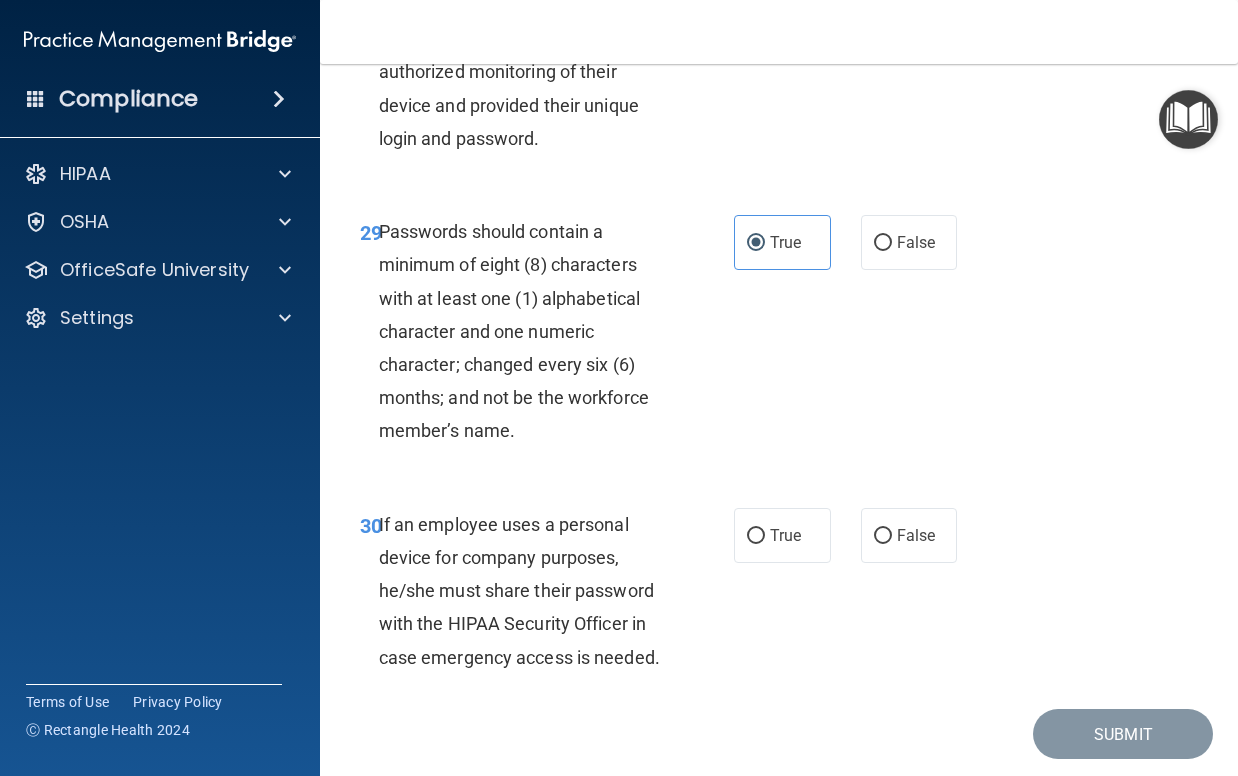 scroll, scrollTop: 6500, scrollLeft: 0, axis: vertical 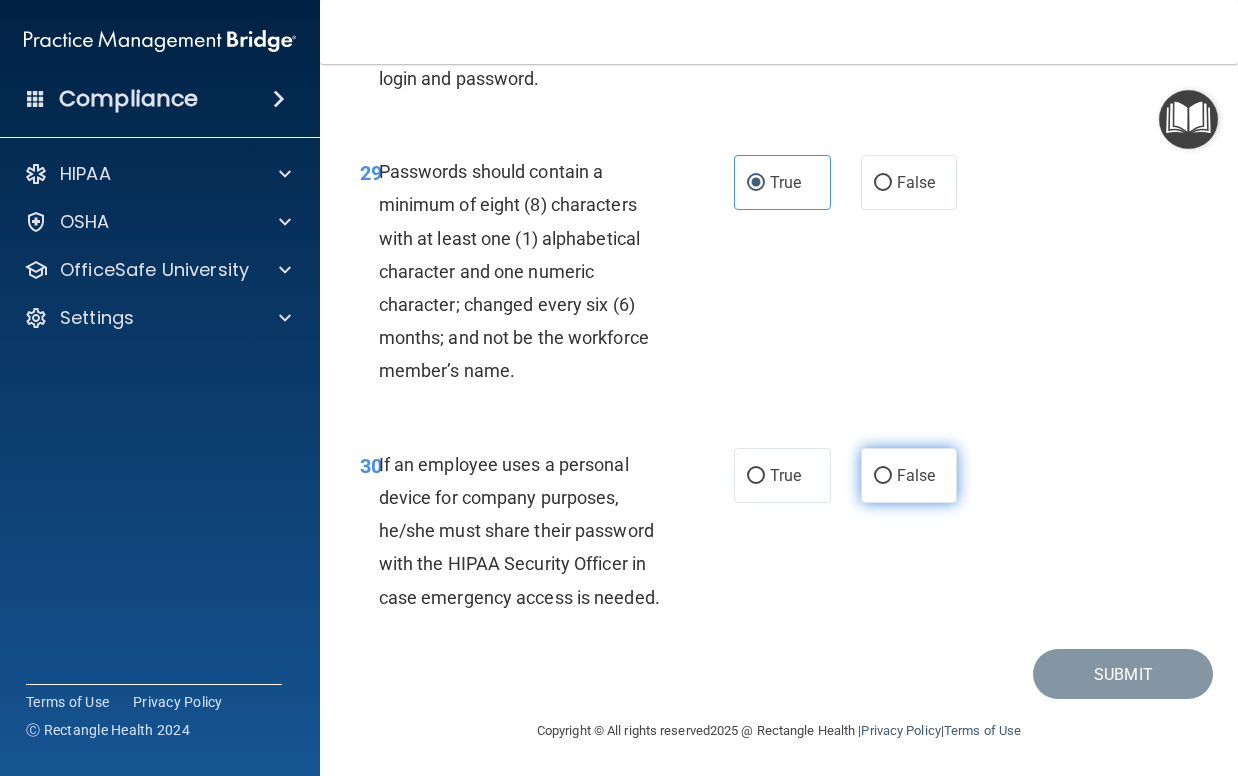 click on "False" at bounding box center (909, 475) 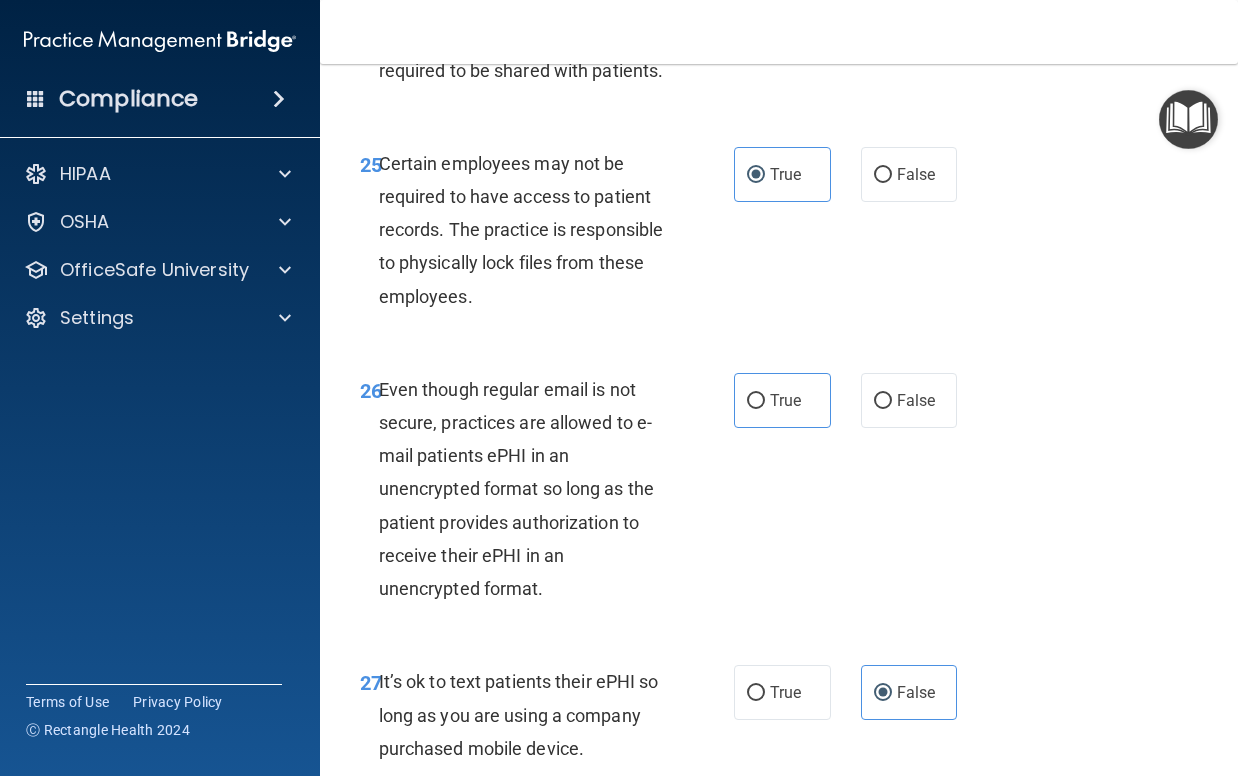 scroll, scrollTop: 5603, scrollLeft: 0, axis: vertical 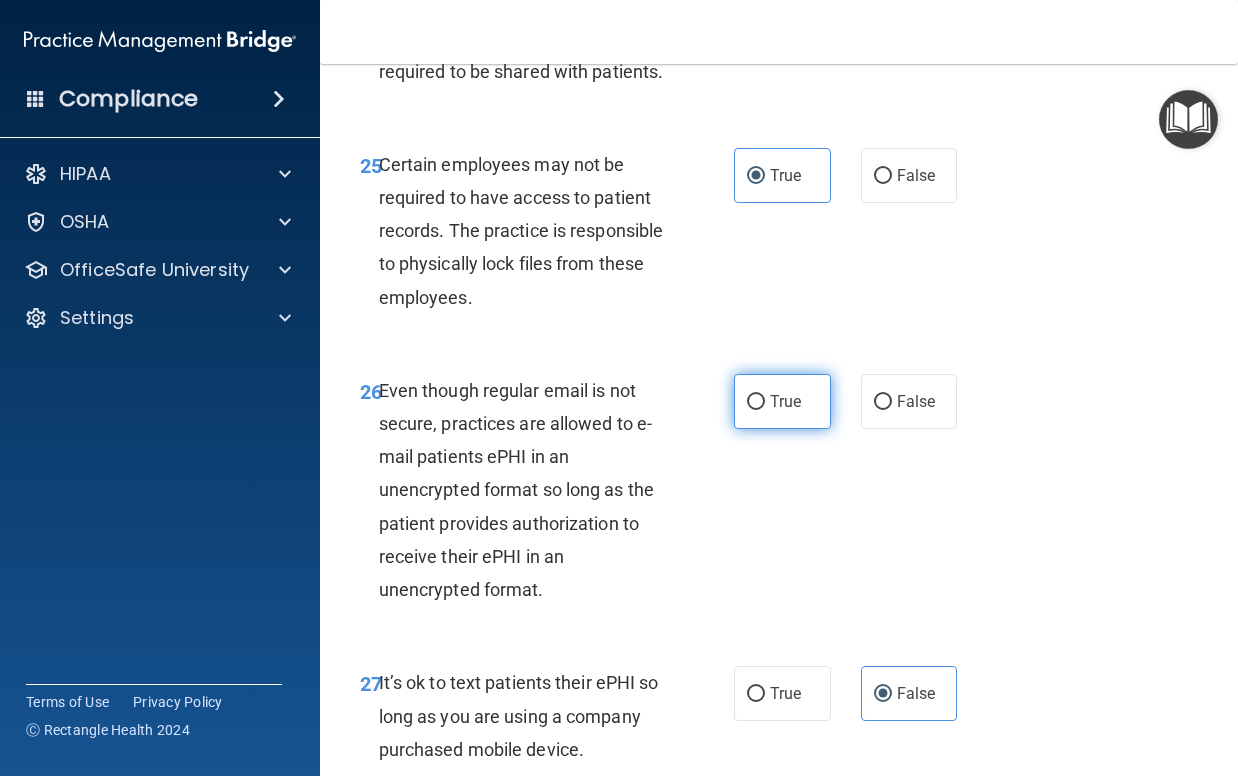 click on "True" at bounding box center [785, 401] 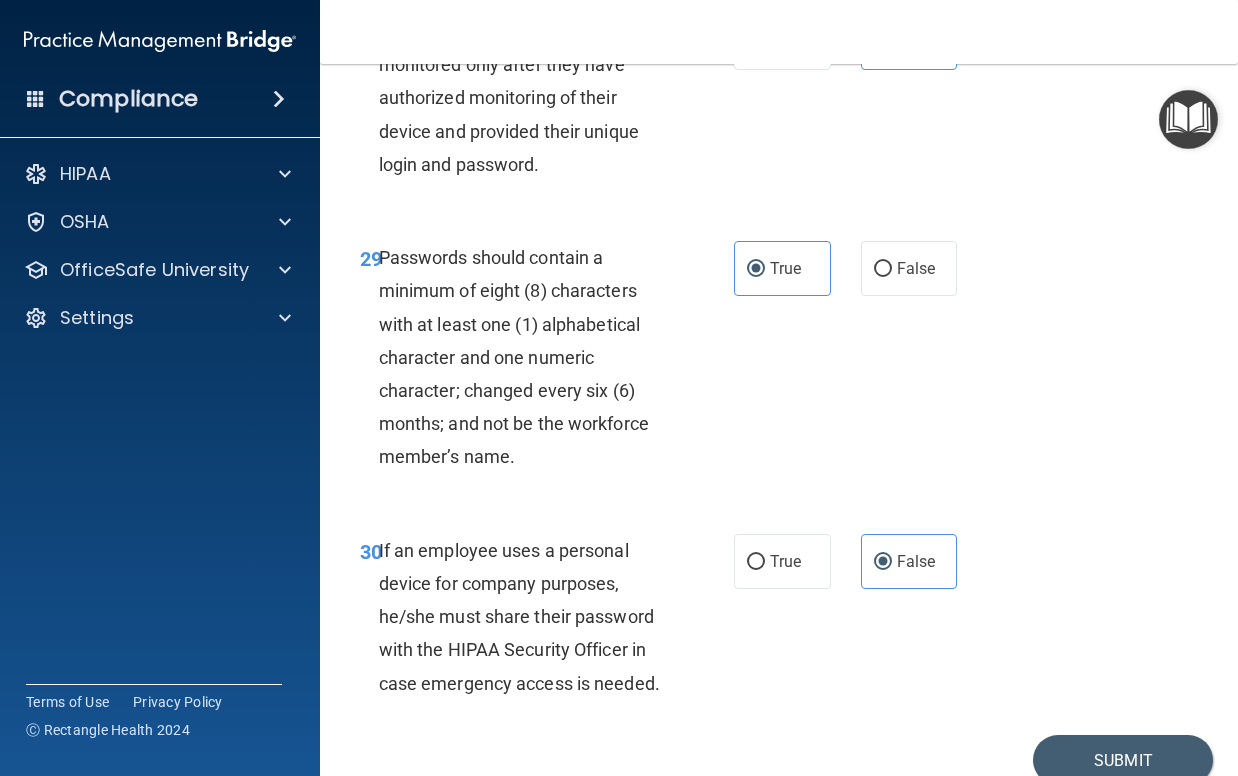 scroll, scrollTop: 6603, scrollLeft: 0, axis: vertical 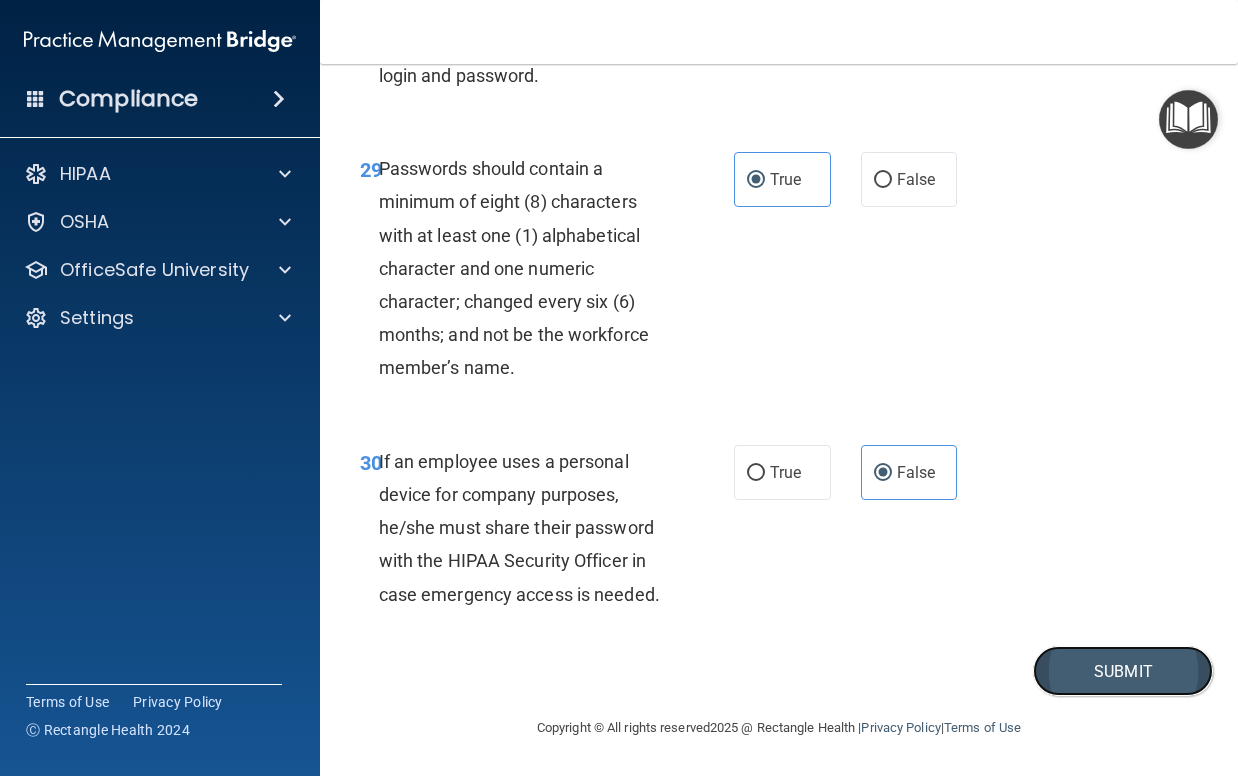 click on "Submit" at bounding box center (1123, 671) 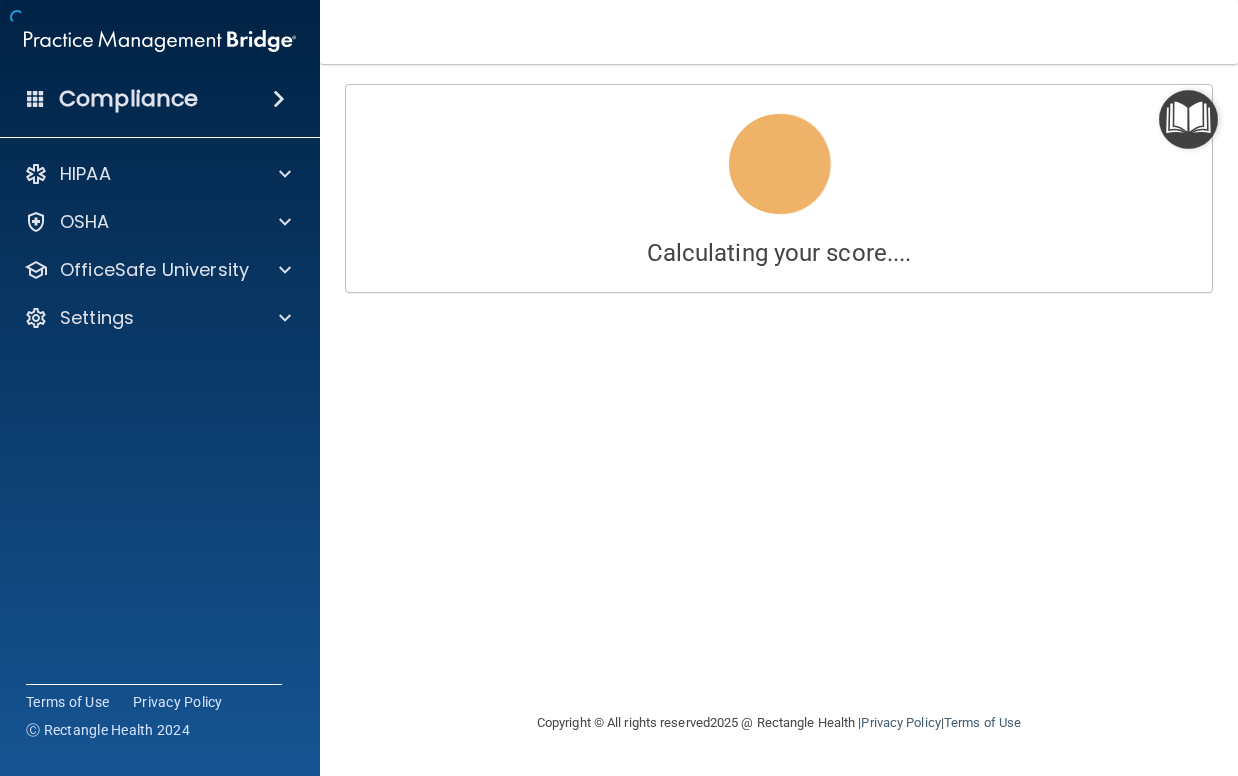 scroll, scrollTop: 0, scrollLeft: 0, axis: both 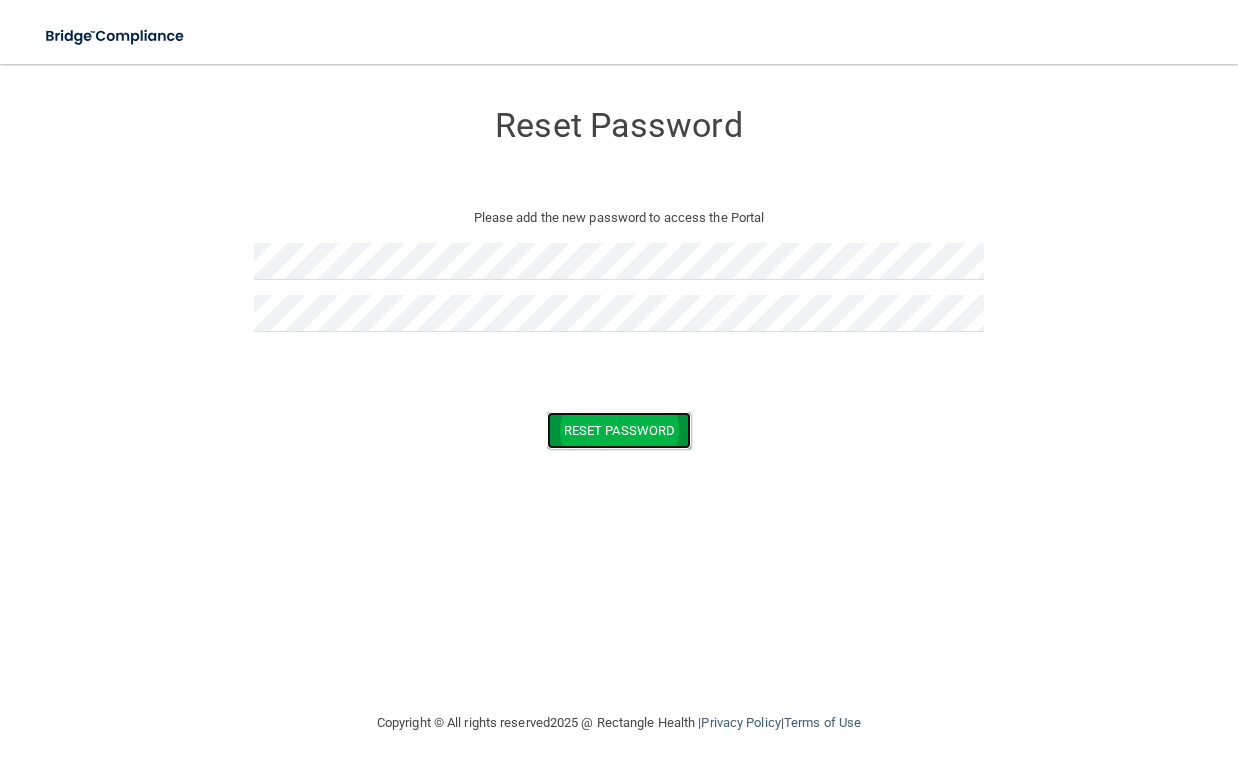 click on "Reset Password" at bounding box center (619, 430) 